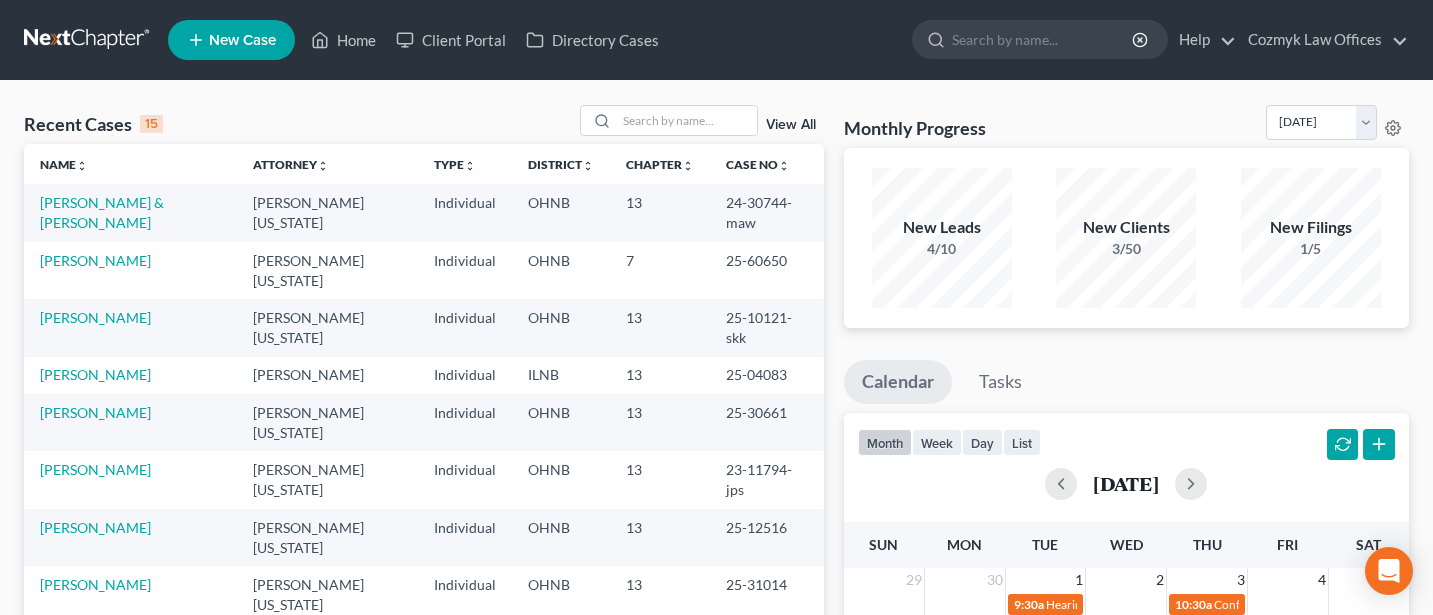 scroll, scrollTop: 0, scrollLeft: 0, axis: both 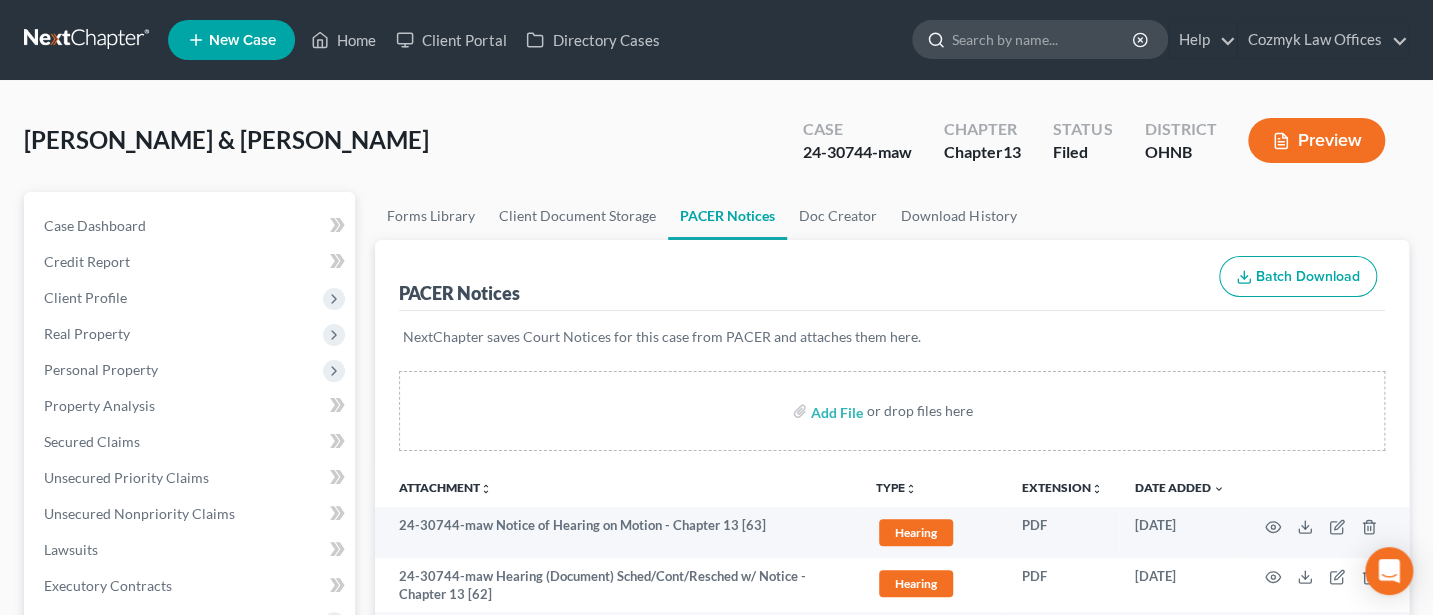 click at bounding box center [1043, 39] 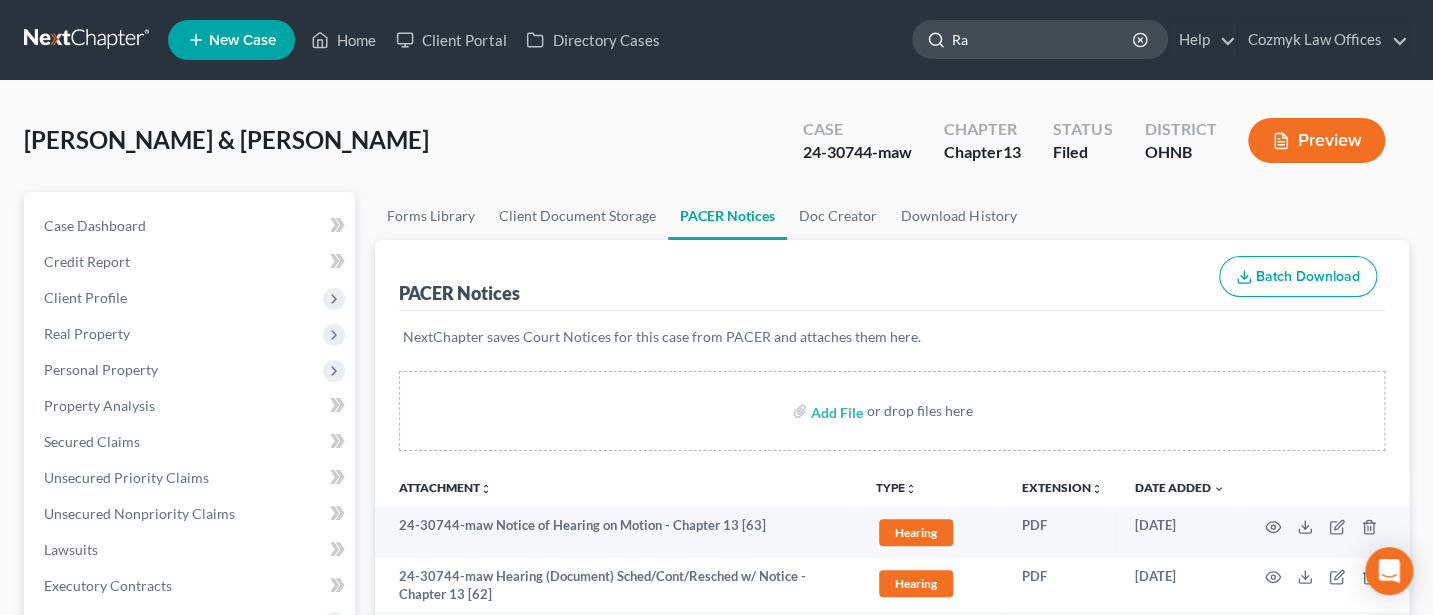 type on "[PERSON_NAME]" 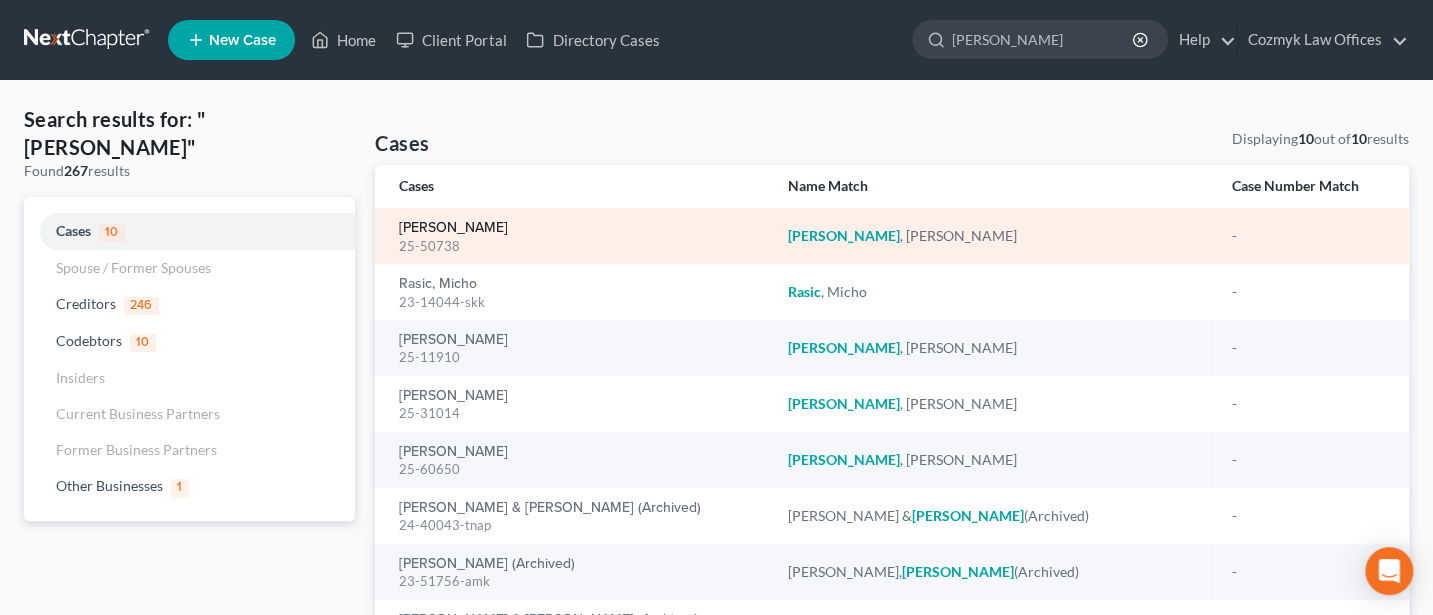 click on "[PERSON_NAME]" at bounding box center [453, 228] 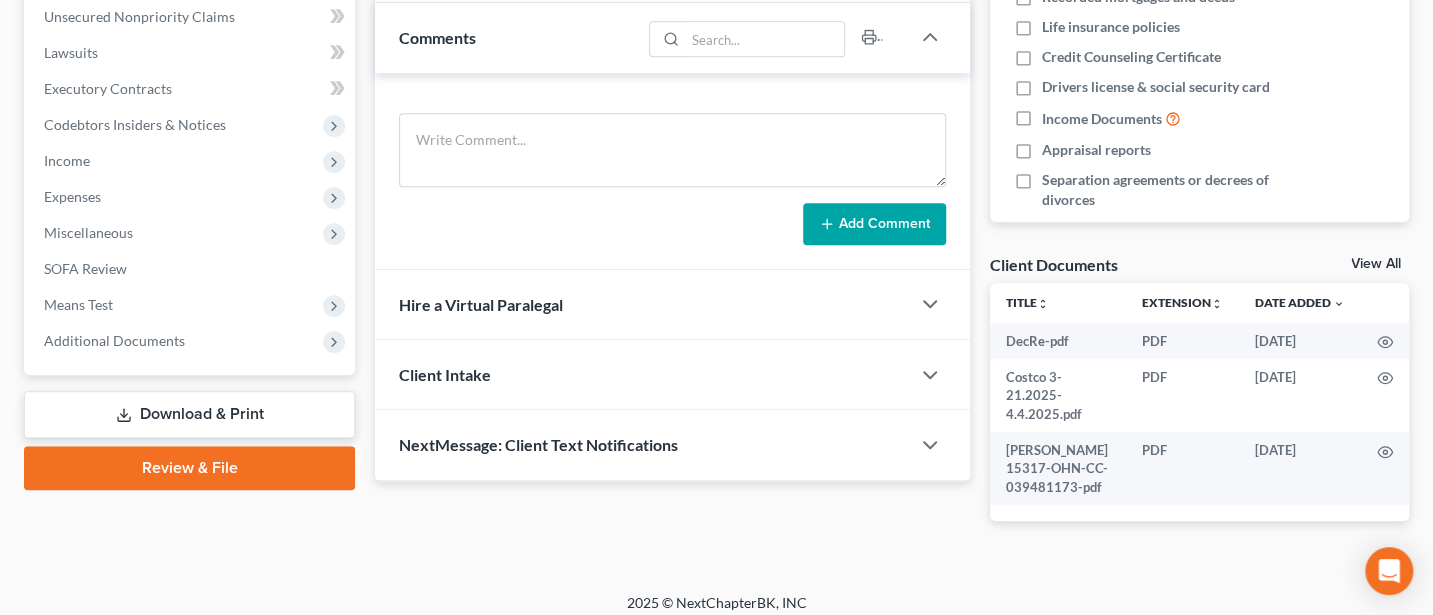 scroll, scrollTop: 510, scrollLeft: 0, axis: vertical 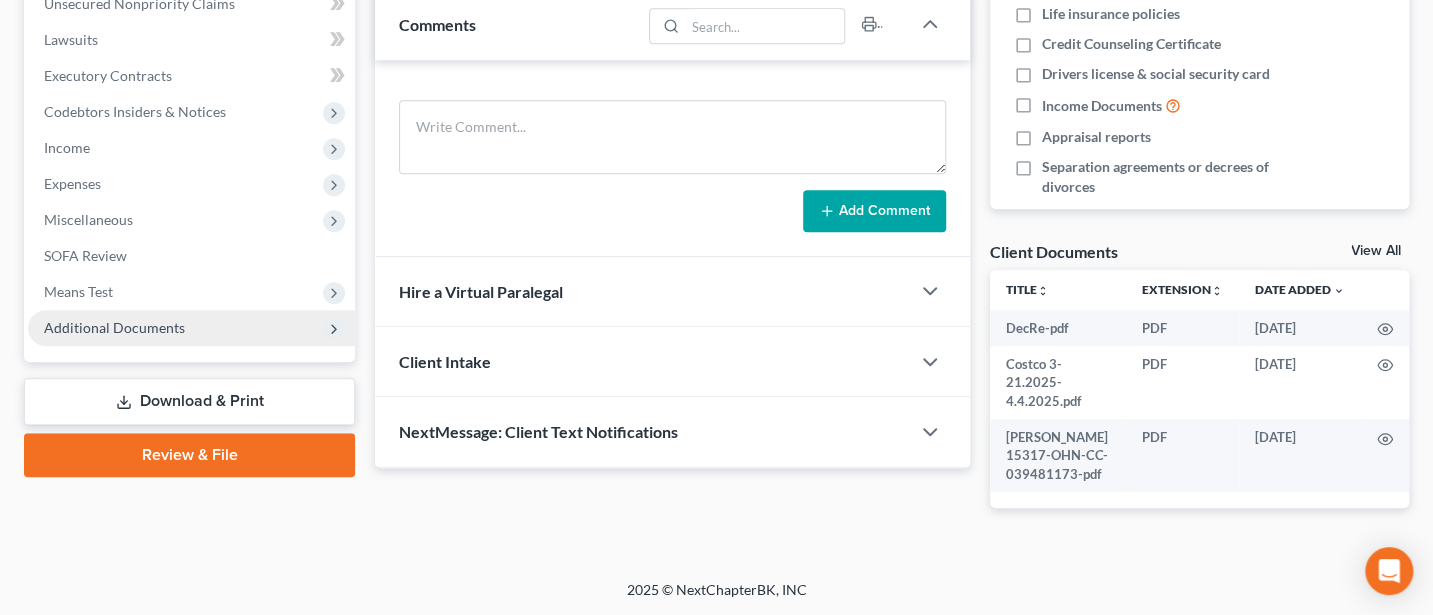 click on "Additional Documents" at bounding box center (114, 327) 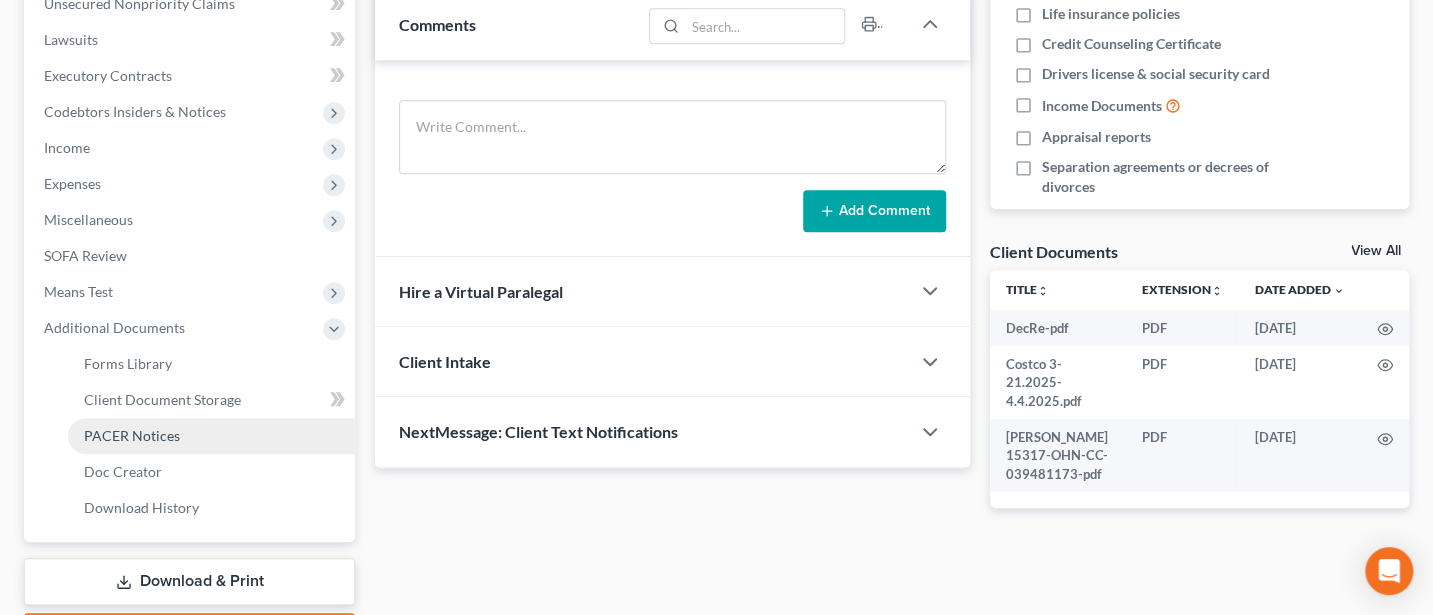 click on "PACER Notices" at bounding box center [132, 435] 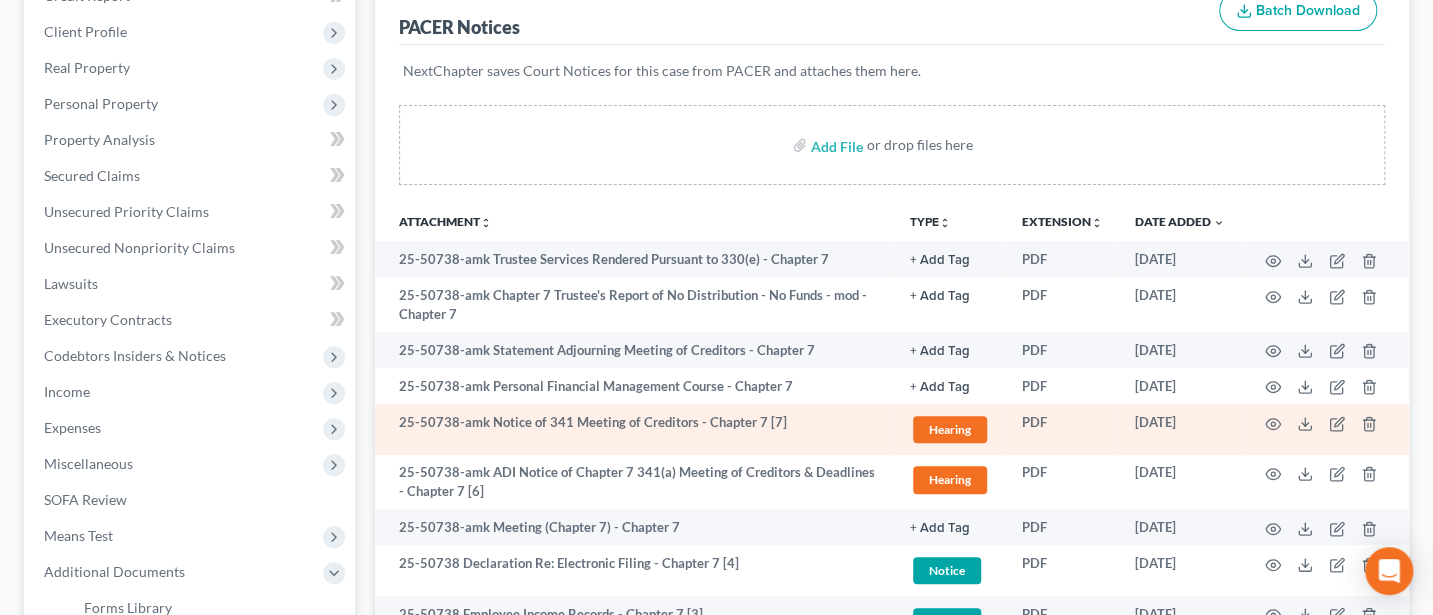 scroll, scrollTop: 533, scrollLeft: 0, axis: vertical 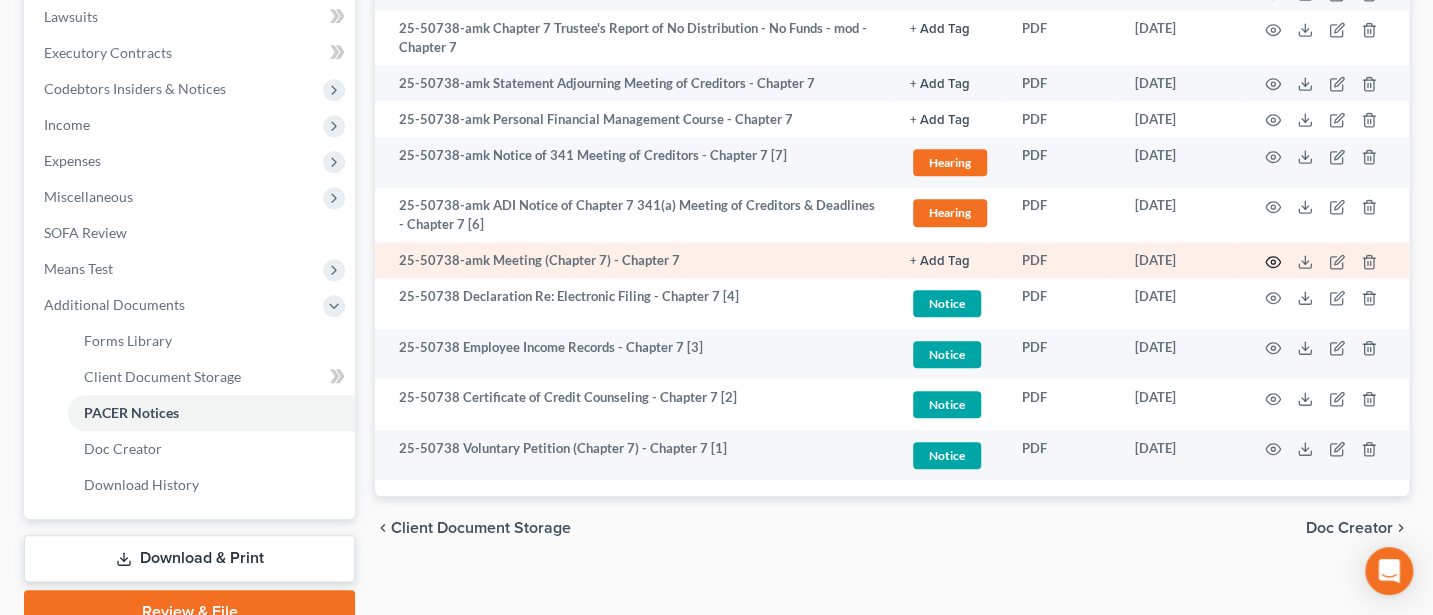 click 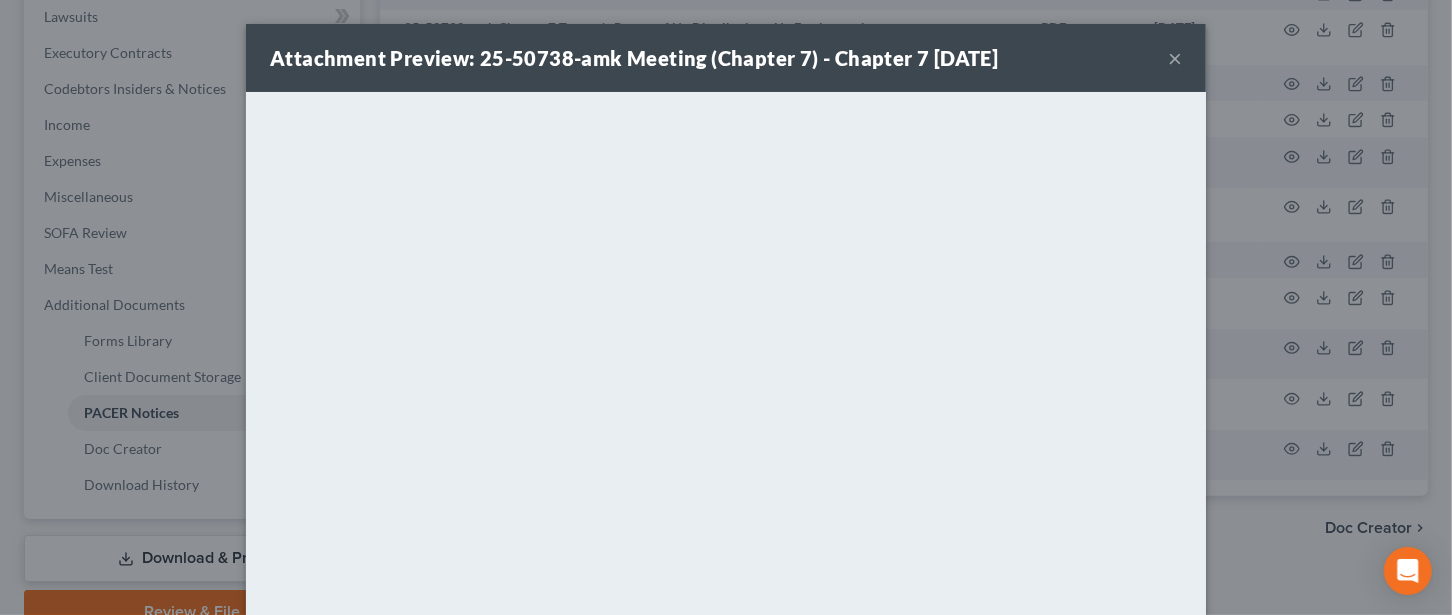click on "Attachment Preview: 25-50738-amk Meeting (Chapter 7) - Chapter 7 [DATE] ×" at bounding box center (726, 58) 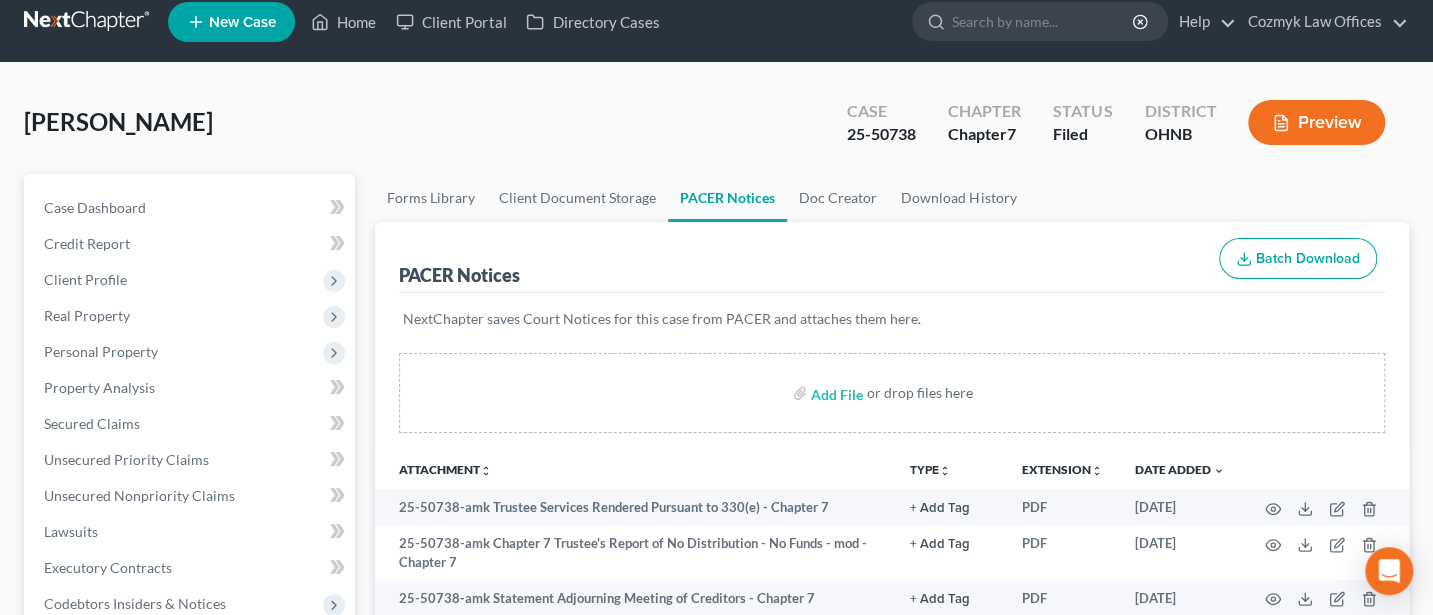 scroll, scrollTop: 0, scrollLeft: 0, axis: both 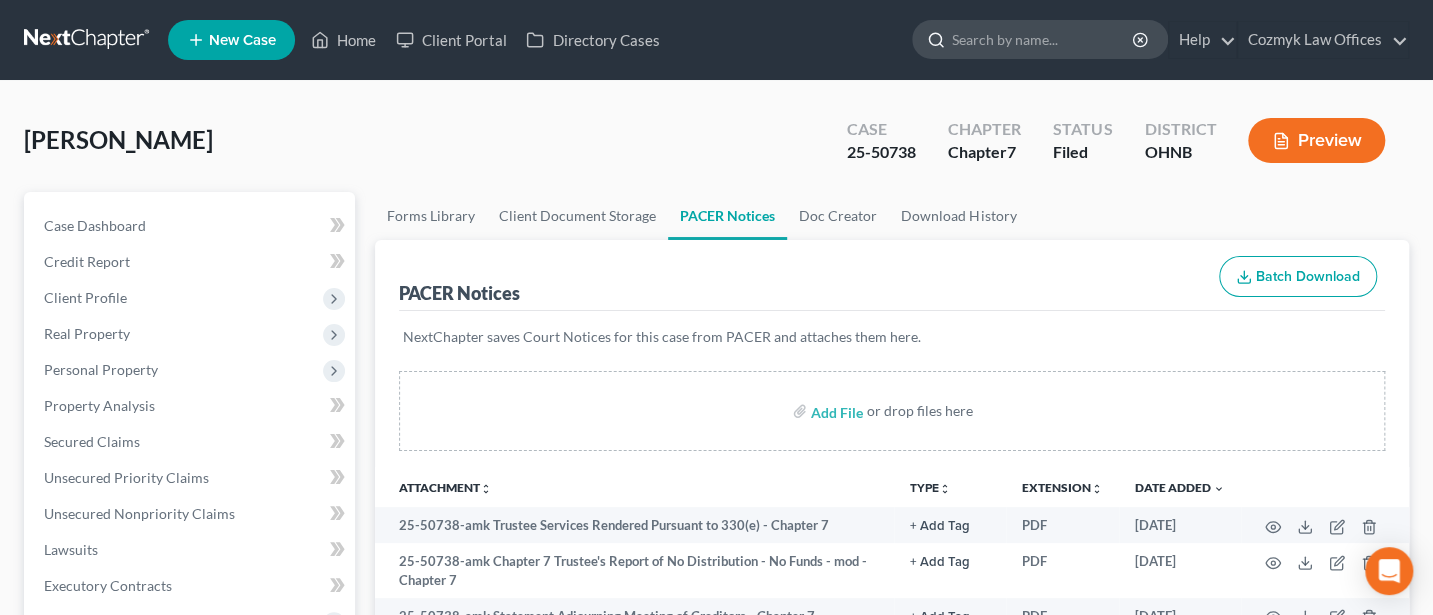 click at bounding box center (1043, 39) 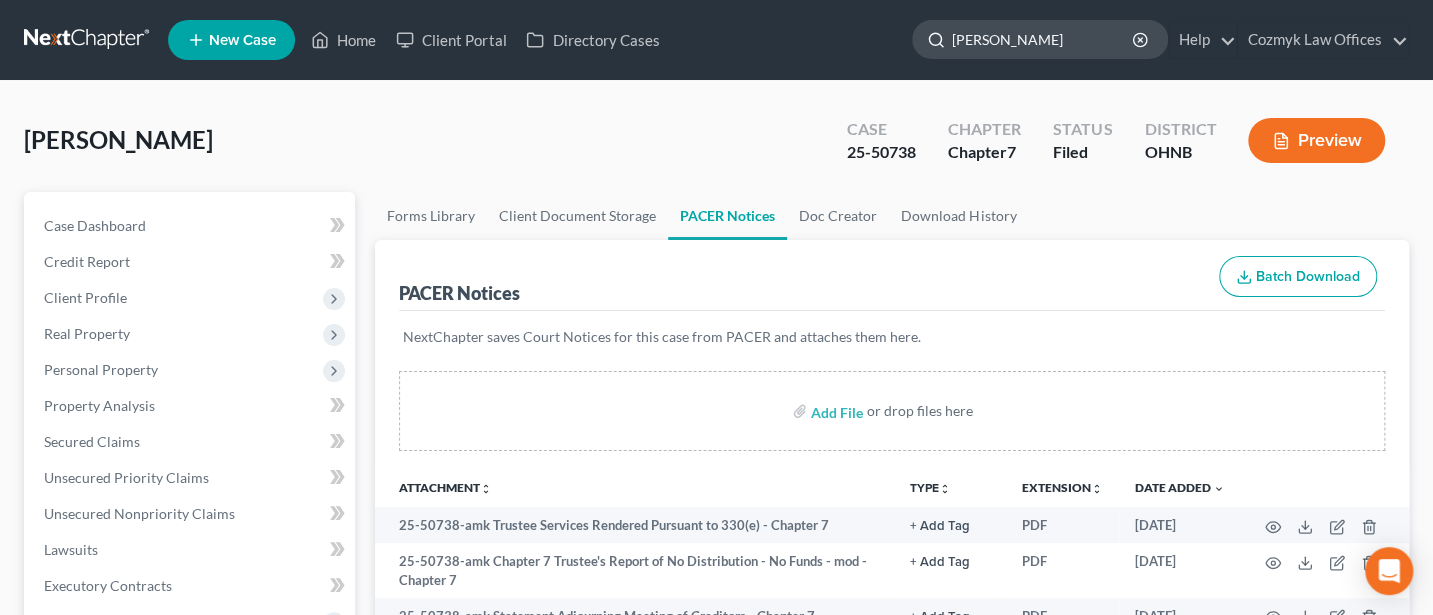 type on "[PERSON_NAME]" 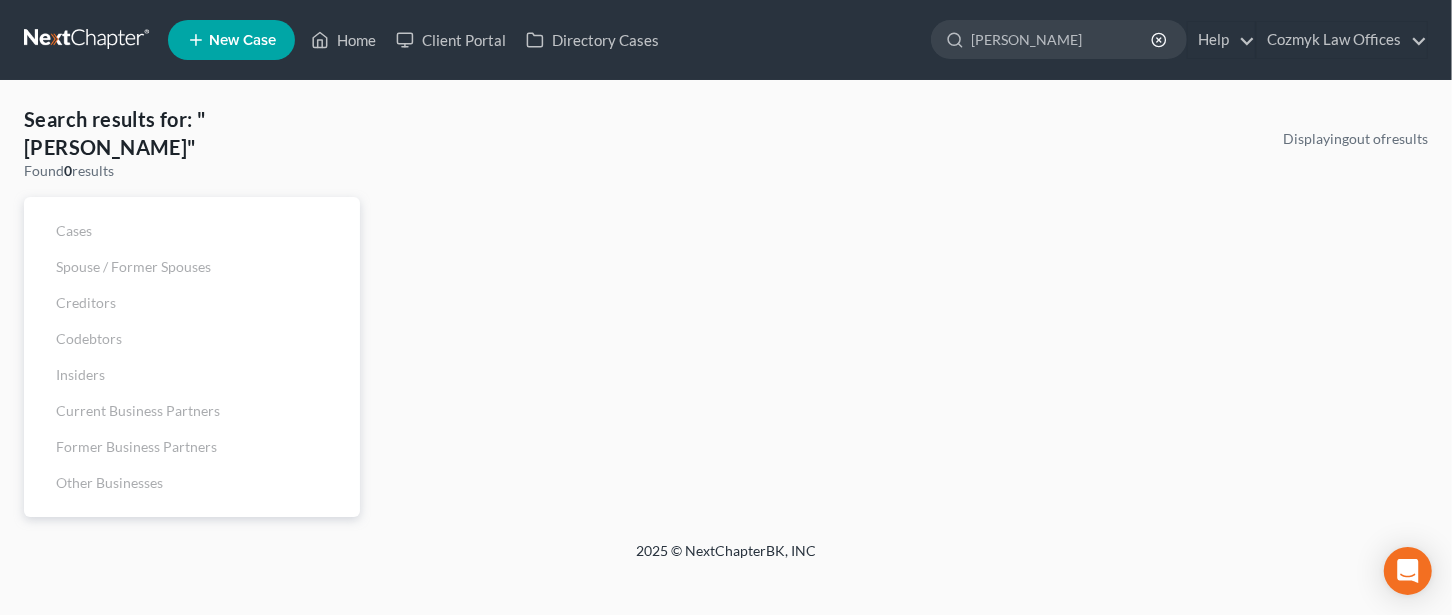 drag, startPoint x: 1060, startPoint y: 38, endPoint x: 859, endPoint y: 40, distance: 201.00995 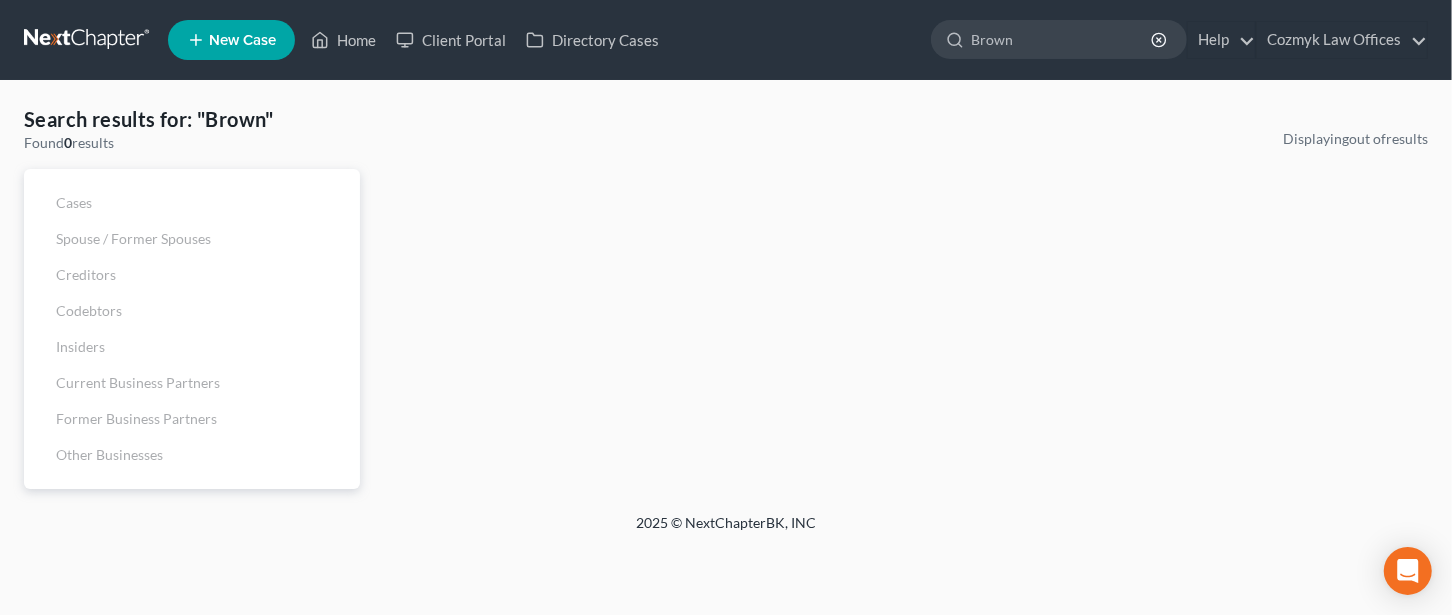 type on "Brown" 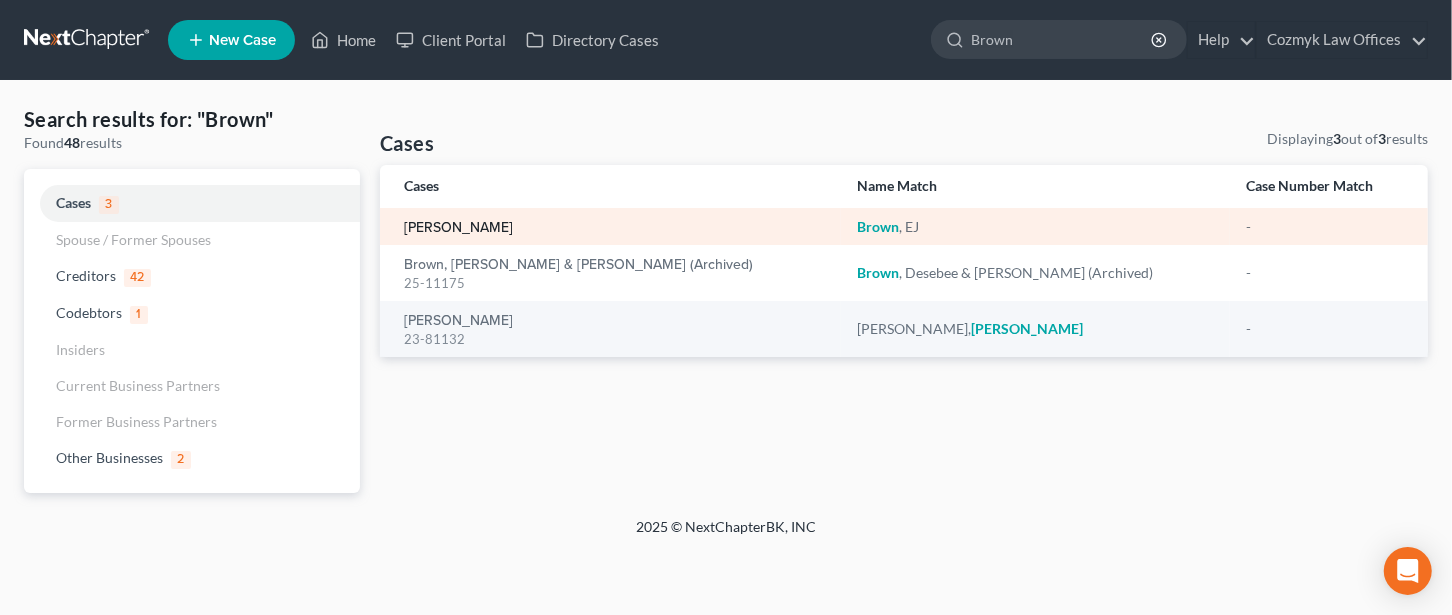 click on "[PERSON_NAME]" at bounding box center (458, 228) 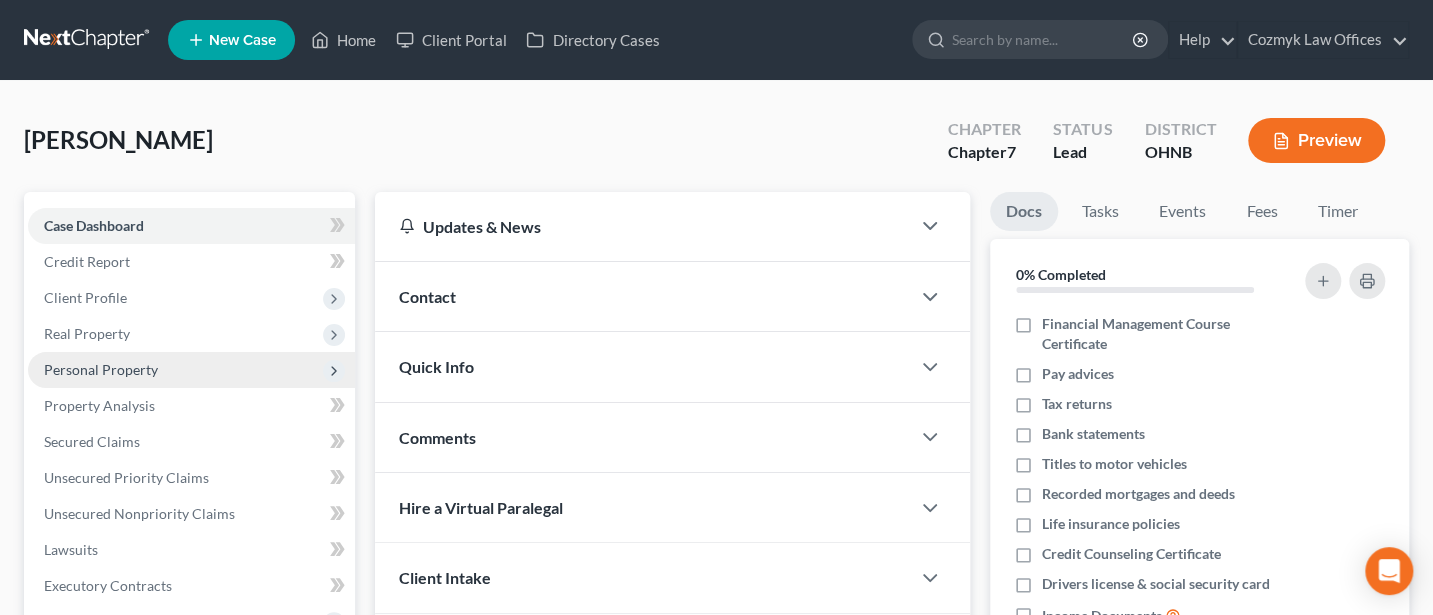 click on "Personal Property" at bounding box center (191, 370) 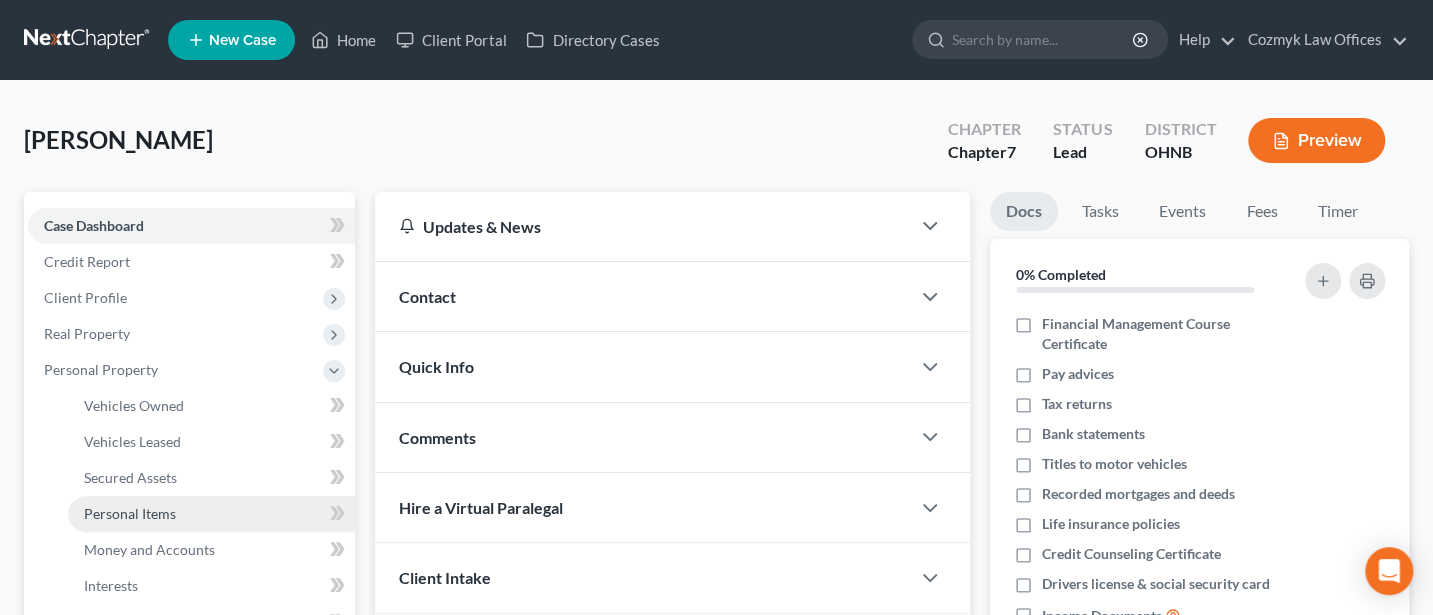 click on "Personal Items" at bounding box center (130, 513) 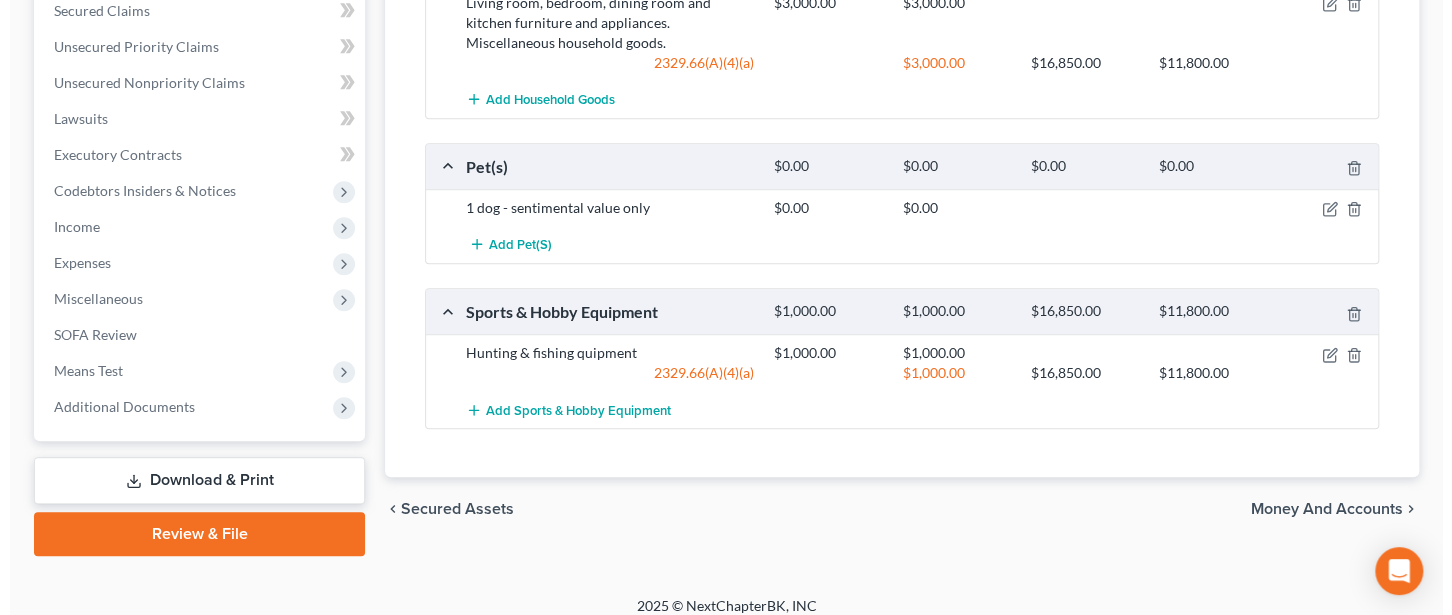 scroll, scrollTop: 800, scrollLeft: 0, axis: vertical 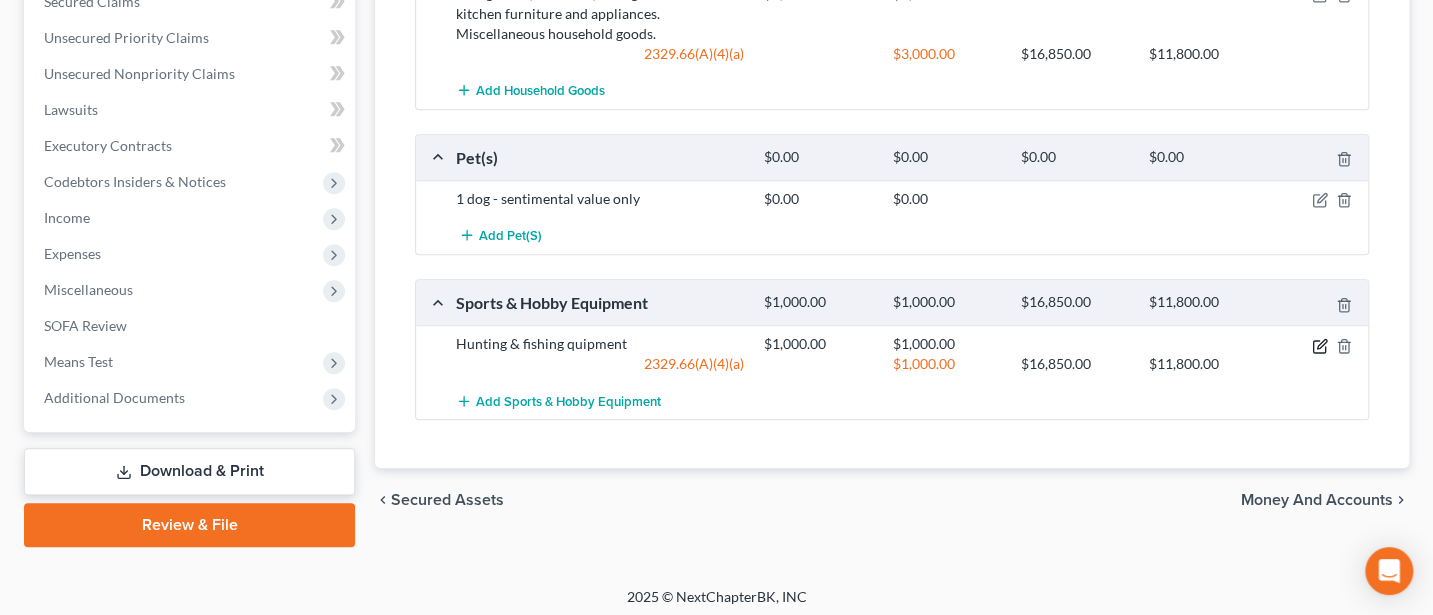 click 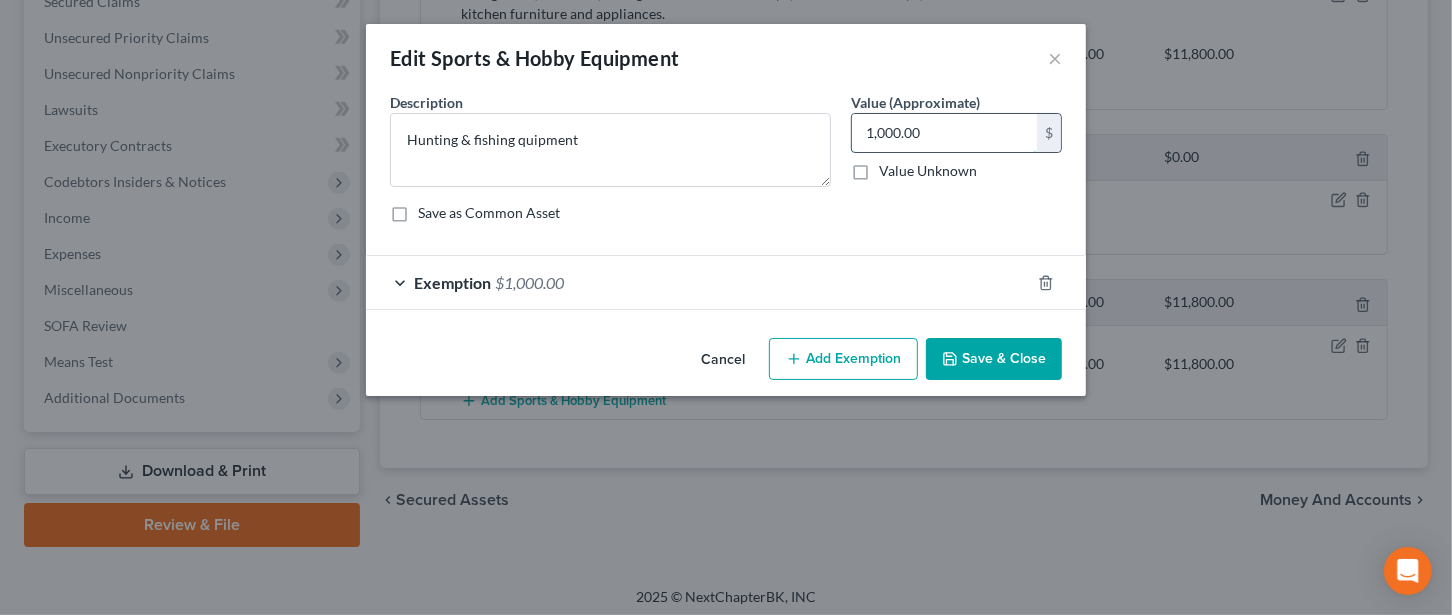 type 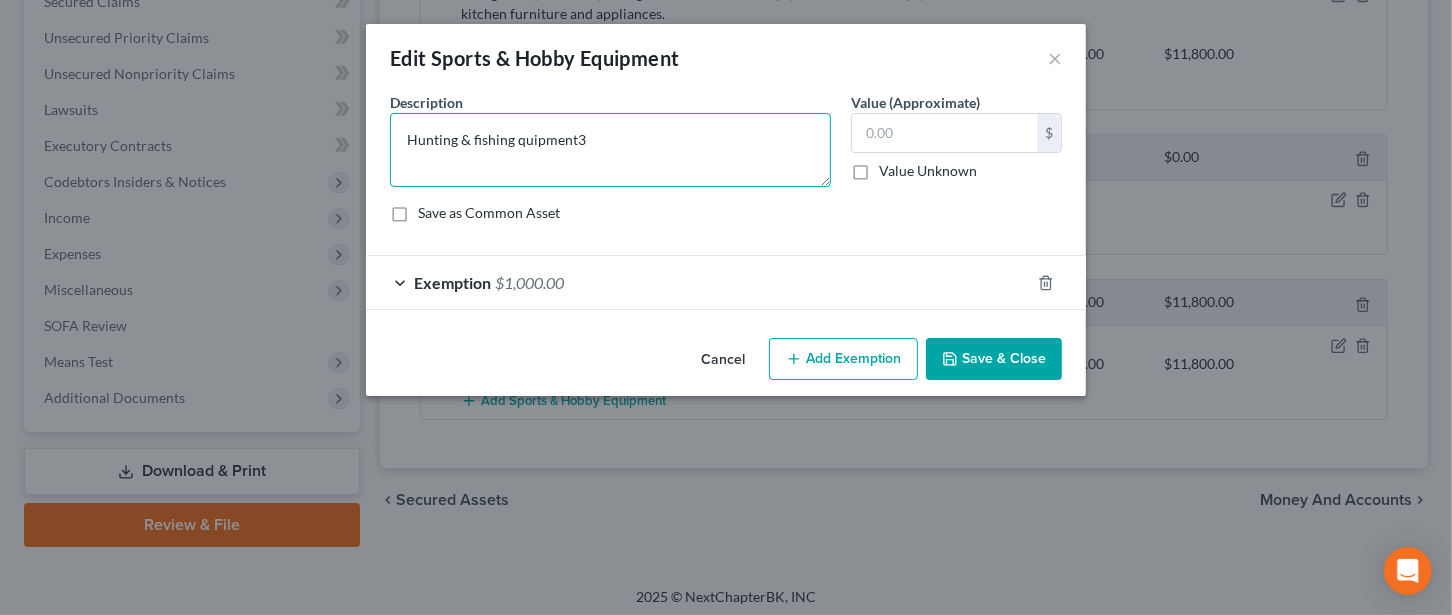 type on "Hunting & fishing quipment" 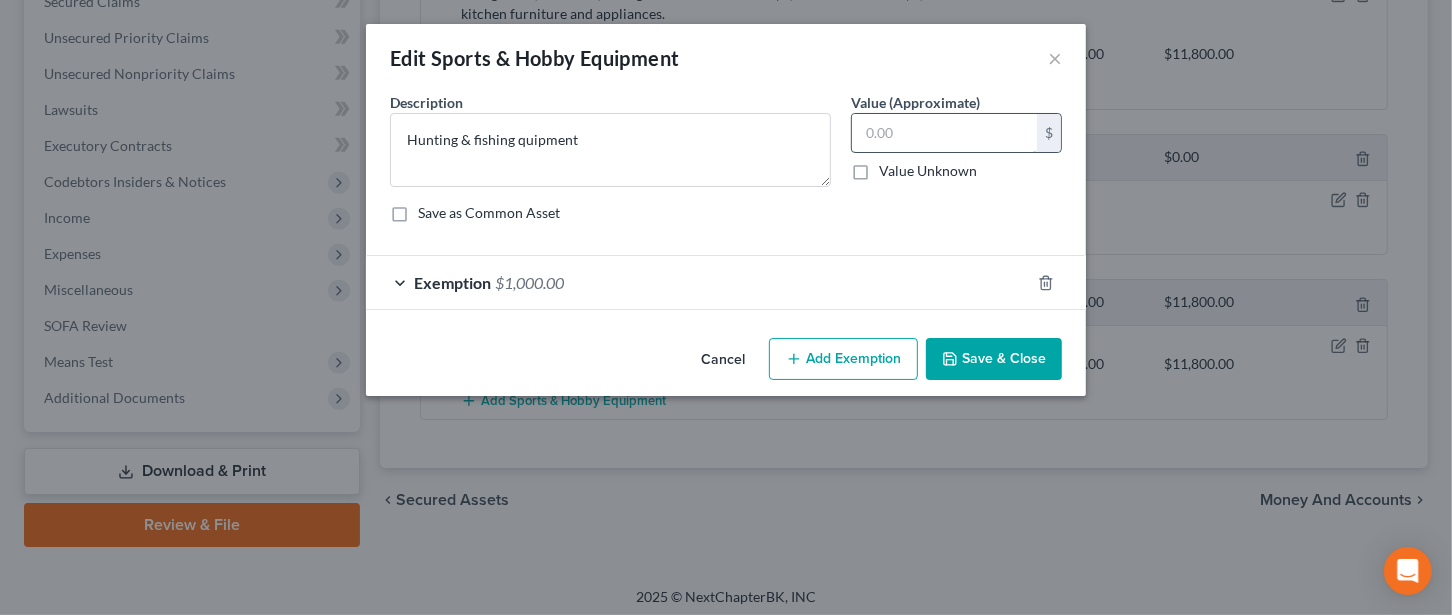 click at bounding box center [944, 133] 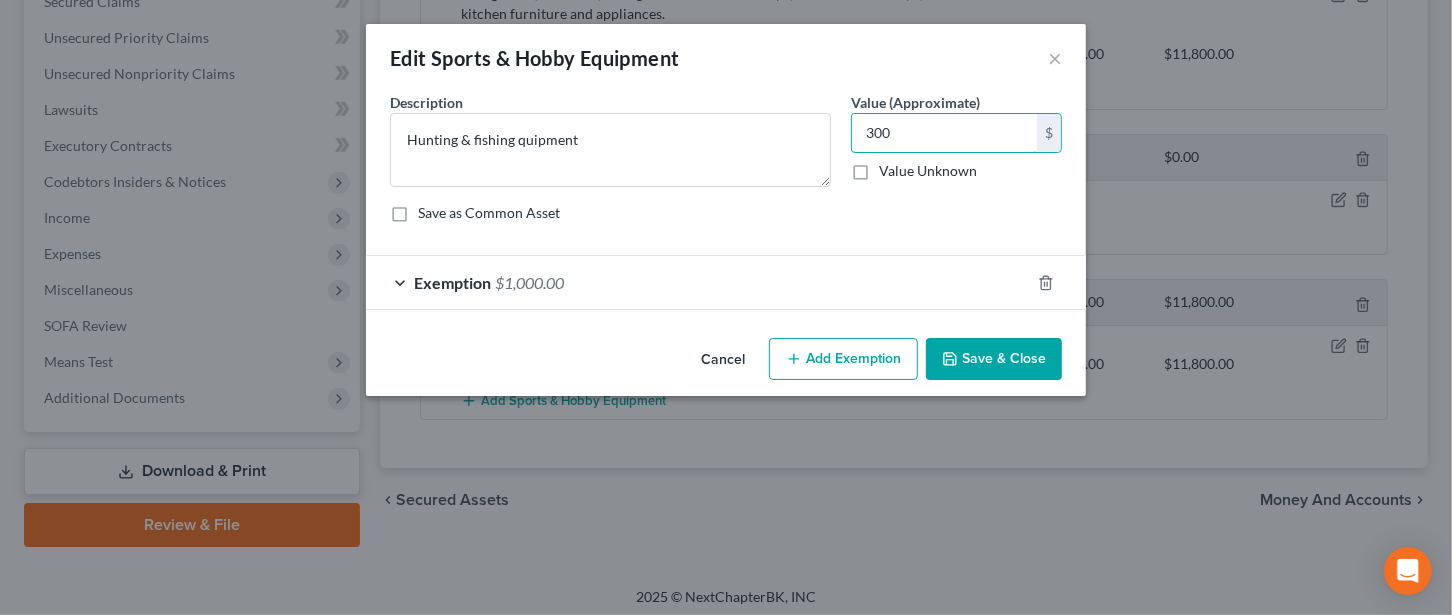 type on "300" 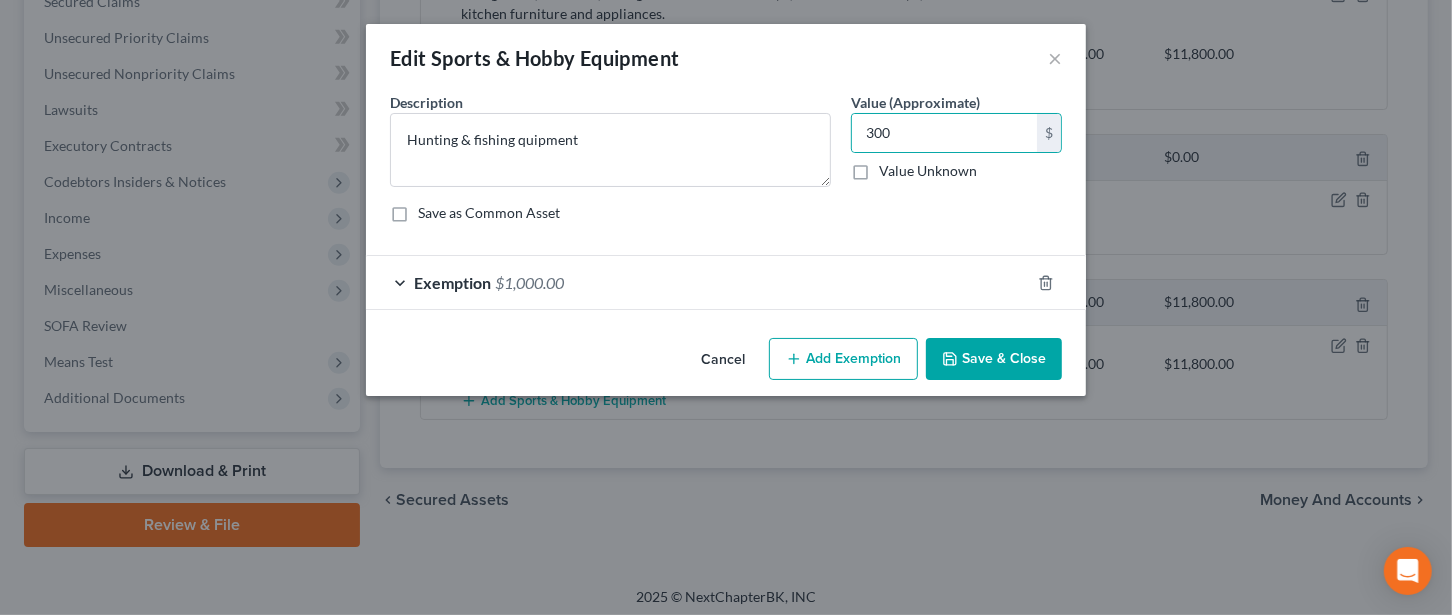 click on "Exemption" at bounding box center [452, 282] 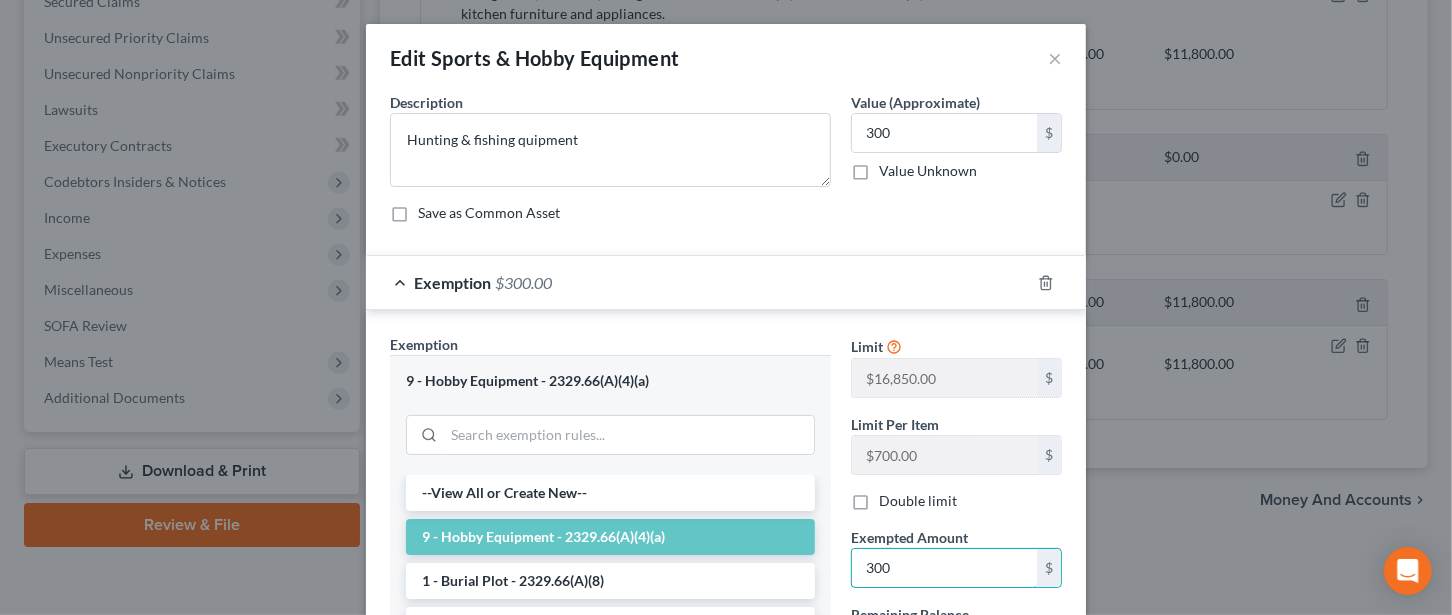 type on "300" 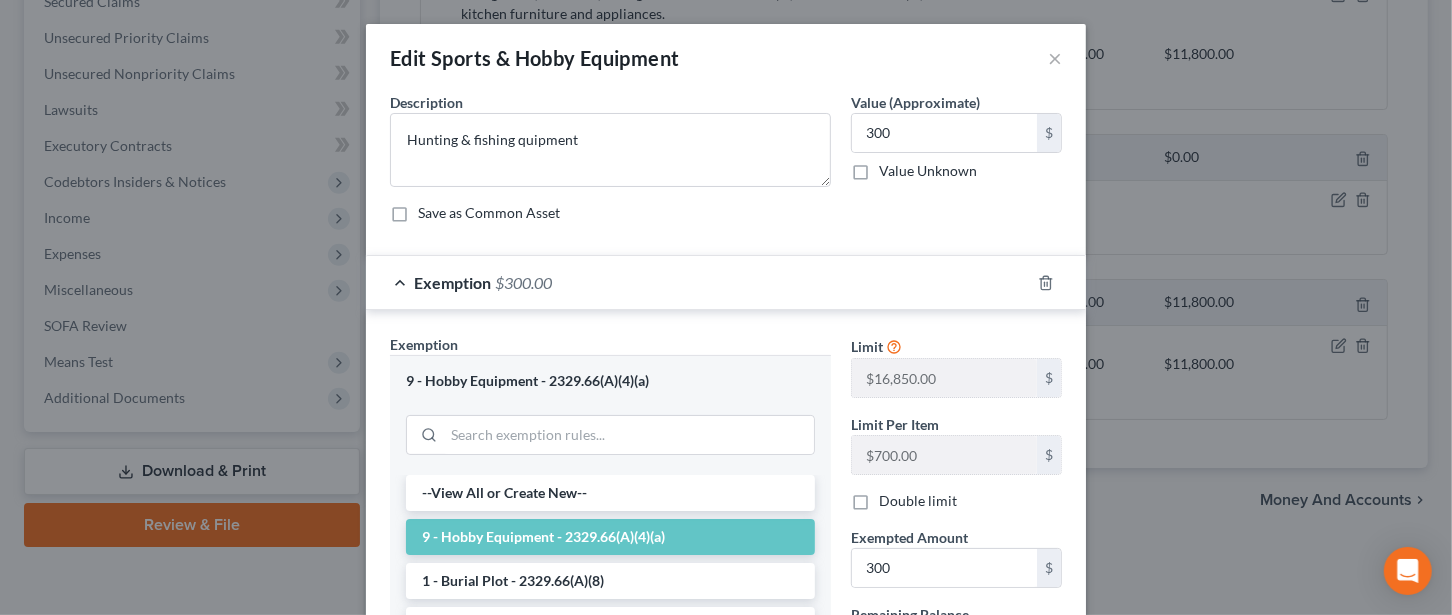click on "Exemption
*
9 - Hobby Equipment - 2329.66(A)(4)(a)         --View All or Create New-- 9 - Hobby Equipment - 2329.66(A)(4)(a) 1 - Burial Plot - 2329.66(A)(8) 1 - Property Exempt under 92 Stat. 2549,
11 U.S.C.A. 101 - 2329.66 (A)(17) 1 - Homestead Exemption  - 2329.66(A)(1) 11 - Wearing Apparel - 2329.66(A)(4)(a) 12 - Jewelry  - 2329.66(A)(4)(b) 13 - Animals - 2329.66(A)(4)(a) 14 - Health Aids - 2329.66(A)(7) 14 - Wildcard Exemption  - 2329.66(A)(18) 16 - Cash on hand - 2329.66(A)(3) 17 - Tuition Credit - 2329.66 (A)(16) 17 - Checking Accounts - 2329.66(A)(3) 17 - Savings Accounts  - 2329.66(A)(3) 21 - Tax Exempt Retirement Accounts - 11 U.S.C. § 522 21 - IRA & [PERSON_NAME] - 2329.66(A)(10)(c),(e) 21 - ERISA (employee retirement account) - 2329.66(A)(10)(b) 21 - [PERSON_NAME] or "HR 10" Plan (self employed) - 2329.66(A)(10)(d) 21 - Private Pension Plans - 2329.66(A)(10)(b) 21 - Public Employees Benefits - 145.56, 2329.66 (A)(10)(a) 21 - Volunteer firefighters' dependents - 146.13 30 - Wages - 2329.66 (A)(13)" at bounding box center (610, 564) 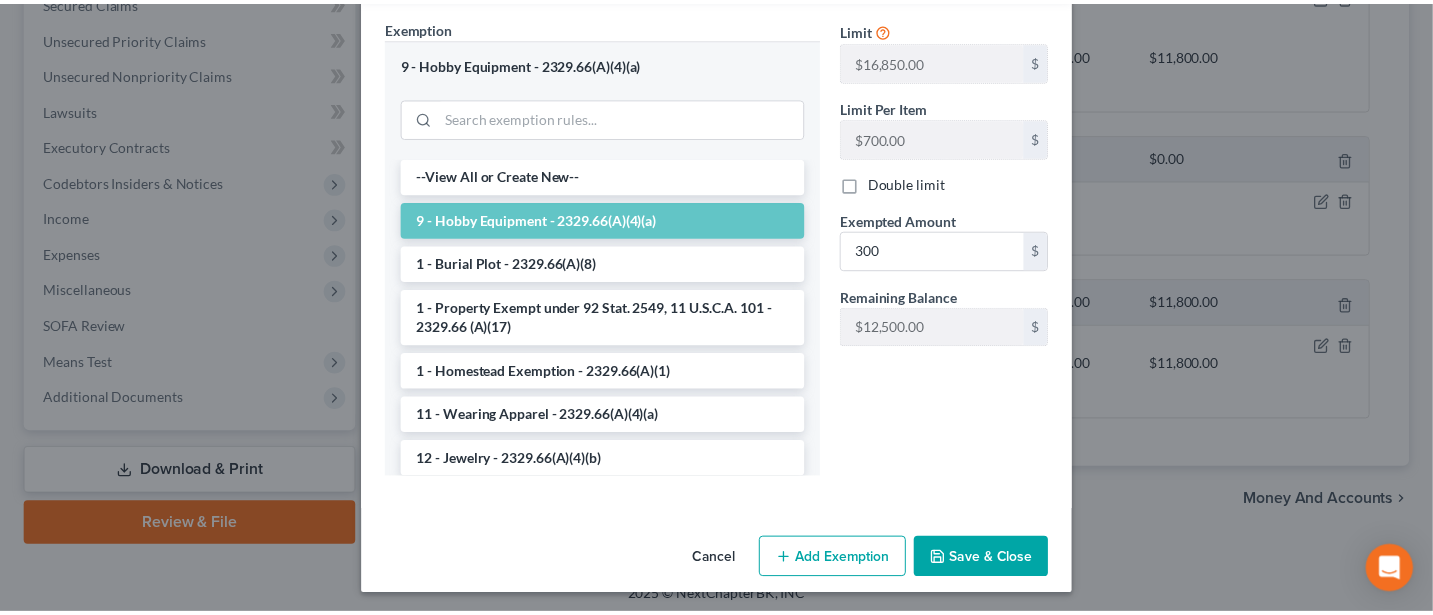 scroll, scrollTop: 320, scrollLeft: 0, axis: vertical 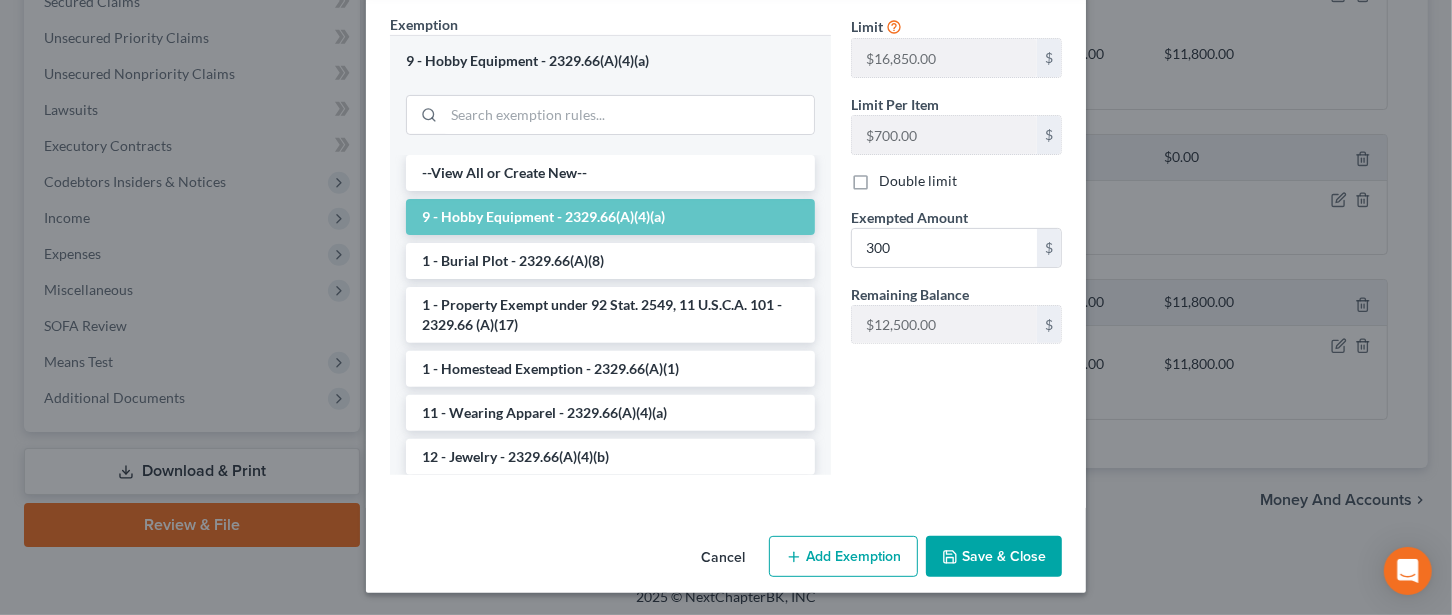 click on "Save & Close" at bounding box center (994, 557) 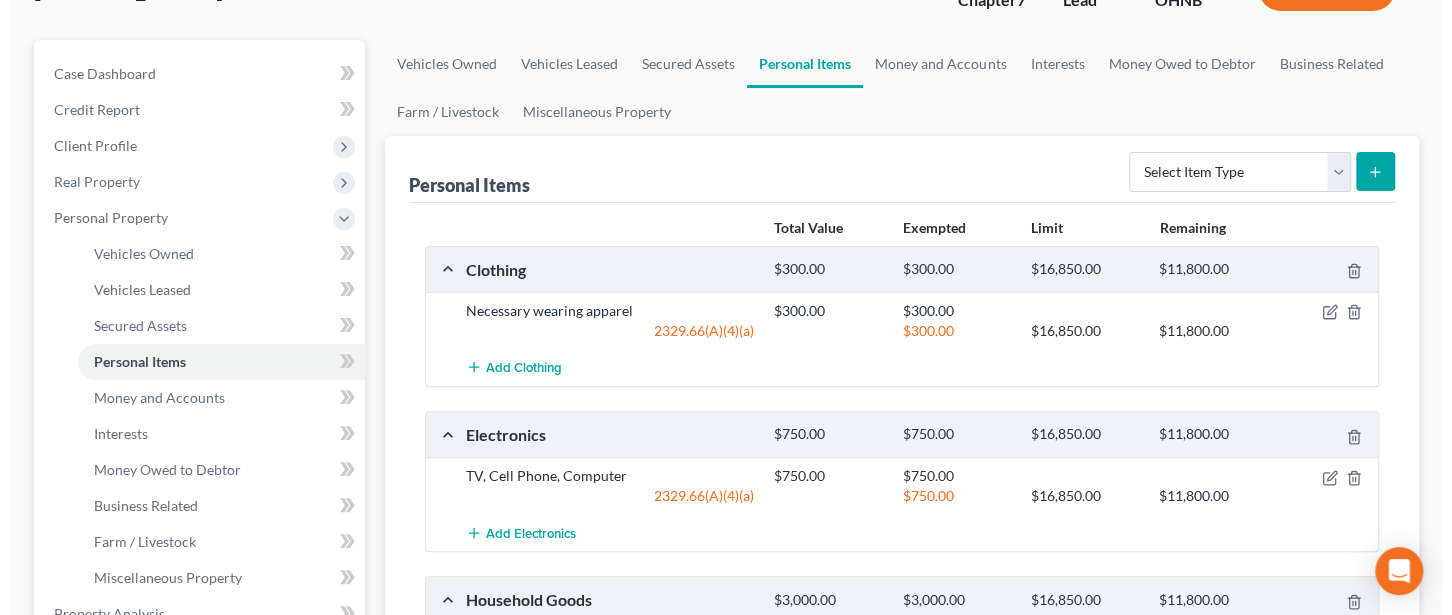 scroll, scrollTop: 0, scrollLeft: 0, axis: both 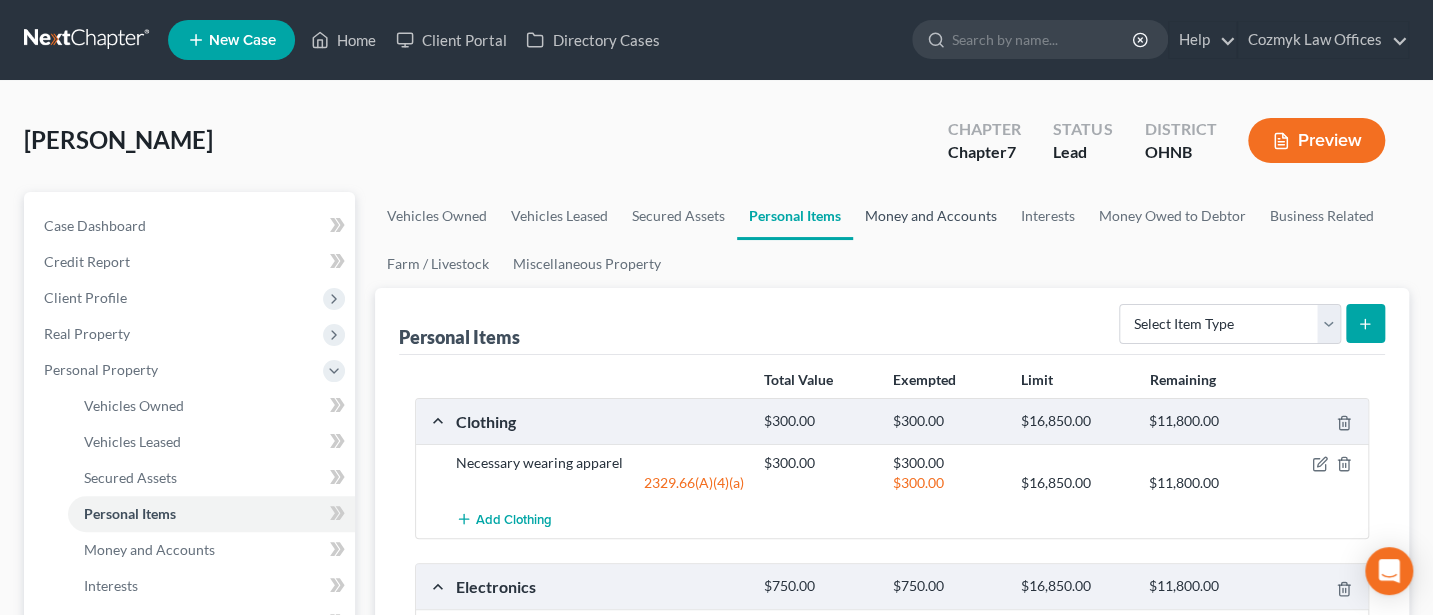 click on "Money and Accounts" at bounding box center [930, 216] 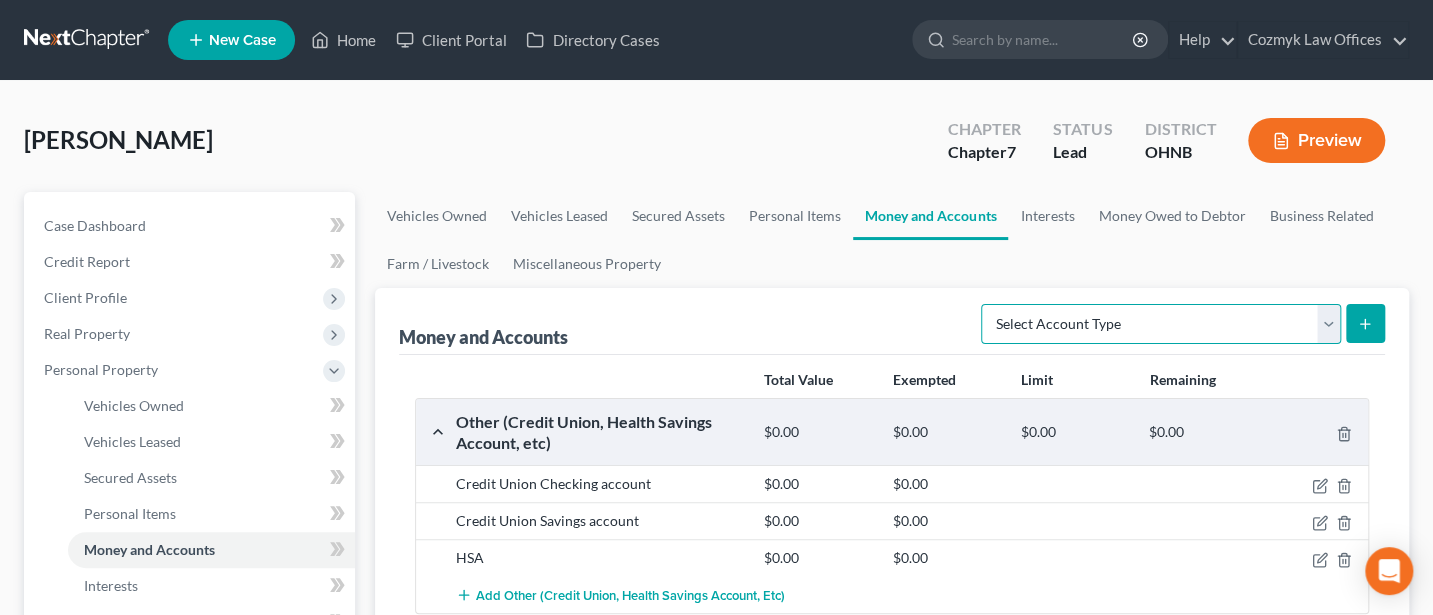 click on "Select Account Type Brokerage Cash on Hand Certificates of Deposit Checking Account Money Market Other (Credit Union, Health Savings Account, etc) Safe Deposit Box Savings Account Security Deposits or Prepayments" at bounding box center [1161, 324] 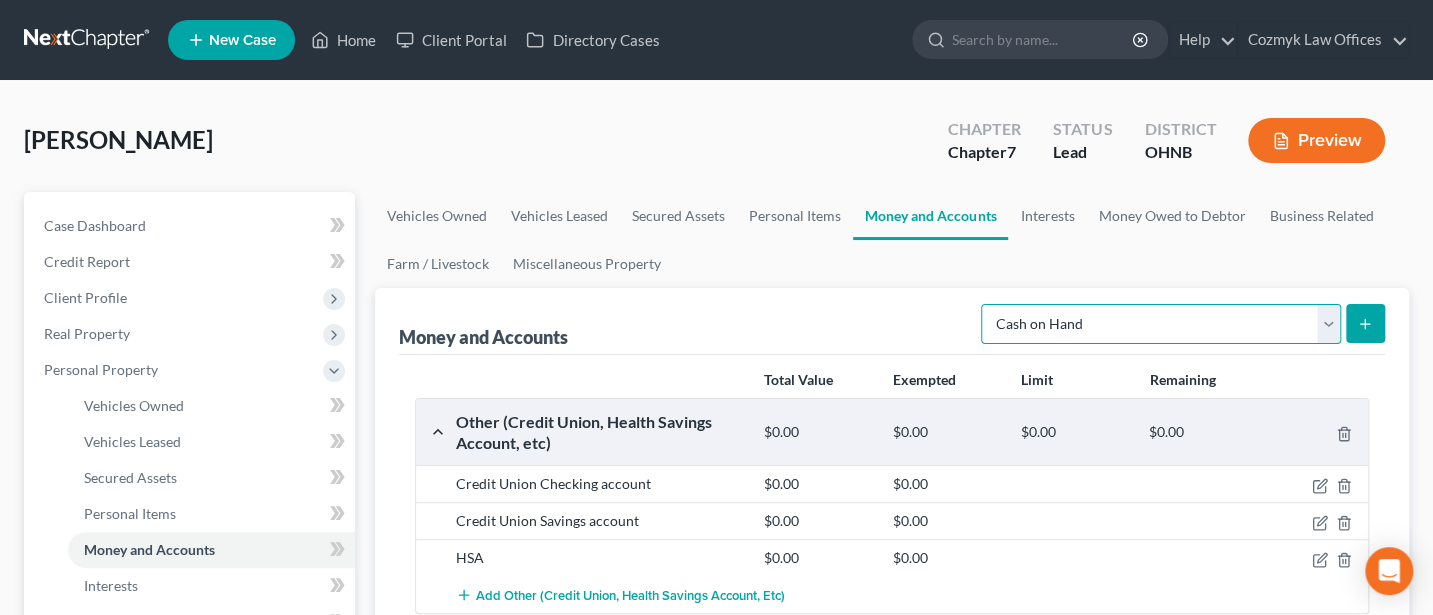 click on "Select Account Type Brokerage Cash on Hand Certificates of Deposit Checking Account Money Market Other (Credit Union, Health Savings Account, etc) Safe Deposit Box Savings Account Security Deposits or Prepayments" at bounding box center [1161, 324] 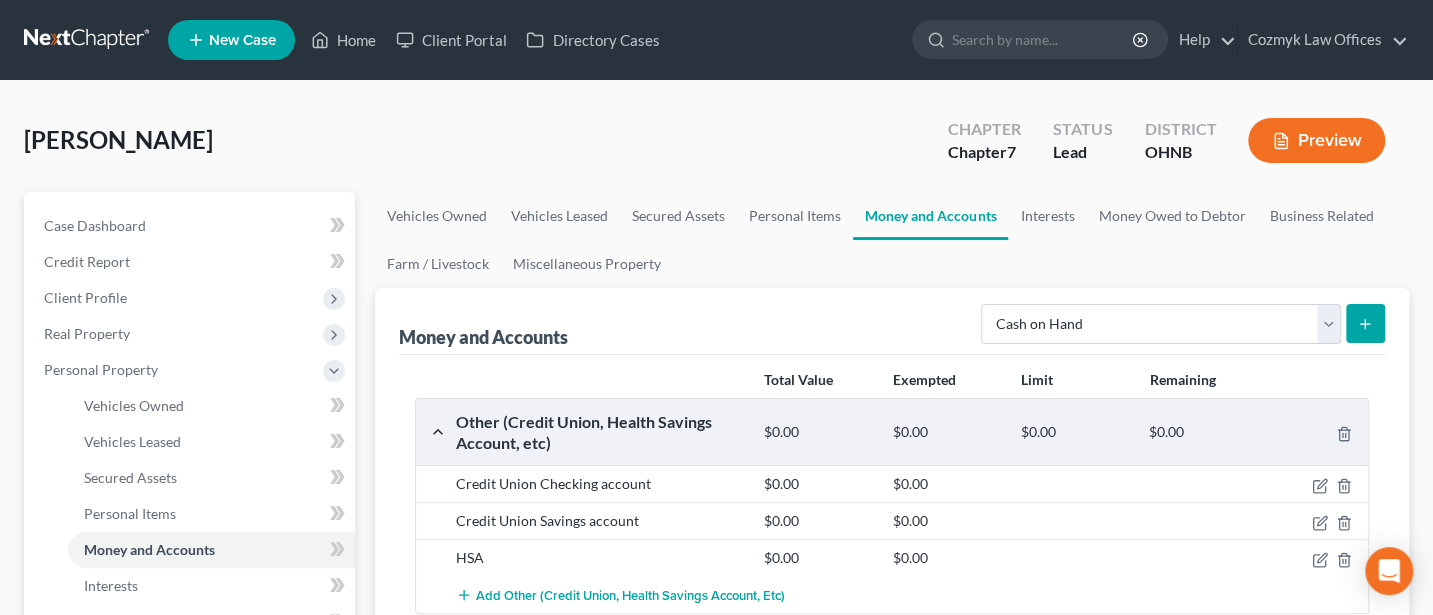 click 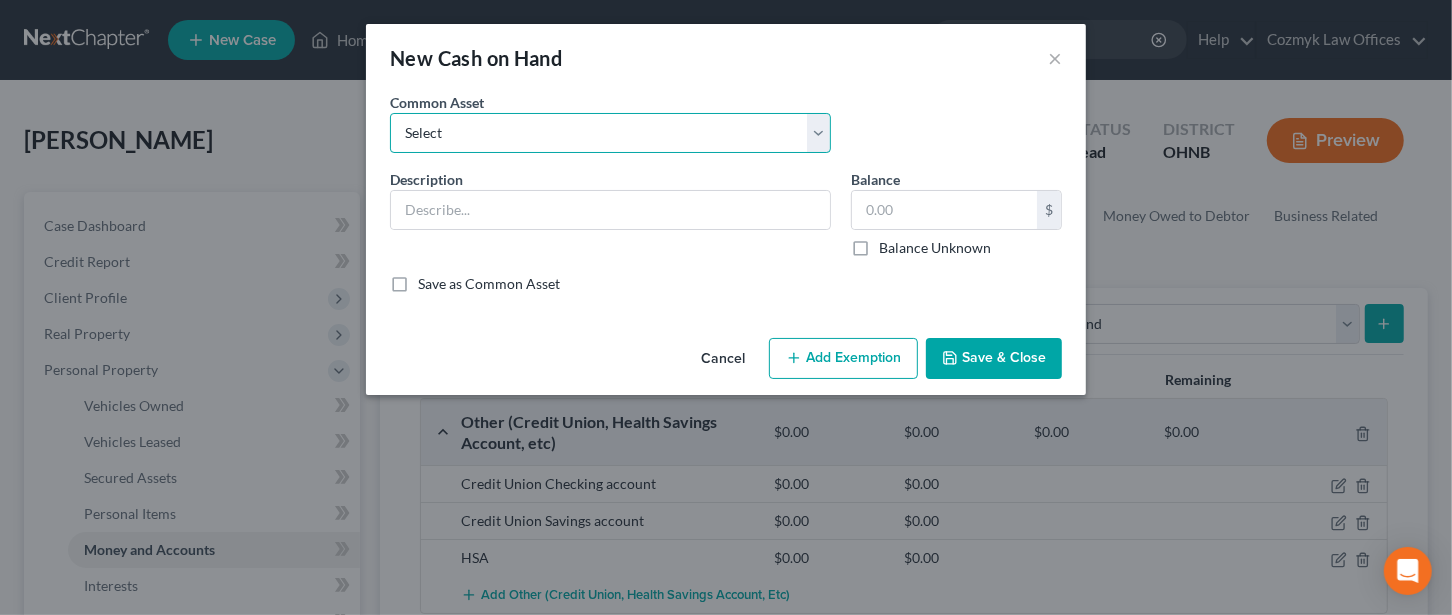 click on "Select Cash on Hand" at bounding box center (610, 133) 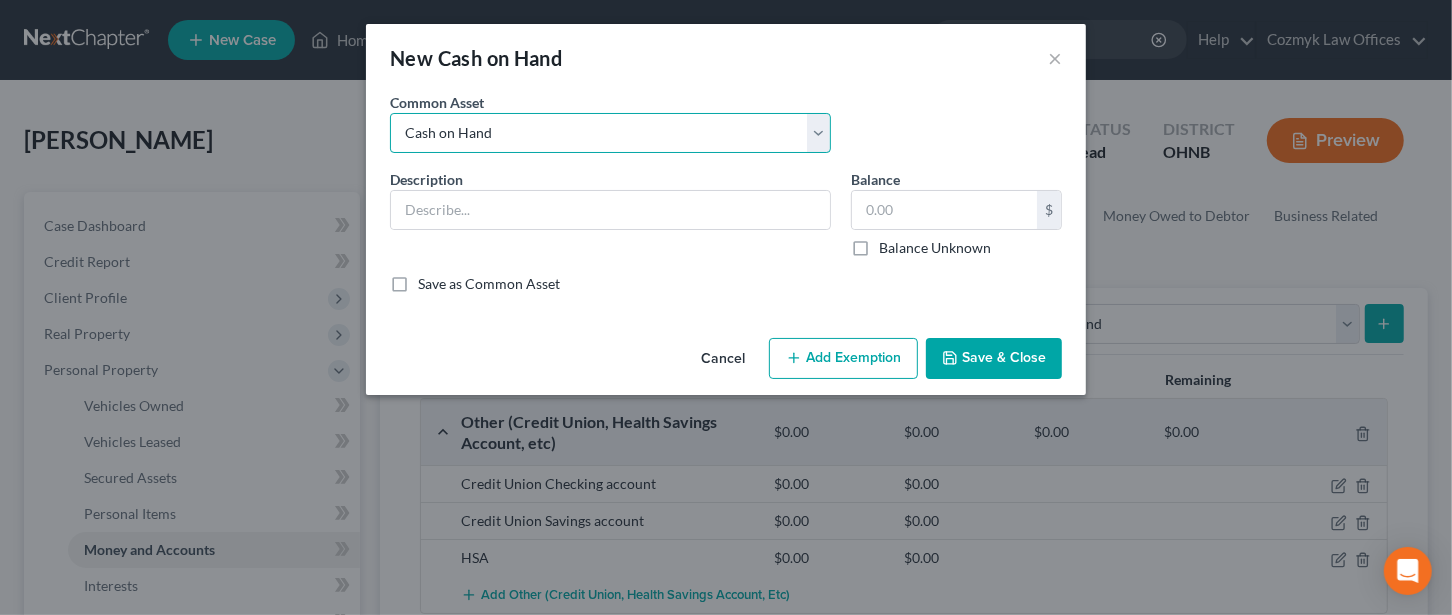 click on "Select Cash on Hand" at bounding box center (610, 133) 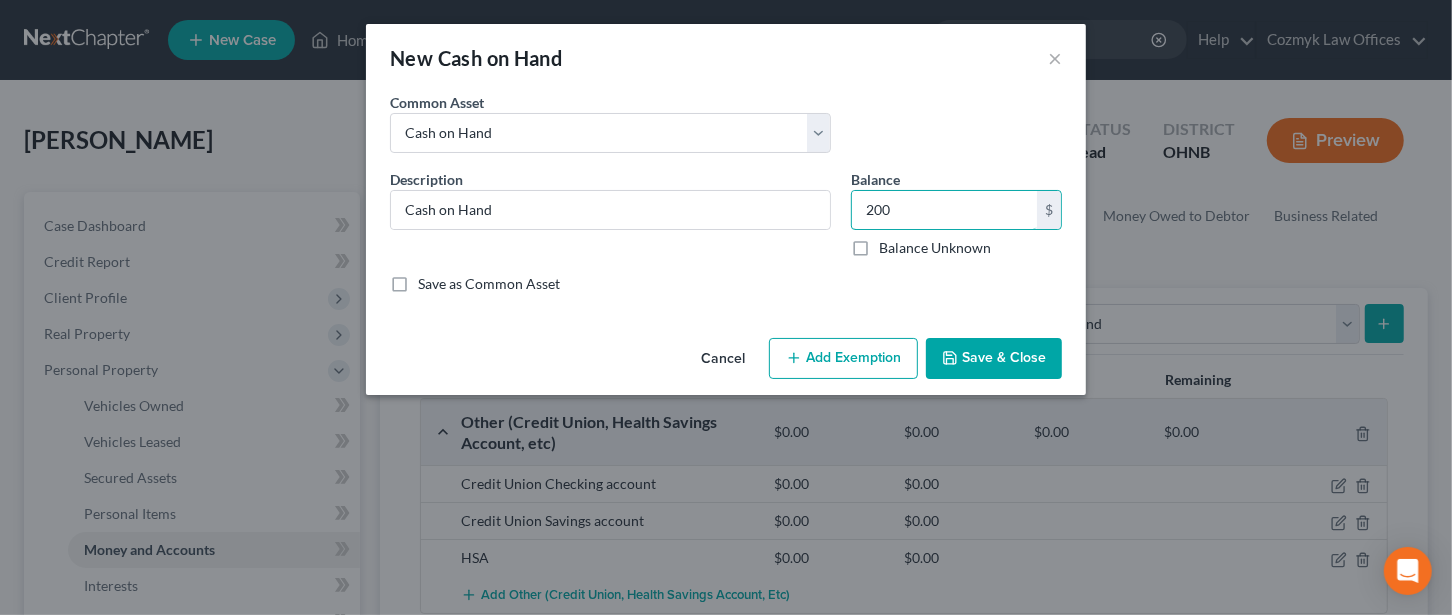 type on "200" 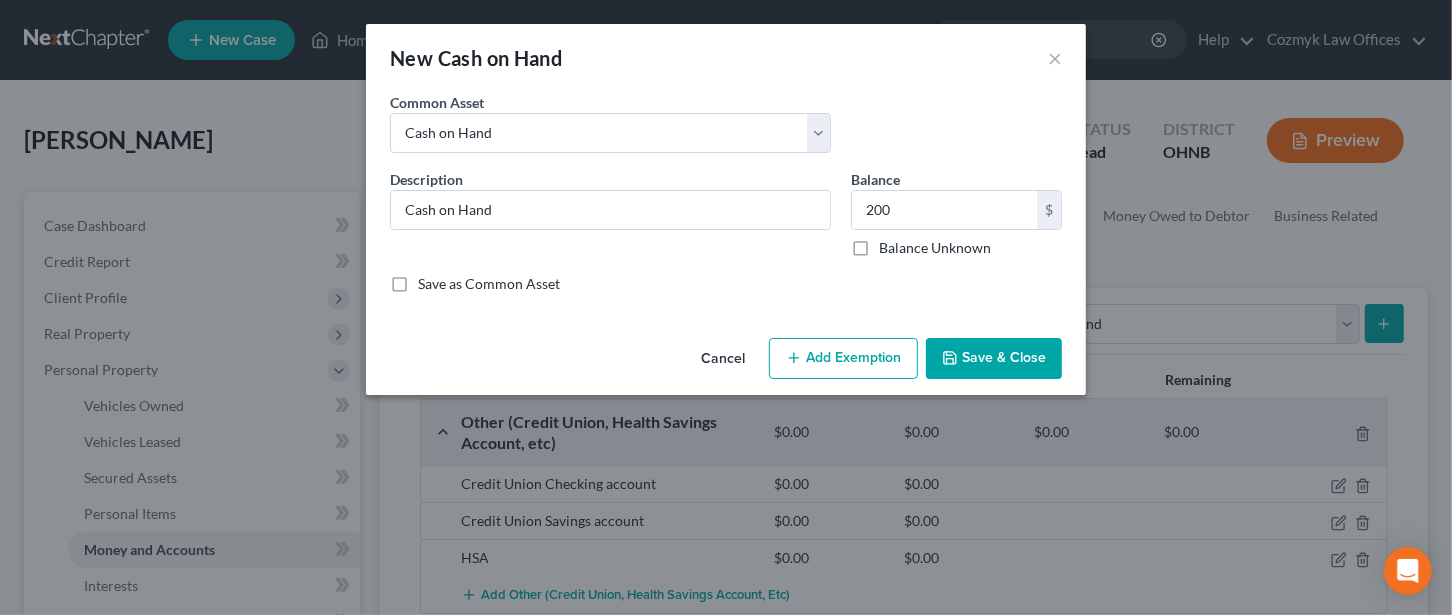 click on "Add Exemption" at bounding box center [843, 359] 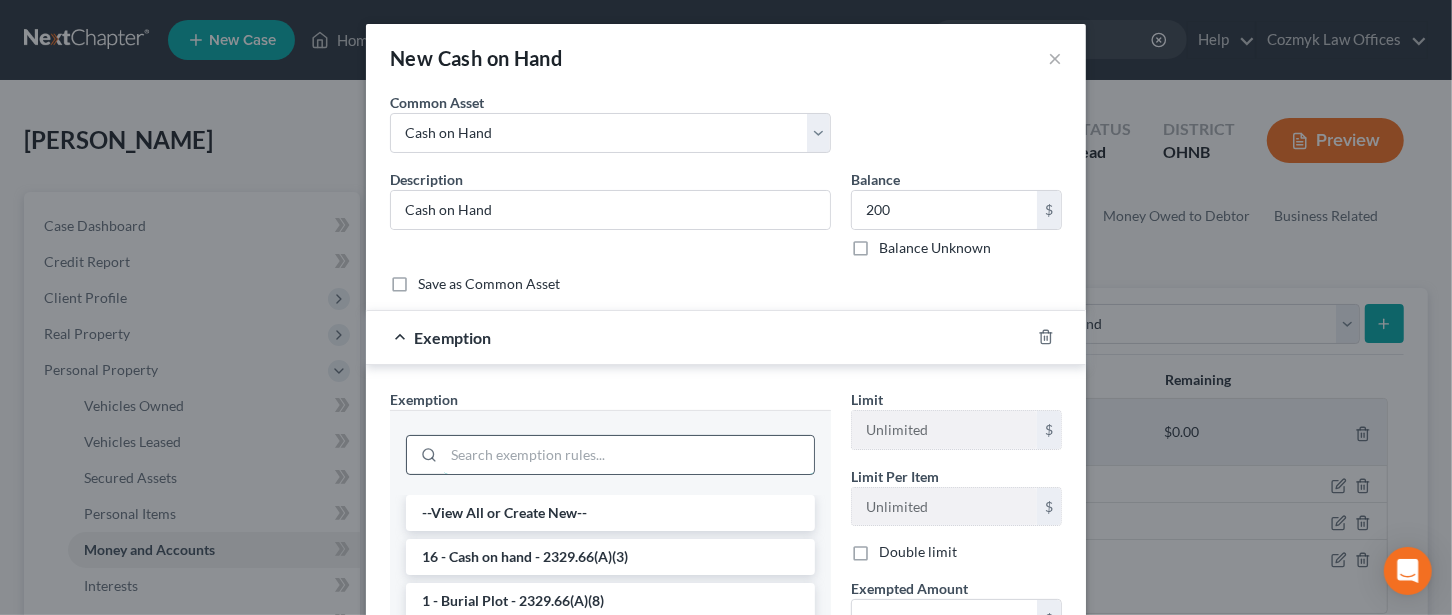 click at bounding box center (629, 455) 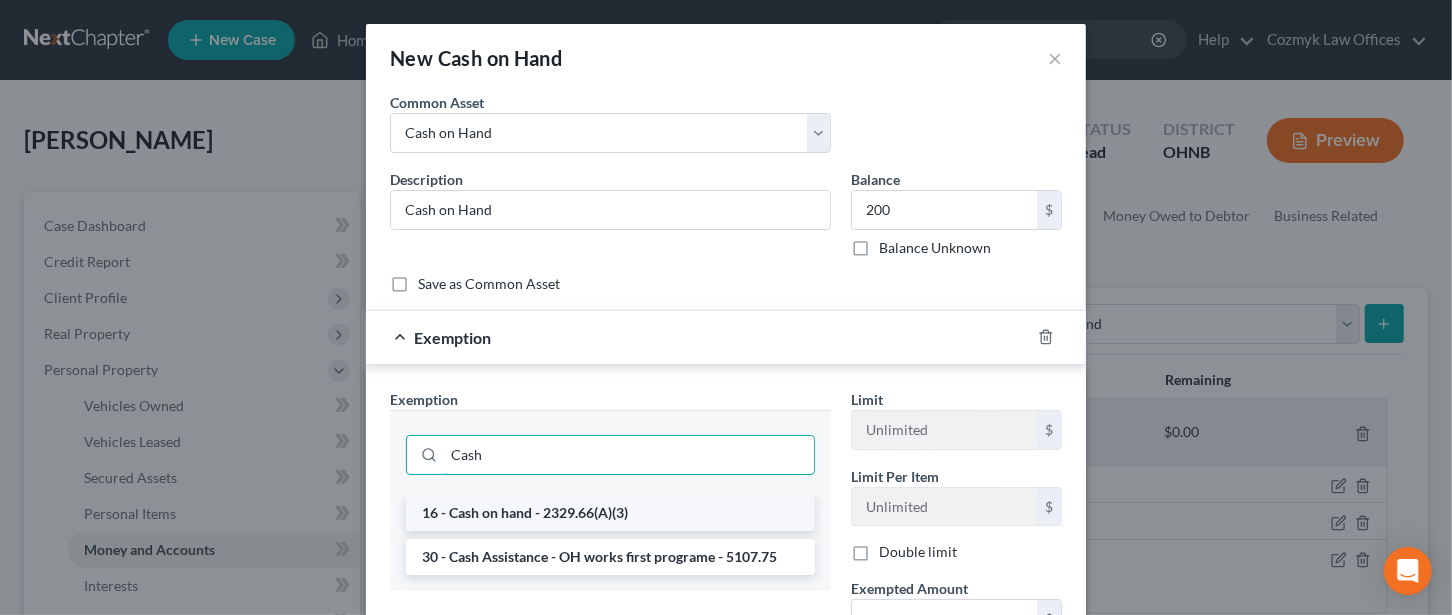 type on "Cash" 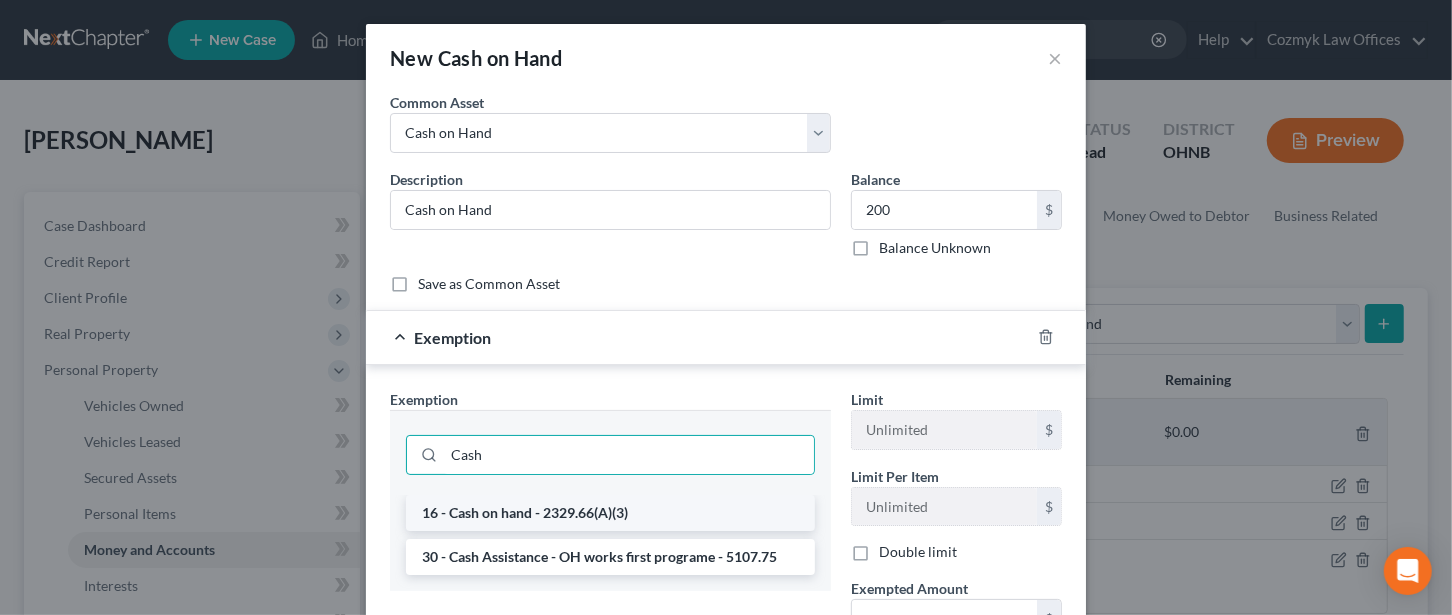 click on "16 - Cash on hand - 2329.66(A)(3)" at bounding box center (610, 513) 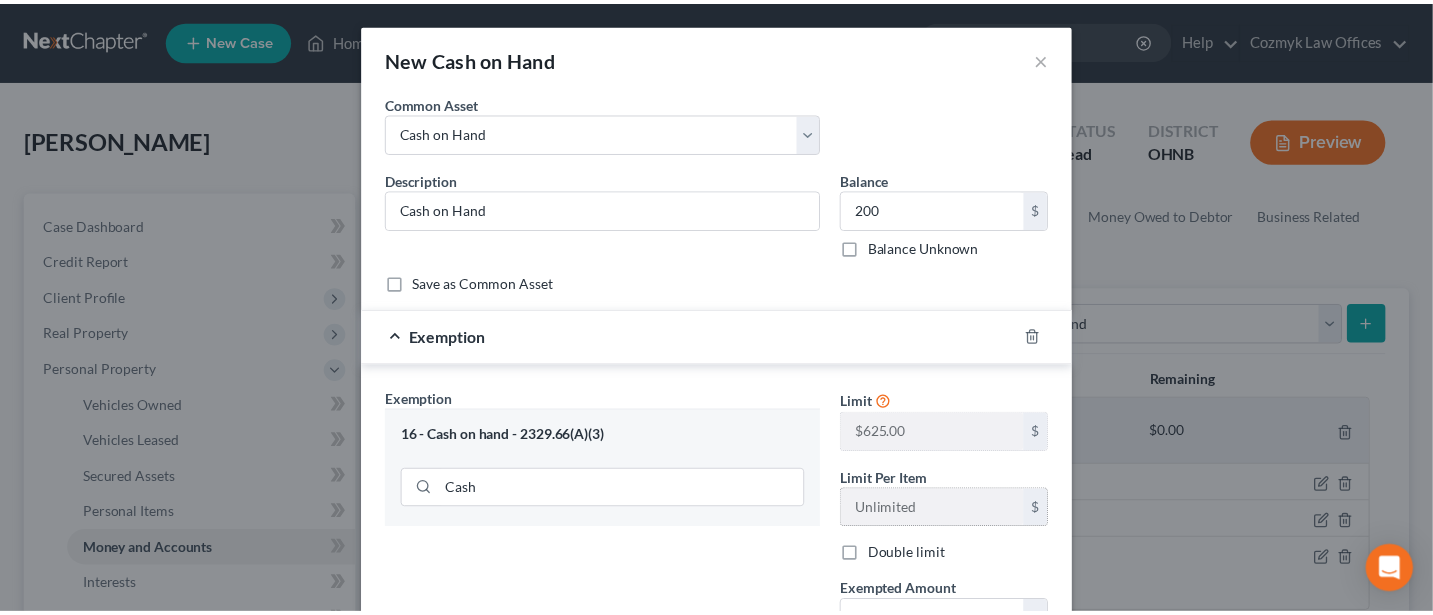 scroll, scrollTop: 243, scrollLeft: 0, axis: vertical 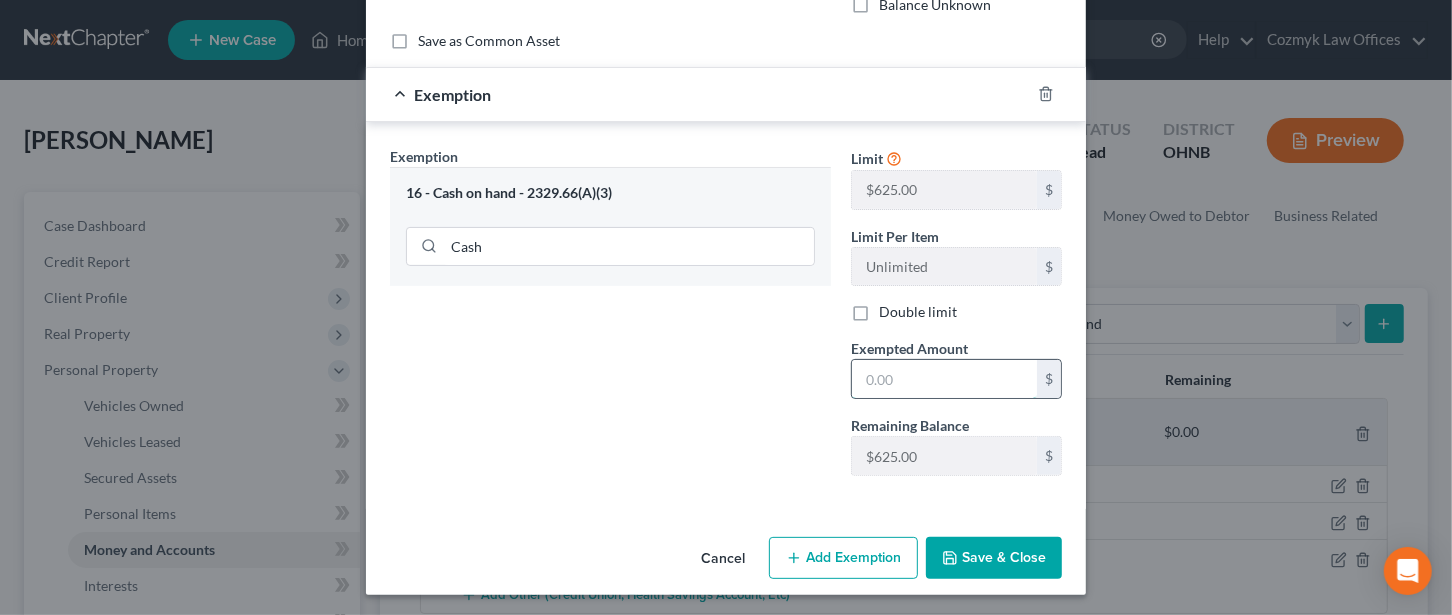 click at bounding box center [944, 379] 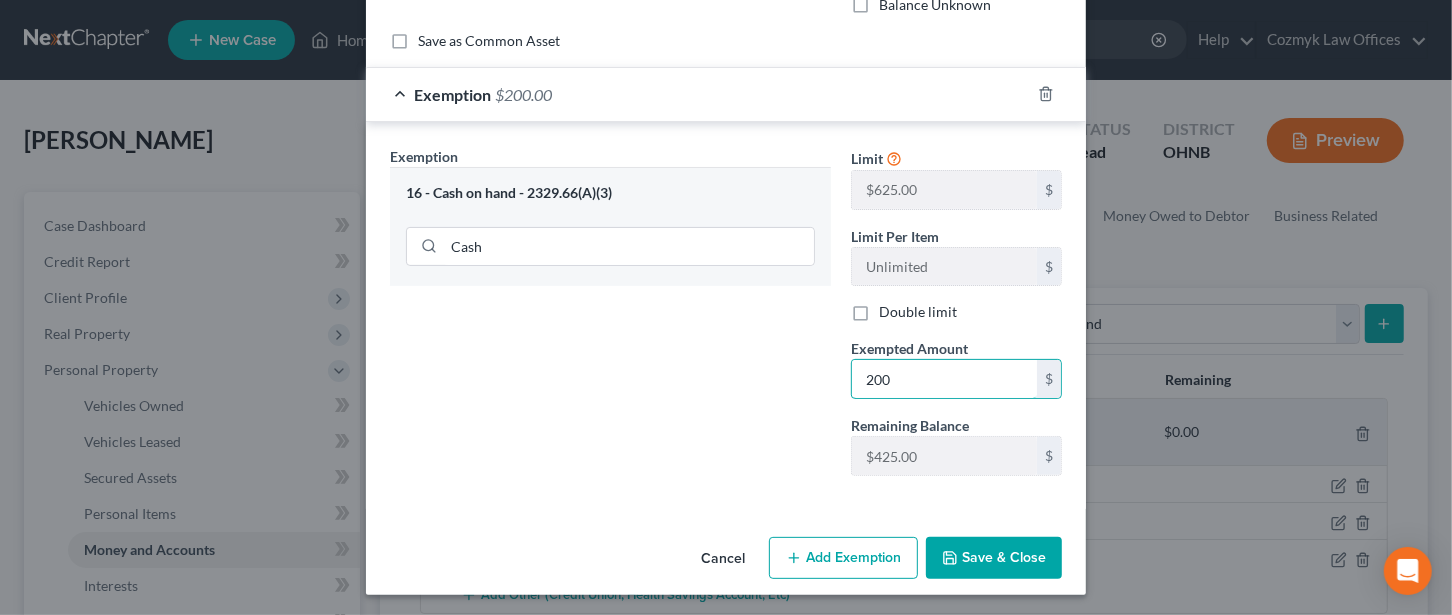 type on "200" 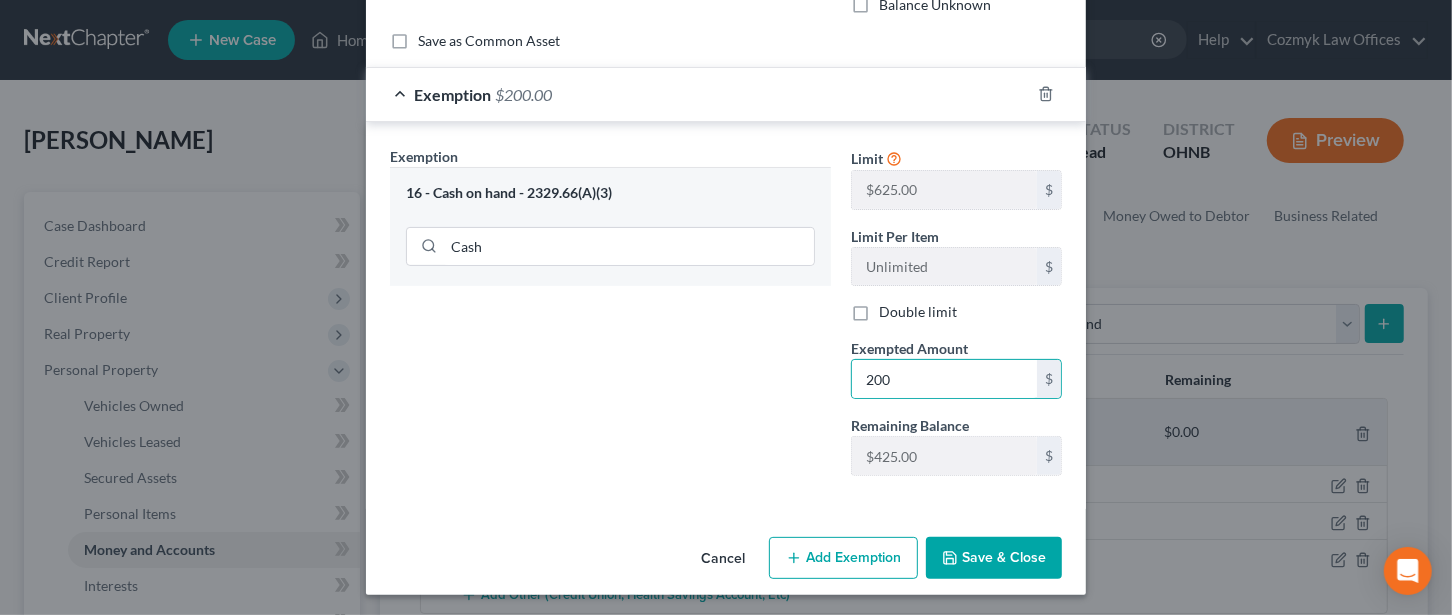click on "Exemption Set must be selected for CA.
Exemption
*
16 - Cash on hand - 2329.66(A)(3)         Cash" at bounding box center (610, 319) 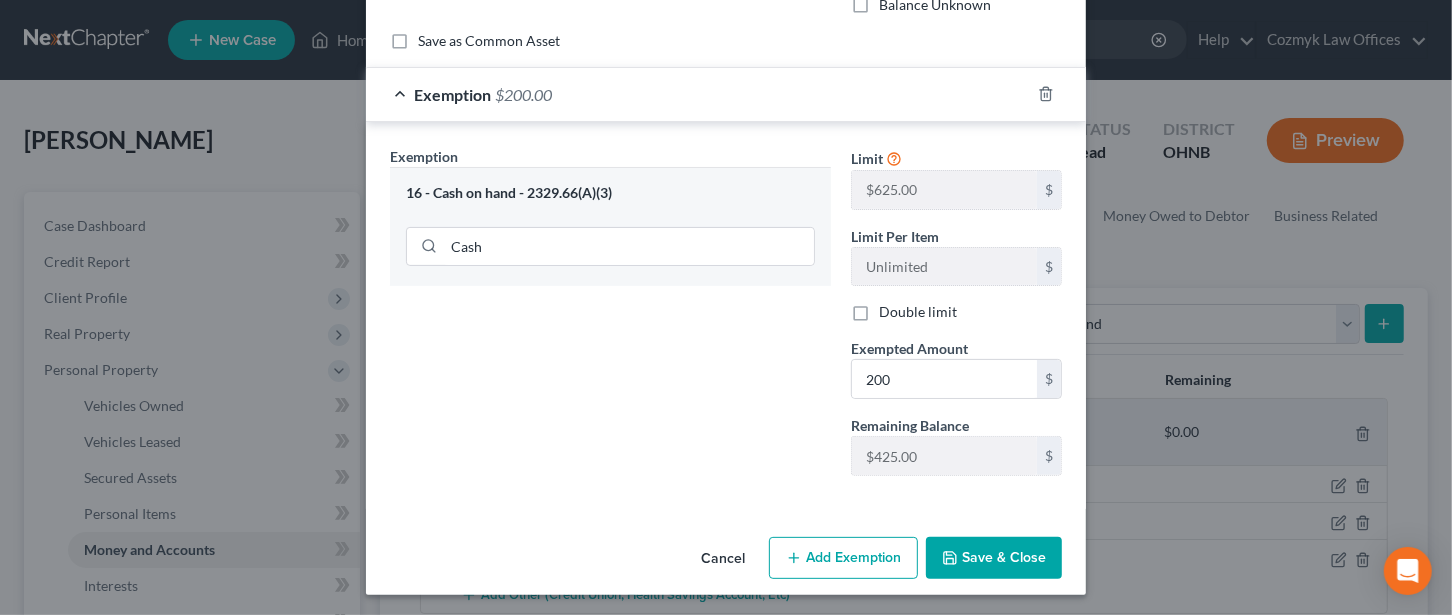 click on "Save & Close" at bounding box center (994, 558) 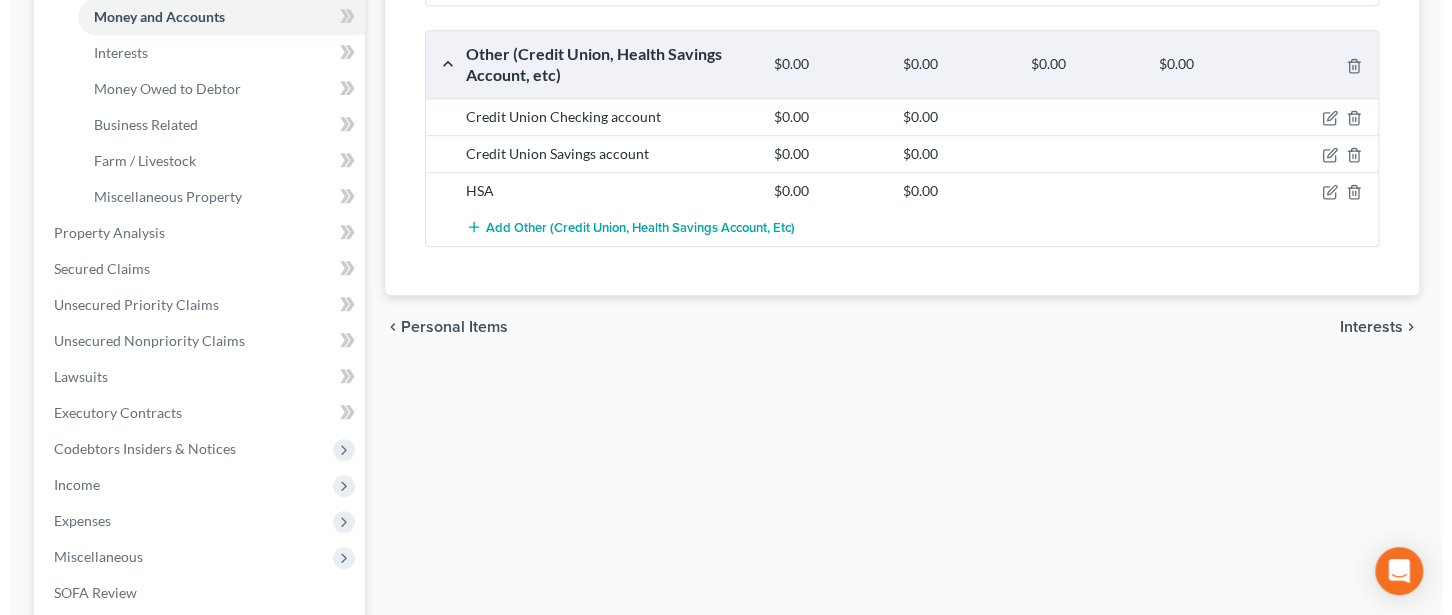 scroll, scrollTop: 266, scrollLeft: 0, axis: vertical 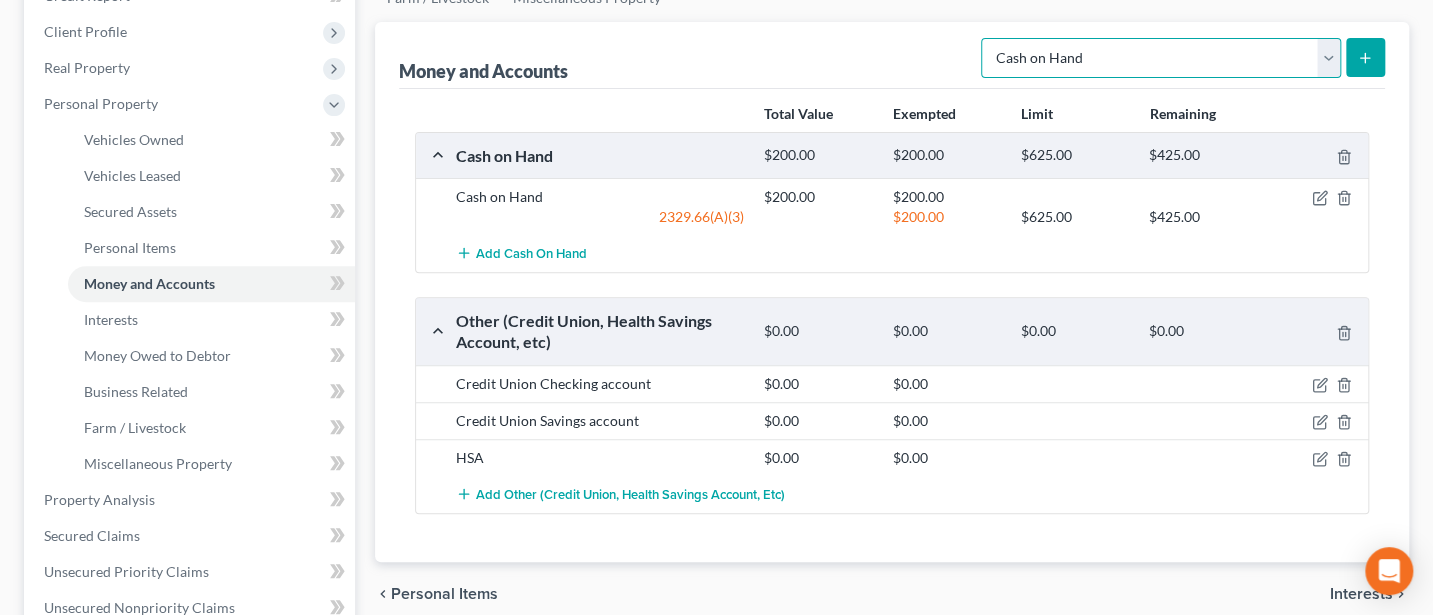 click on "Select Account Type Brokerage Cash on Hand Certificates of Deposit Checking Account Money Market Other (Credit Union, Health Savings Account, etc) Safe Deposit Box Savings Account Security Deposits or Prepayments" at bounding box center [1161, 58] 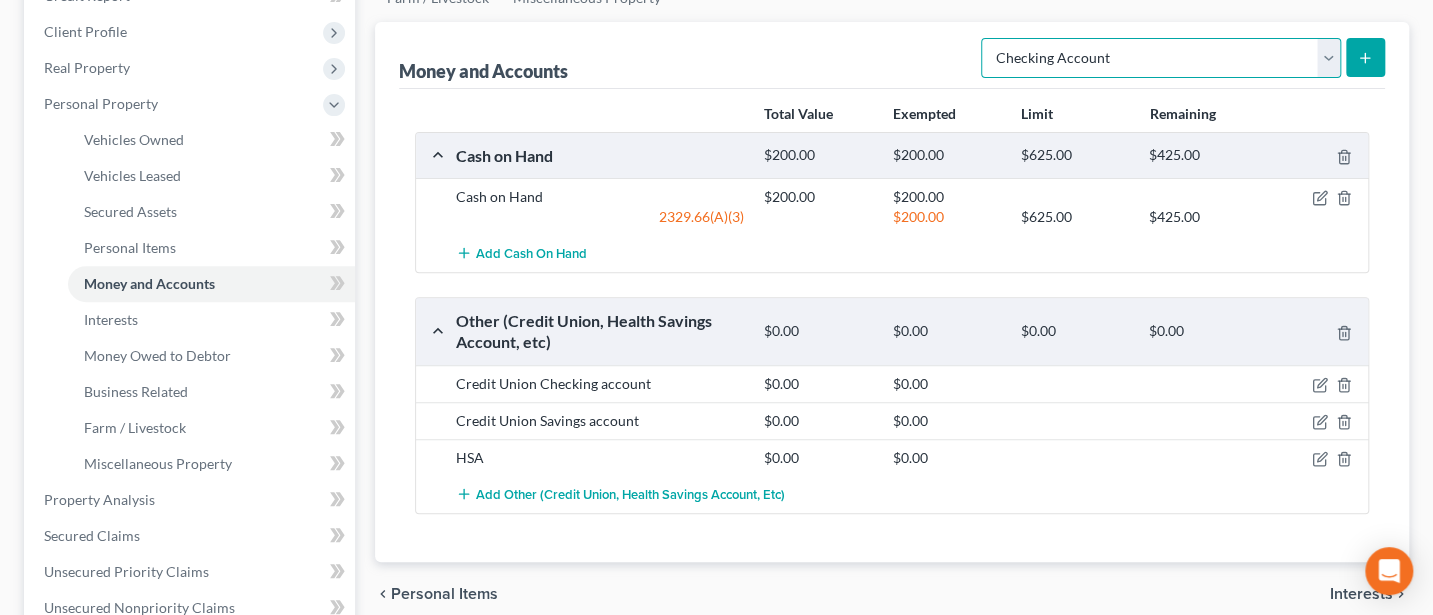 click on "Select Account Type Brokerage Cash on Hand Certificates of Deposit Checking Account Money Market Other (Credit Union, Health Savings Account, etc) Safe Deposit Box Savings Account Security Deposits or Prepayments" at bounding box center (1161, 58) 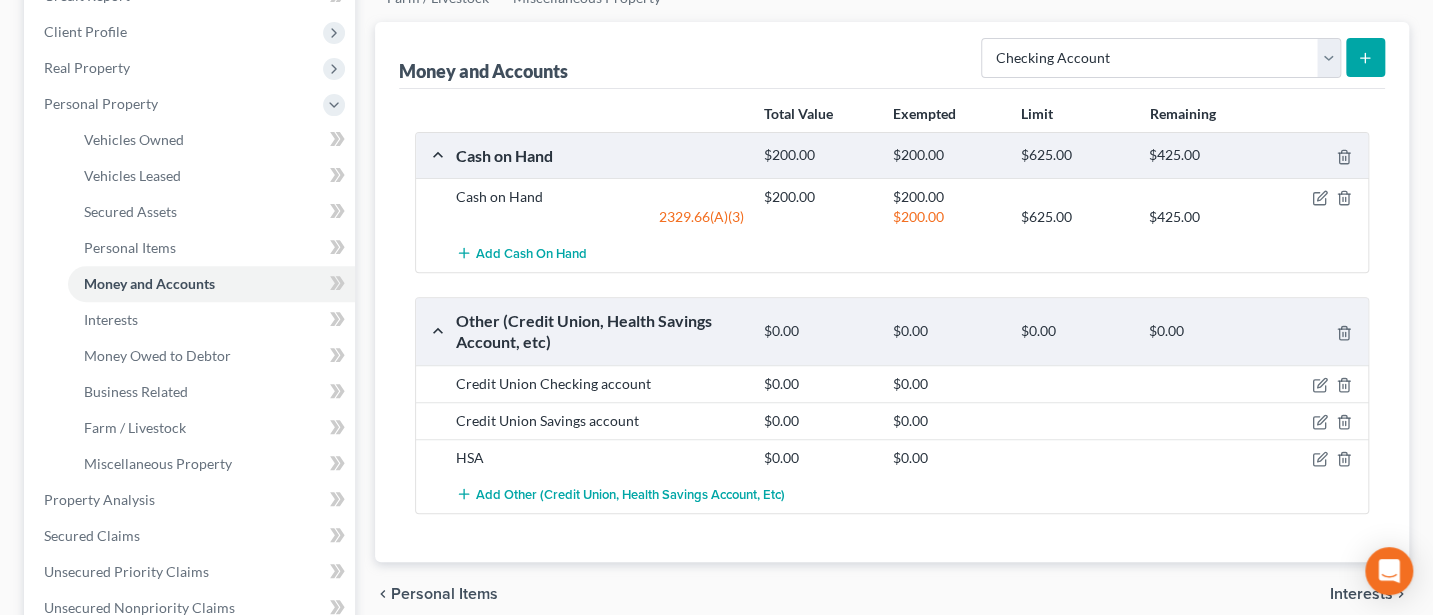 click at bounding box center [1365, 57] 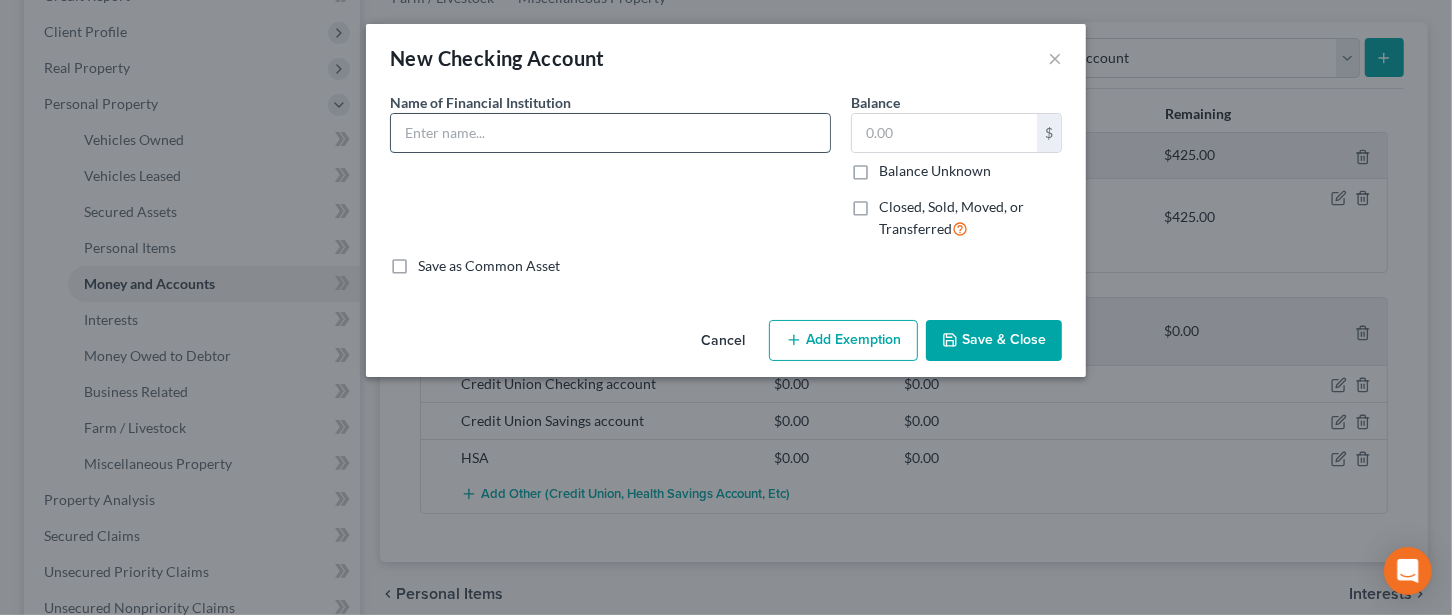 click at bounding box center [610, 133] 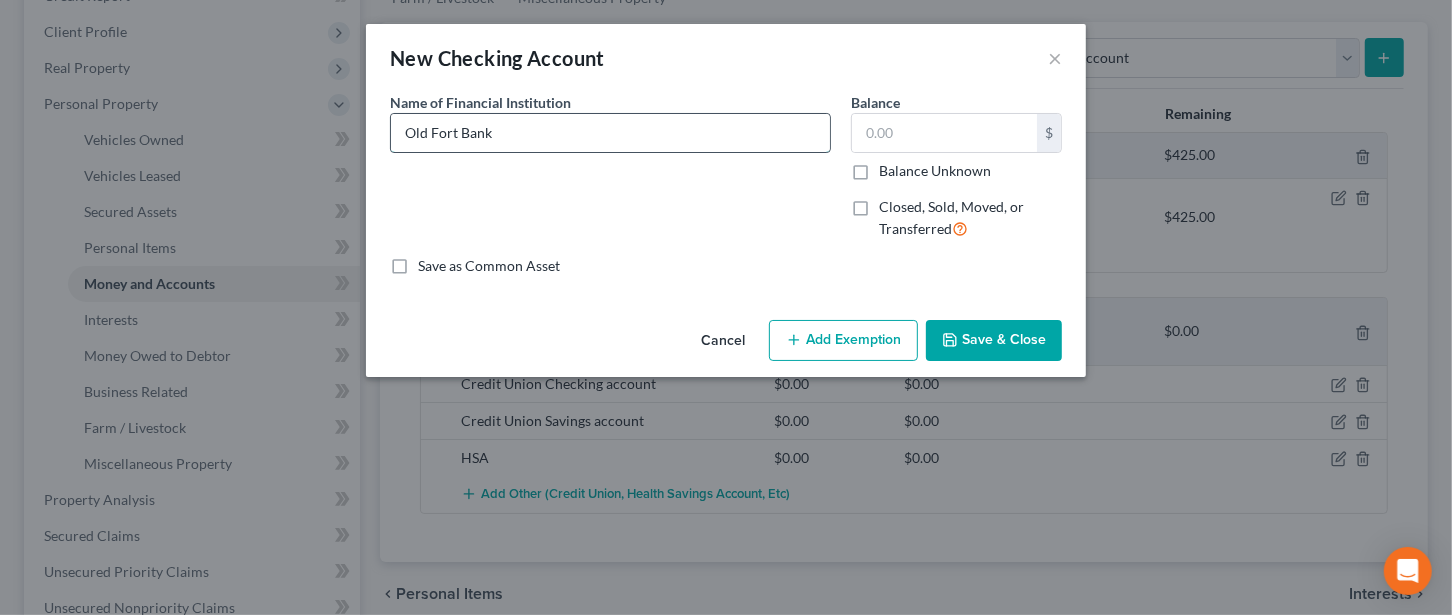 type on "Old Fort Bank" 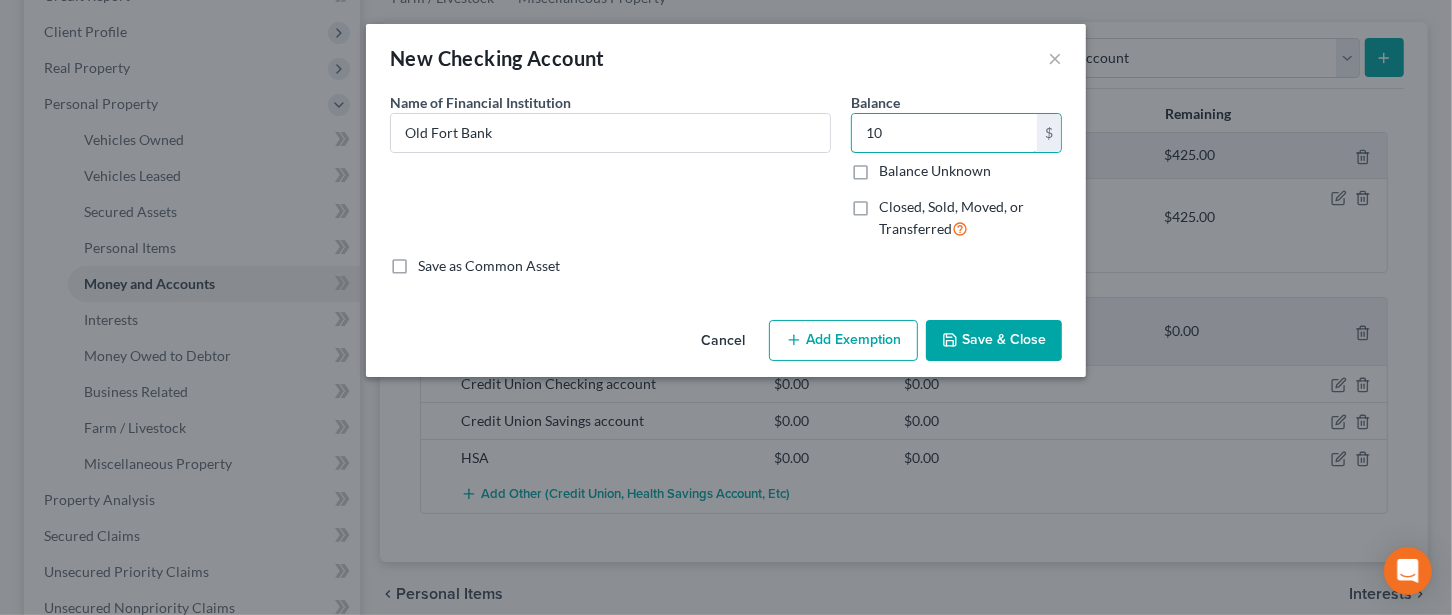type on "1" 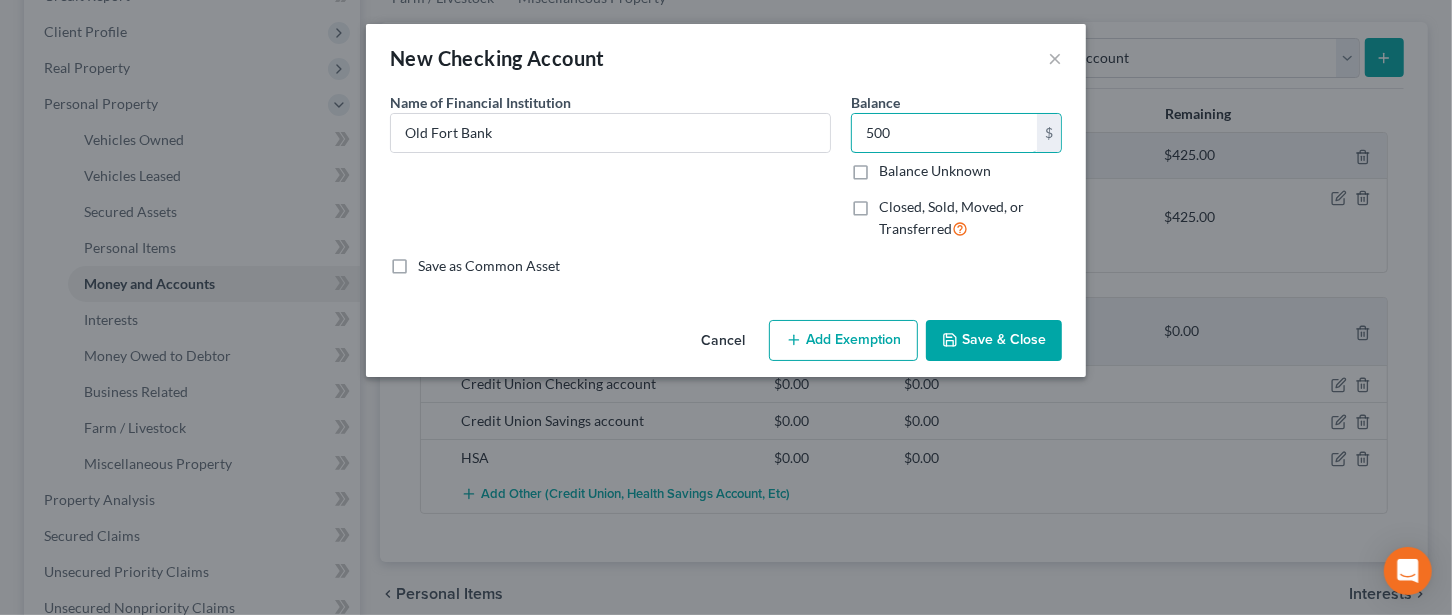 type on "500" 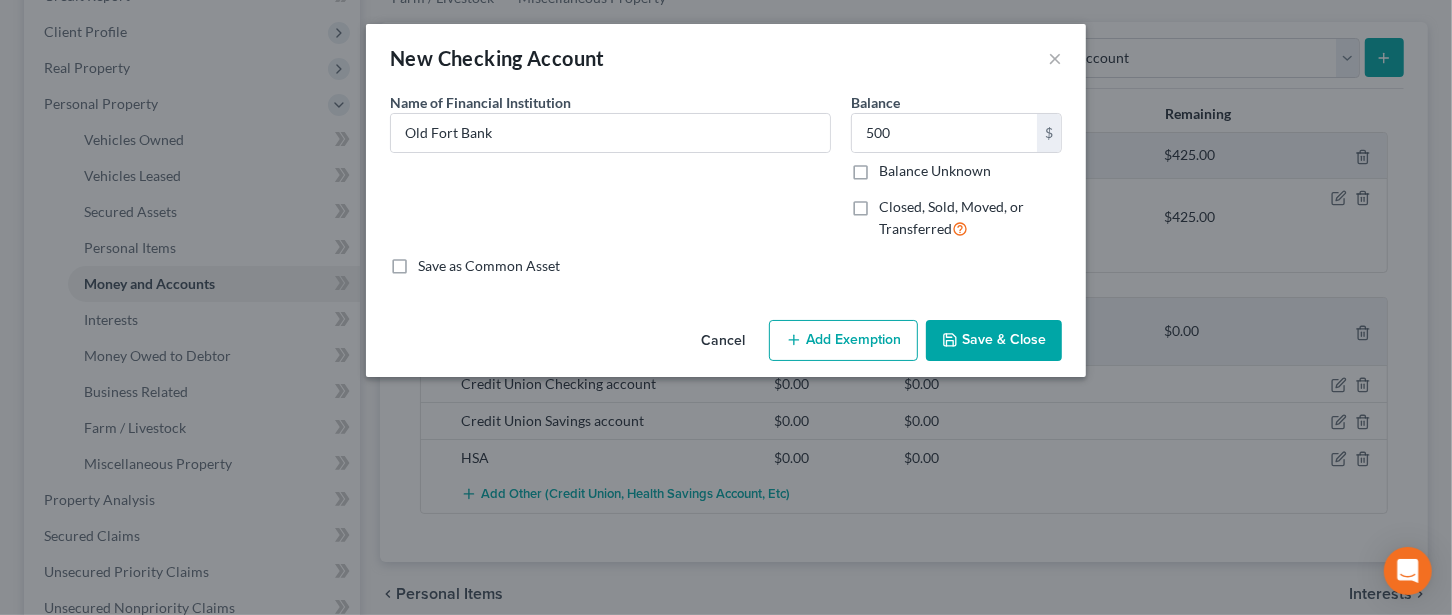 click on "Add Exemption" at bounding box center [843, 341] 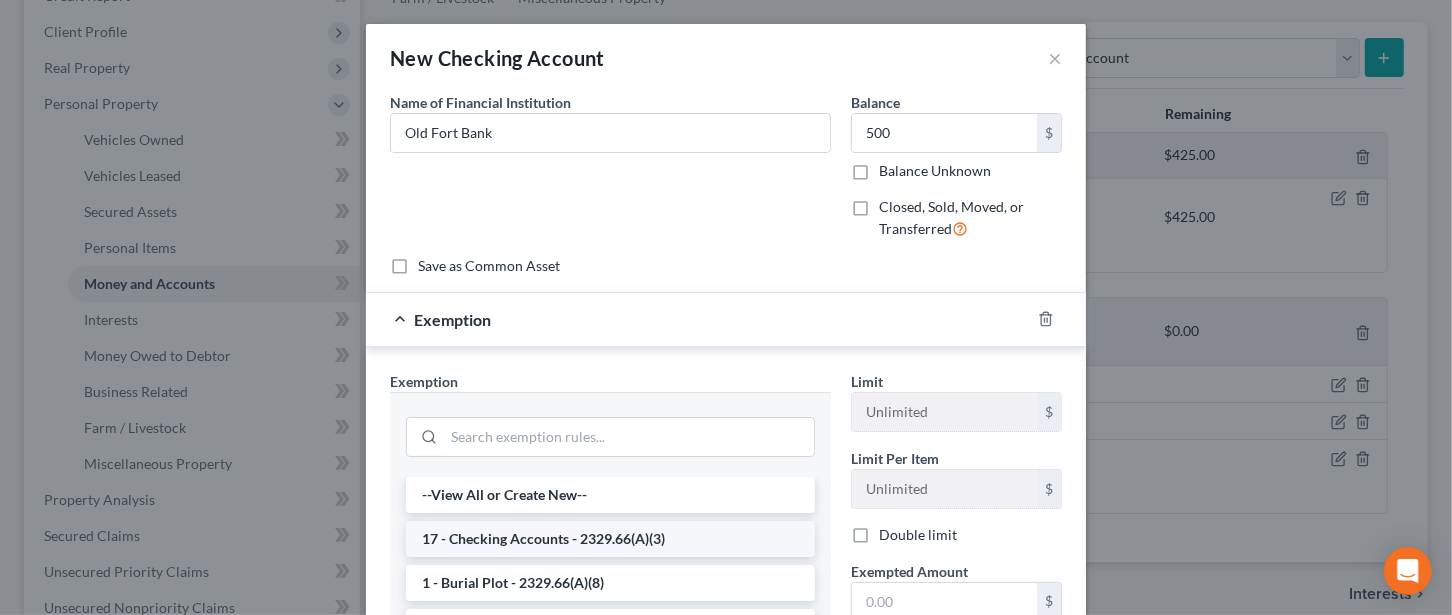 click on "17 - Checking Accounts - 2329.66(A)(3)" at bounding box center (610, 539) 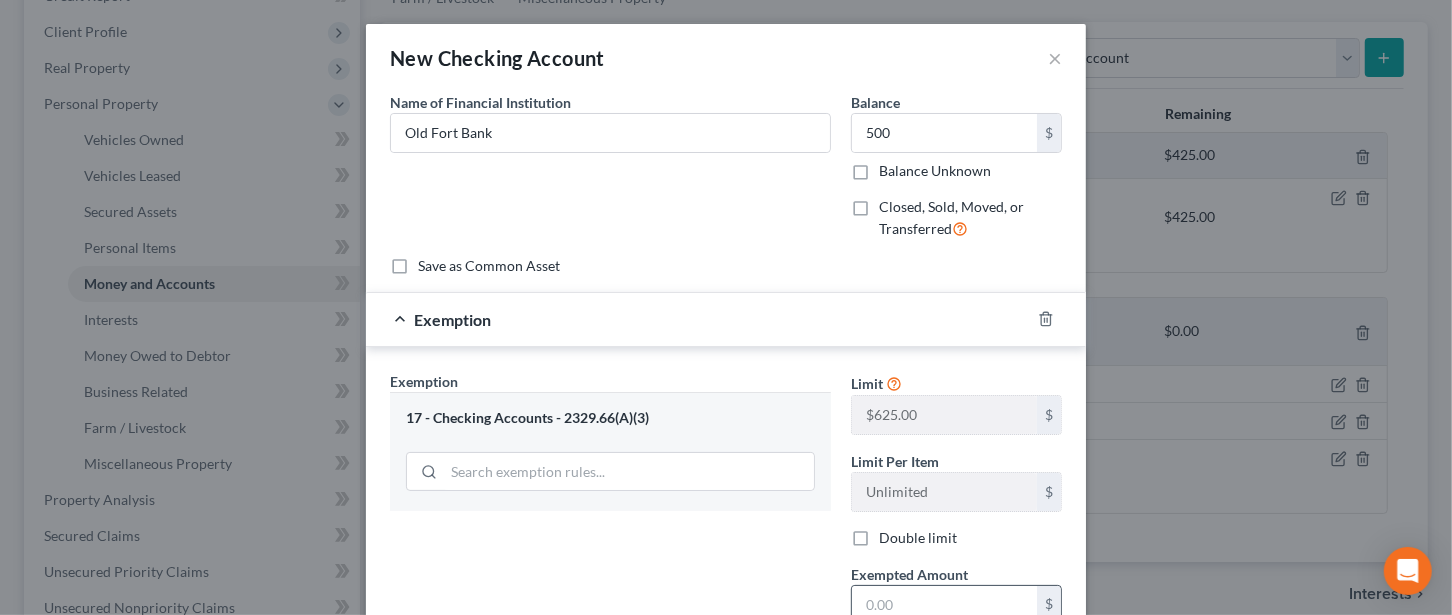 click at bounding box center [944, 605] 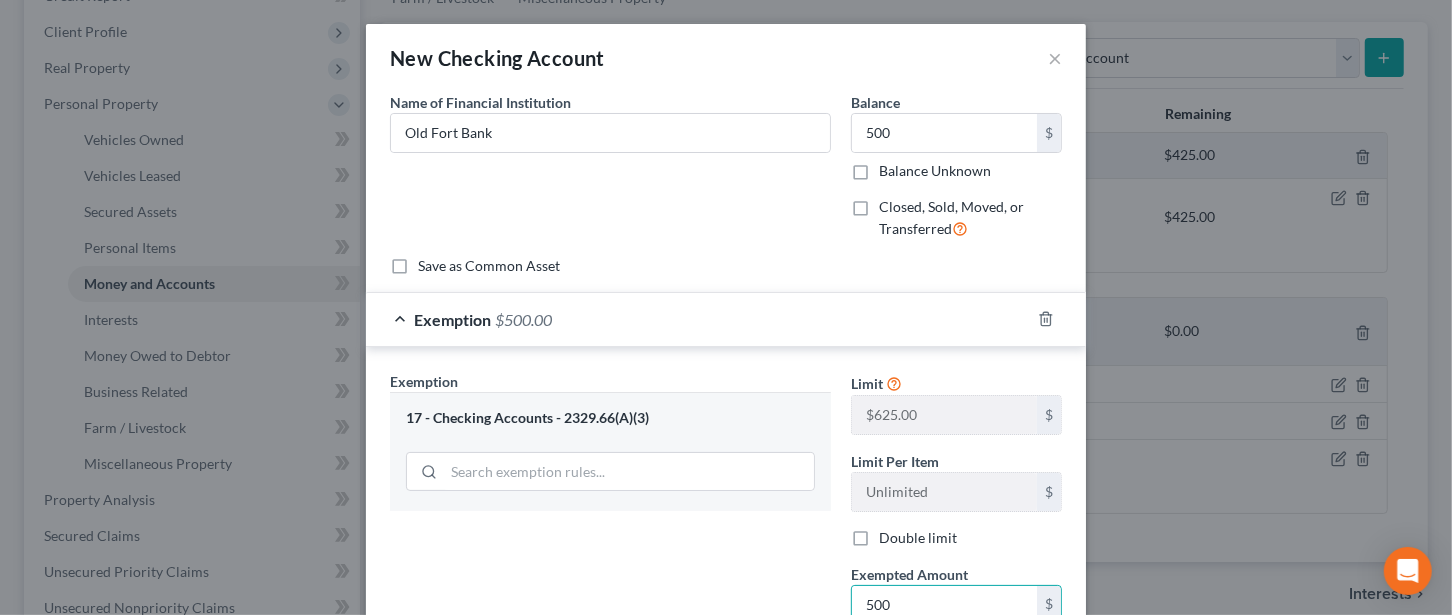 scroll, scrollTop: 225, scrollLeft: 0, axis: vertical 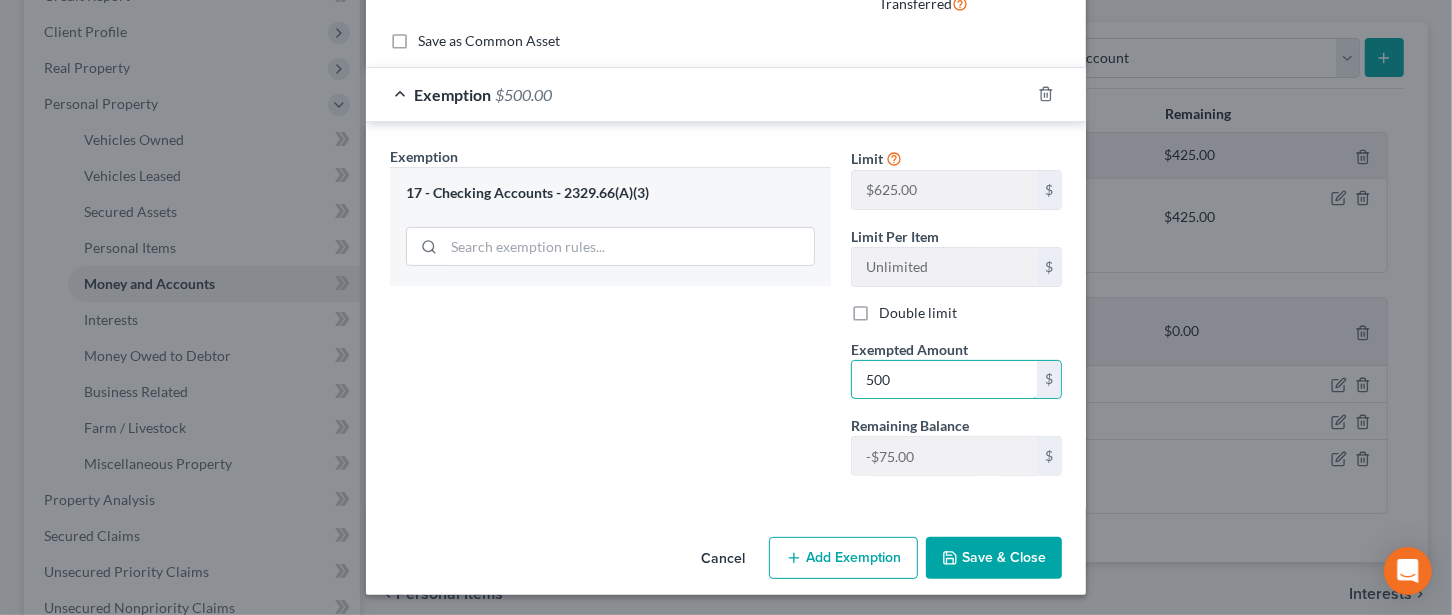 type on "500" 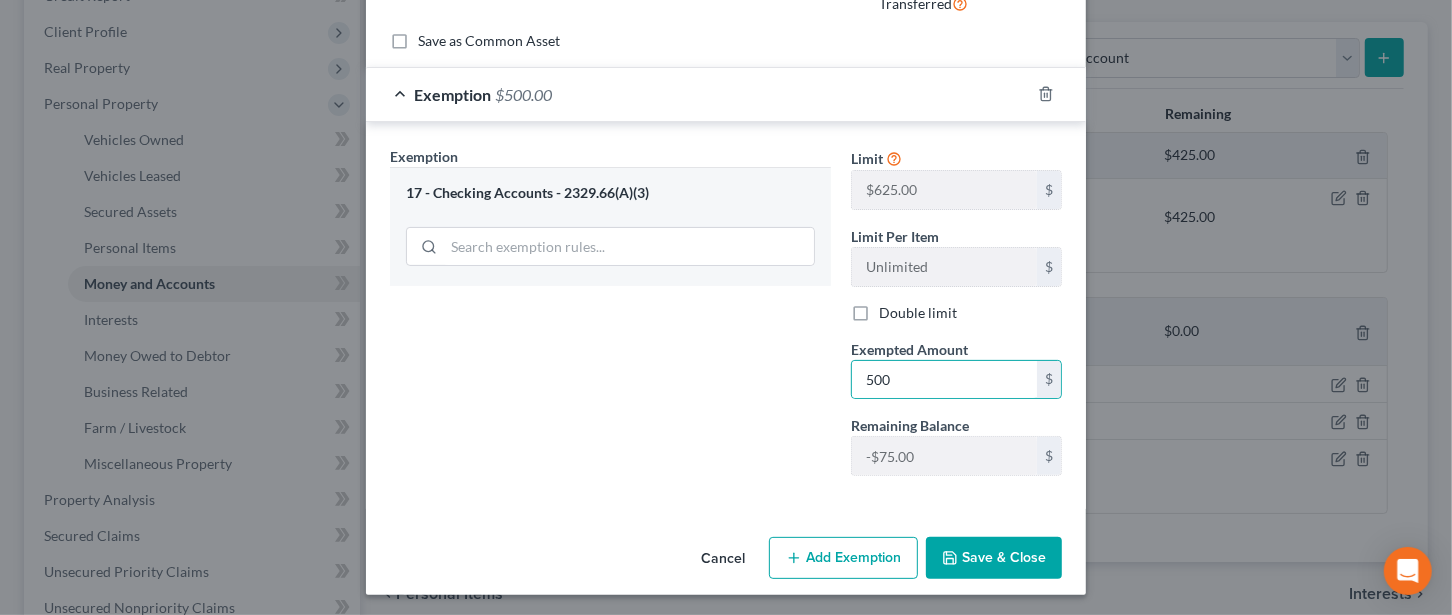 click on "Add Exemption" at bounding box center [843, 558] 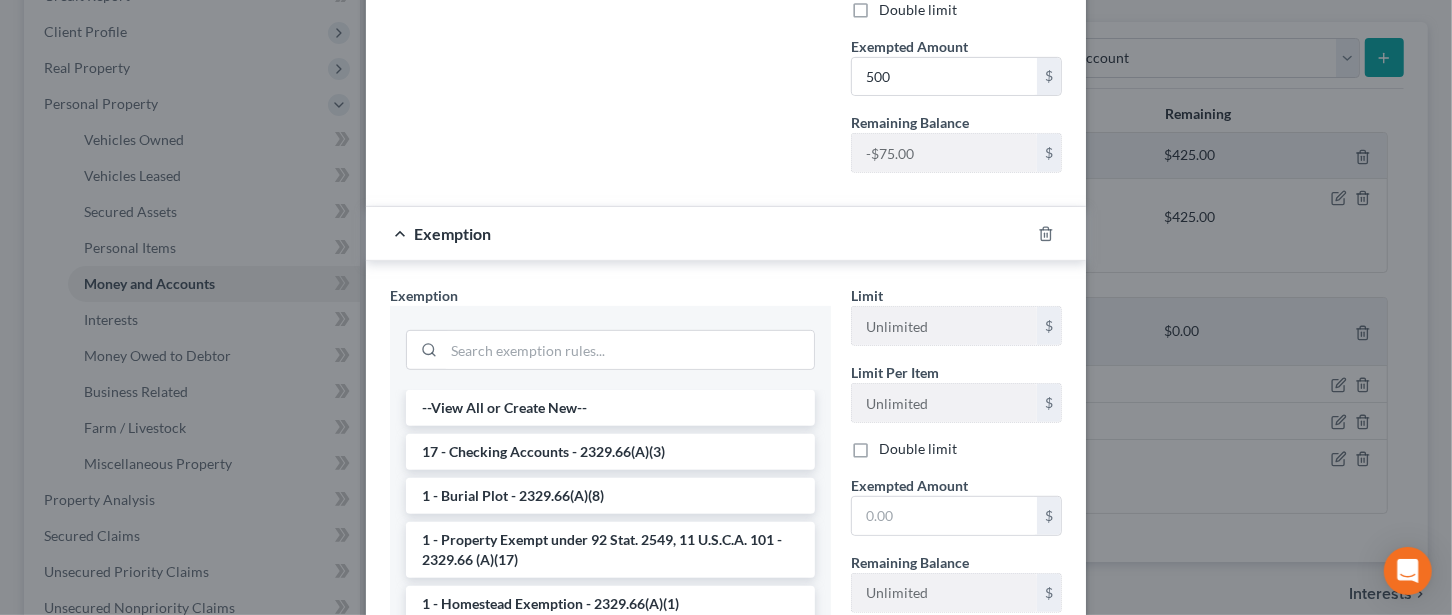 scroll, scrollTop: 758, scrollLeft: 0, axis: vertical 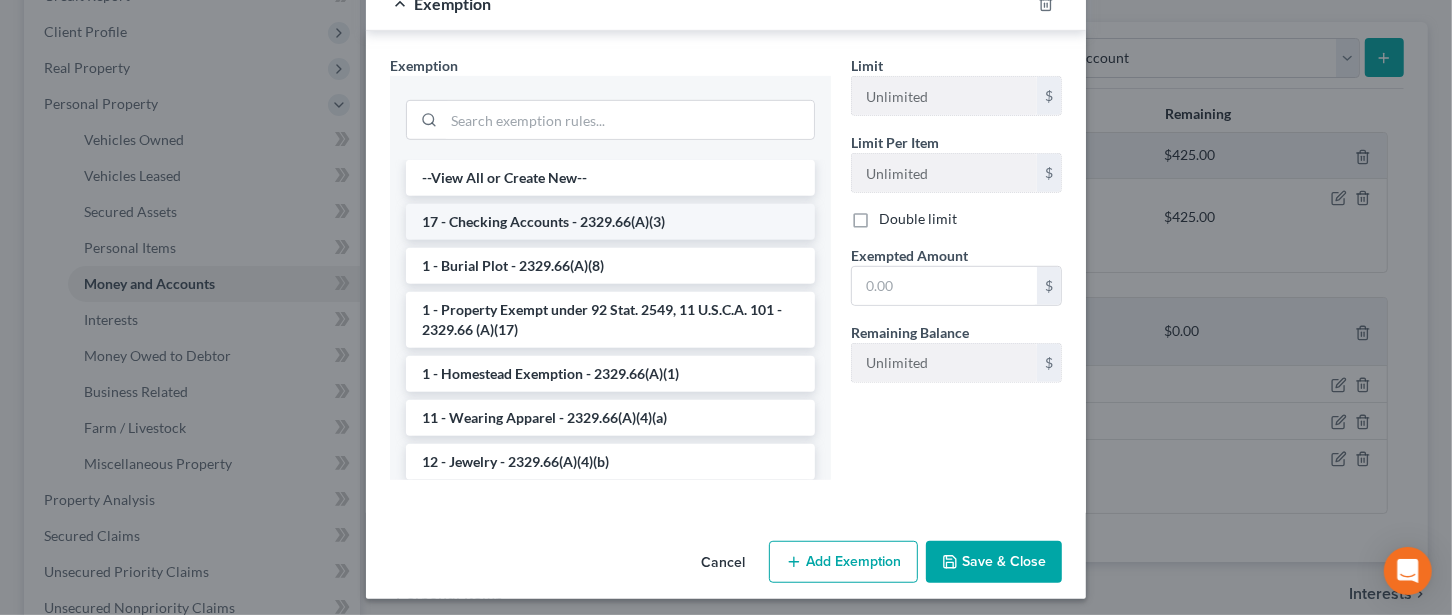 click on "17 - Checking Accounts - 2329.66(A)(3)" at bounding box center [610, 222] 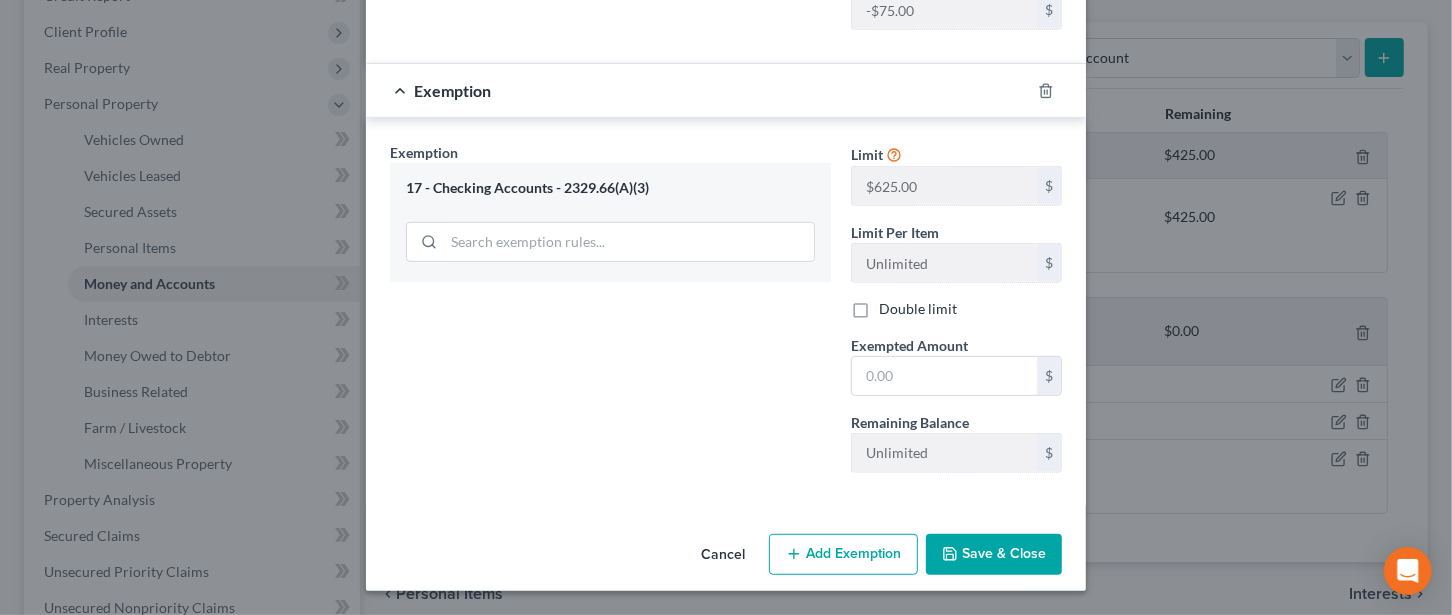 scroll, scrollTop: 665, scrollLeft: 0, axis: vertical 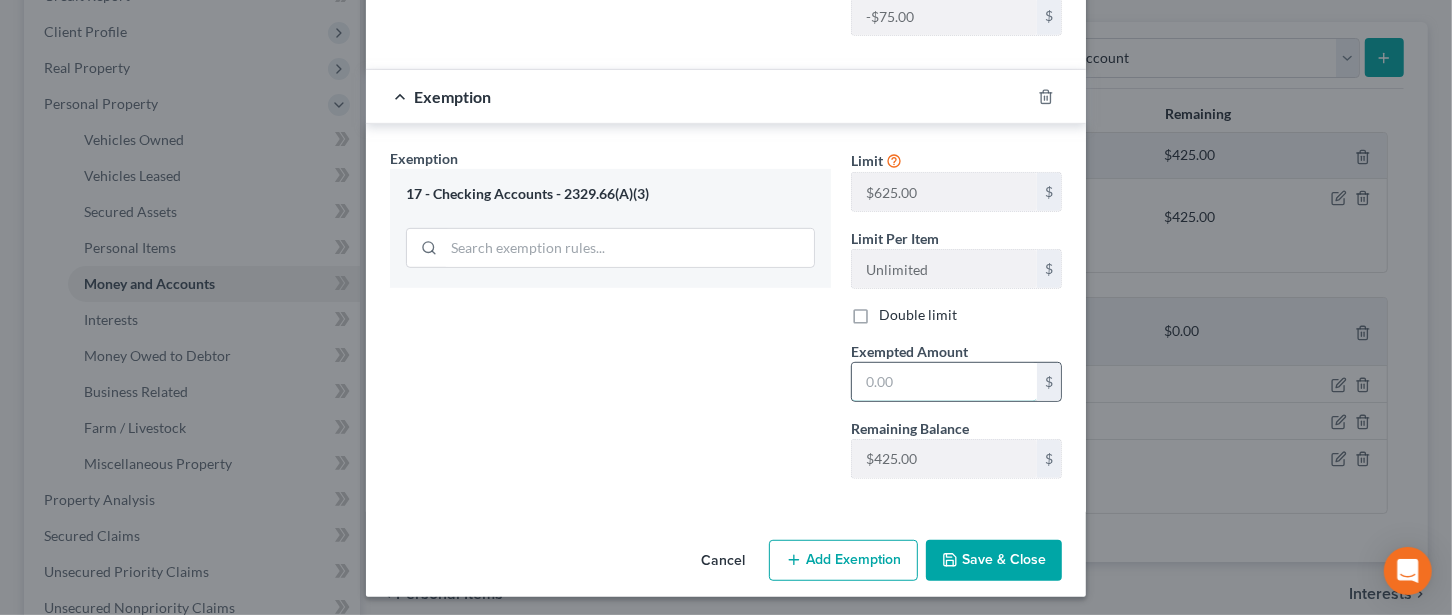 click at bounding box center [944, 382] 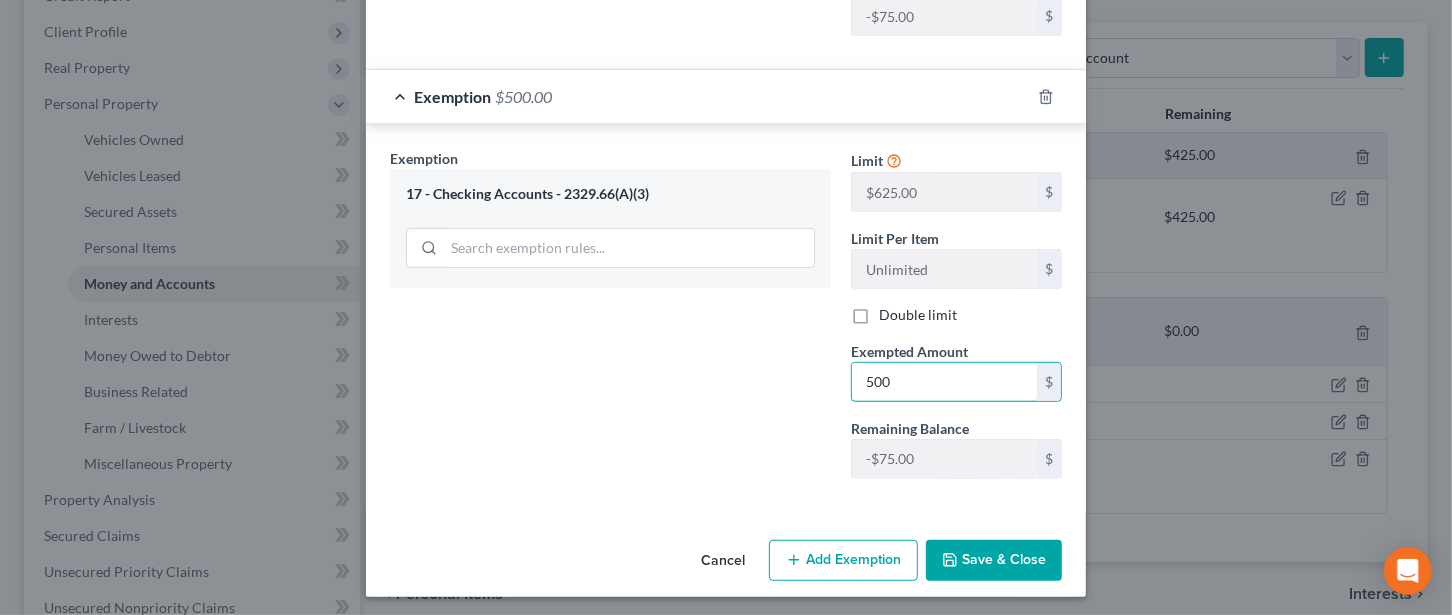type on "500" 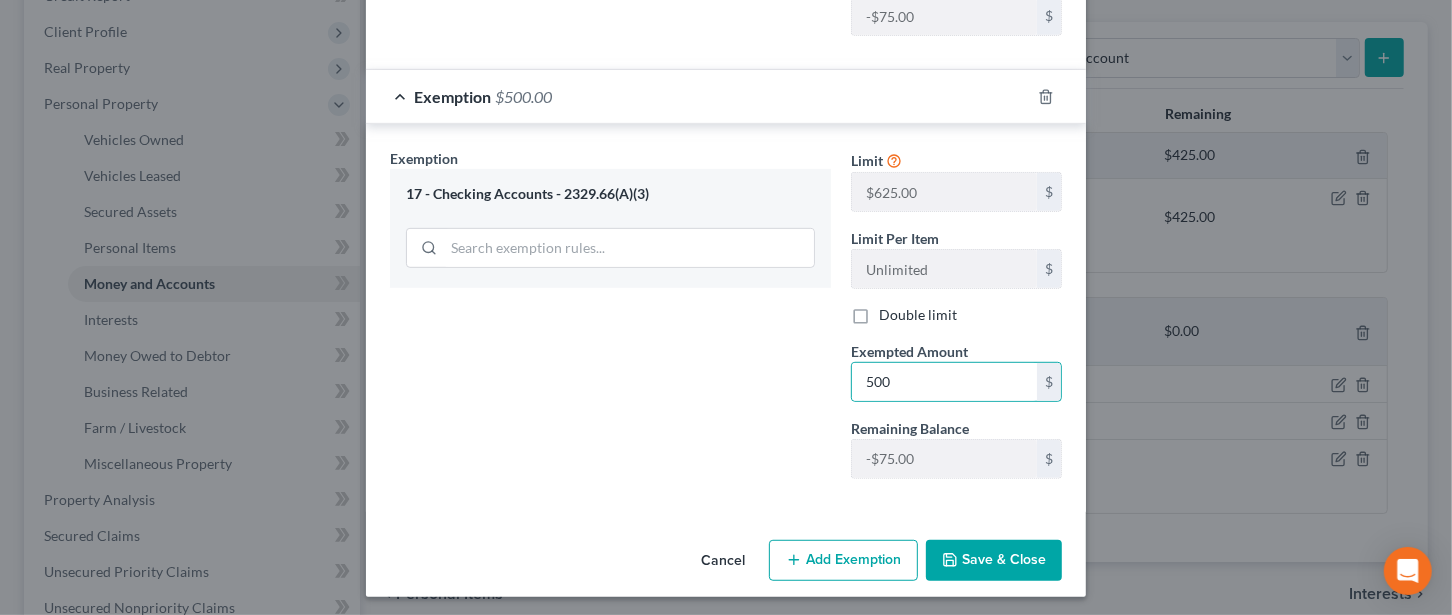 click on "Save & Close" at bounding box center (994, 561) 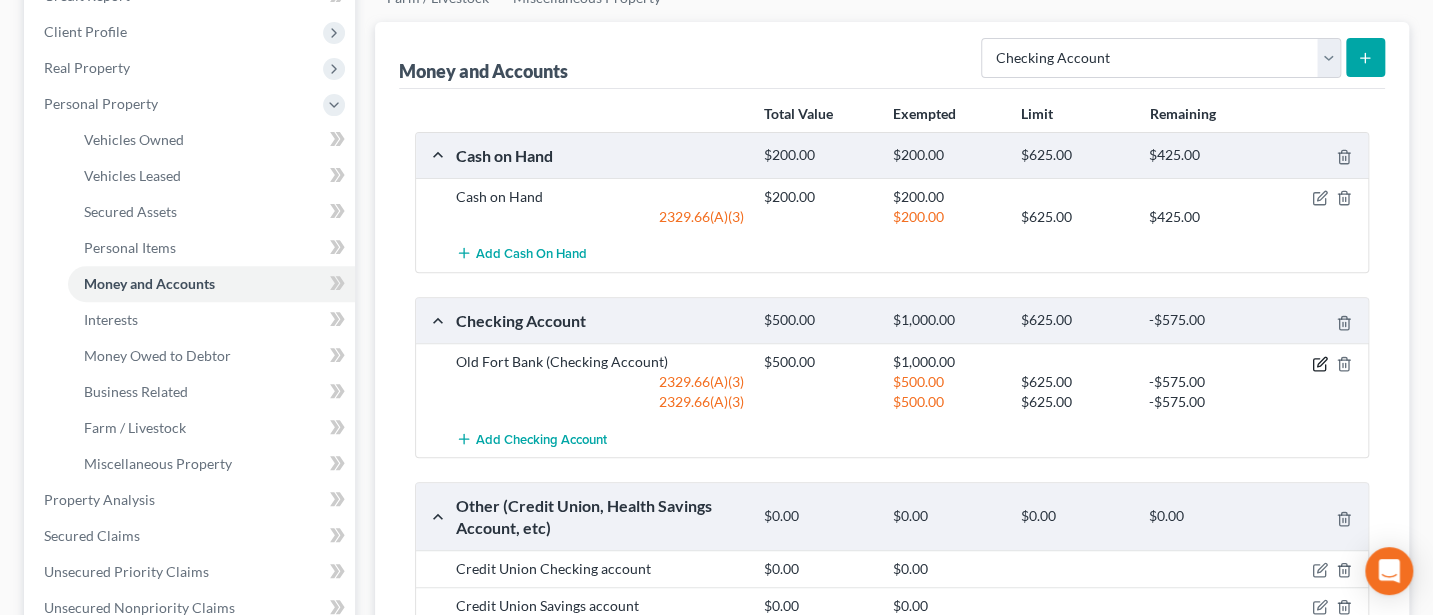 click 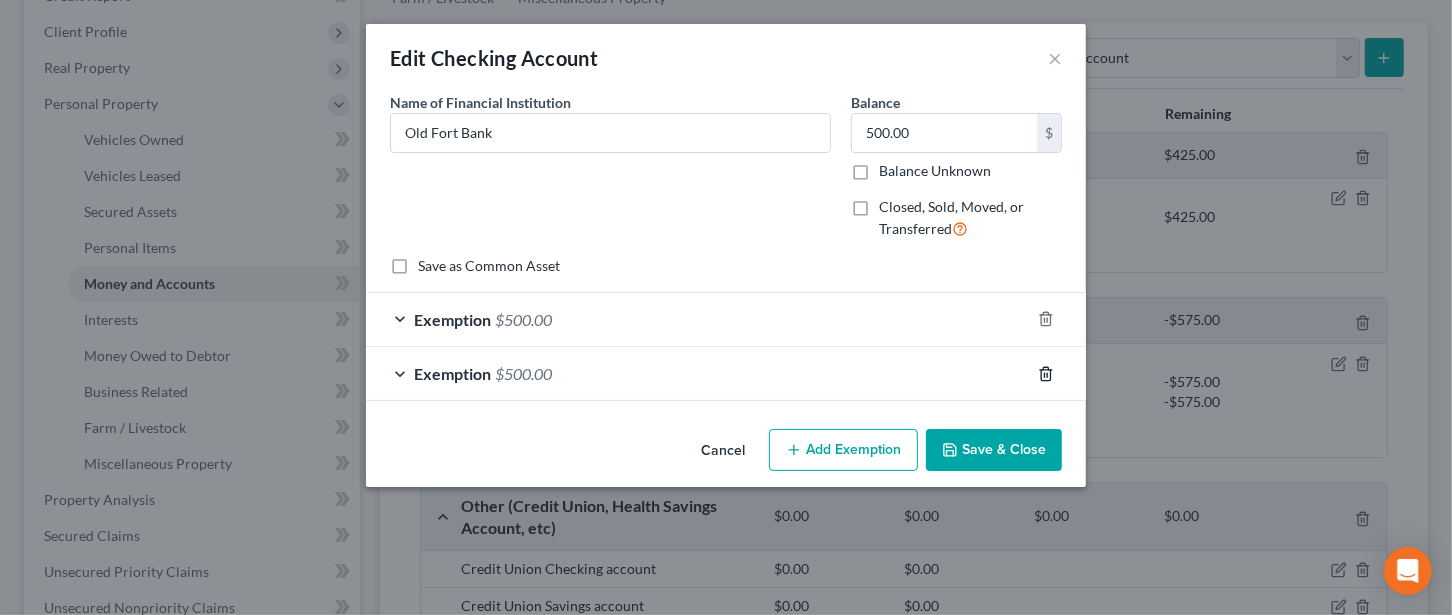 click 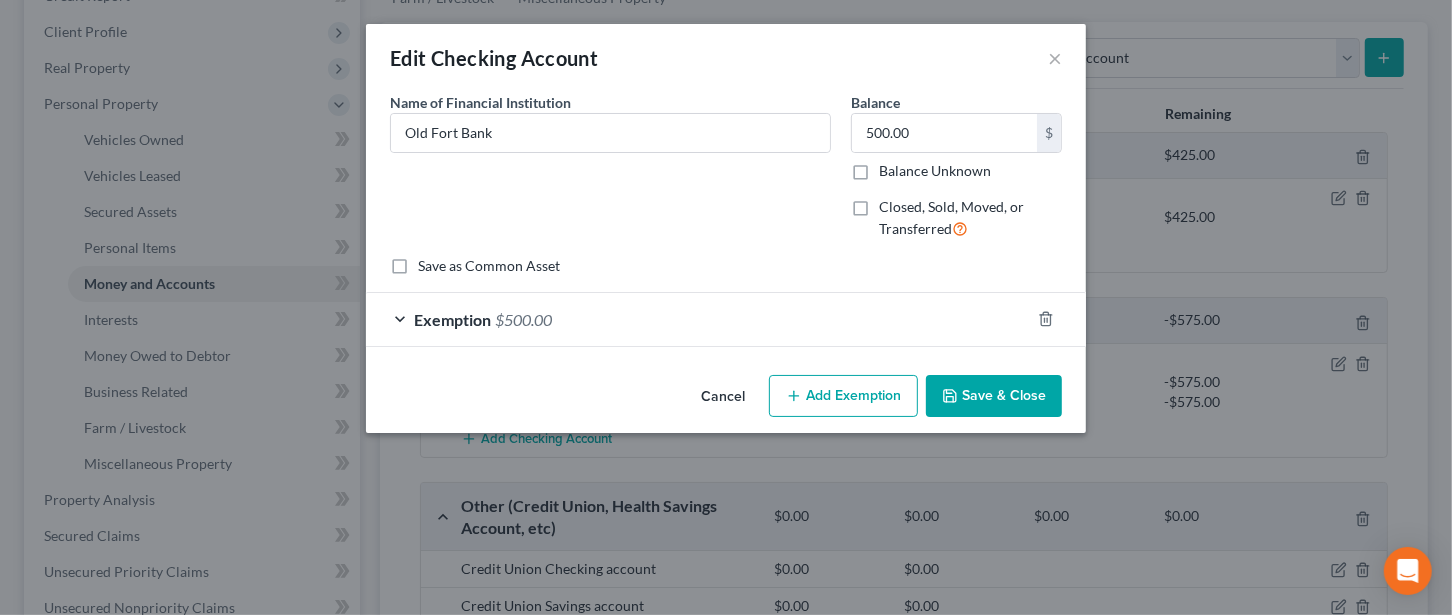 click on "Save & Close" at bounding box center (994, 396) 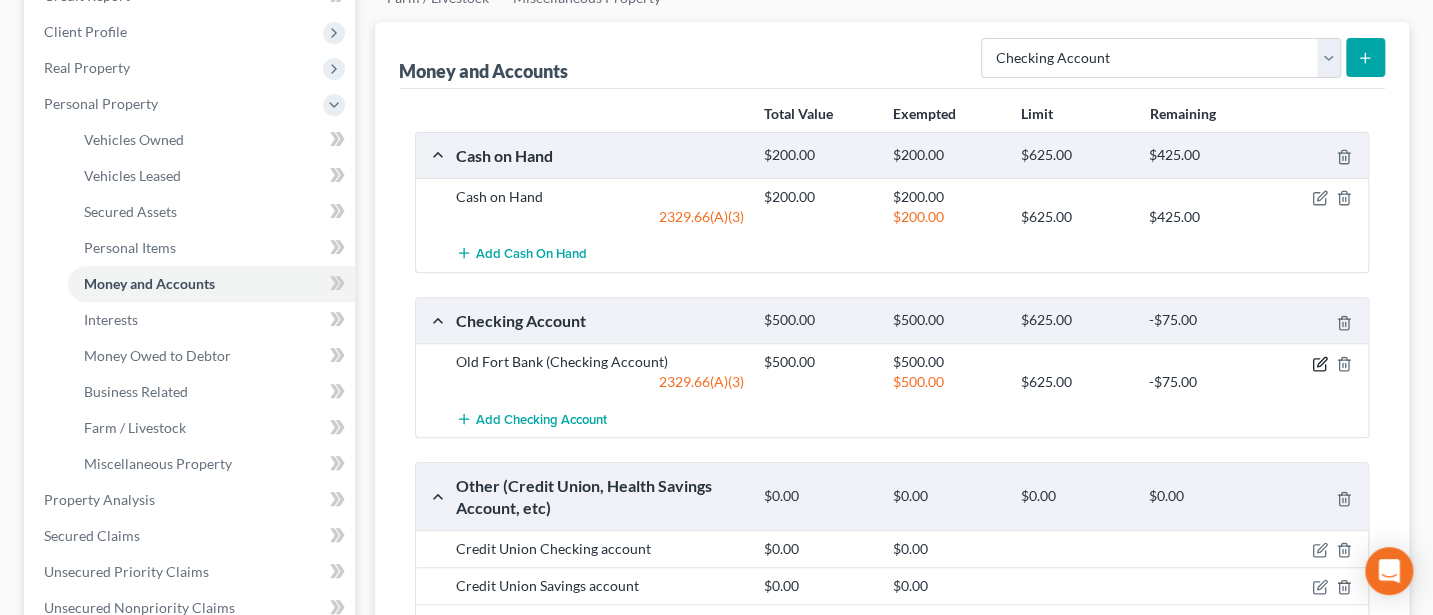 click 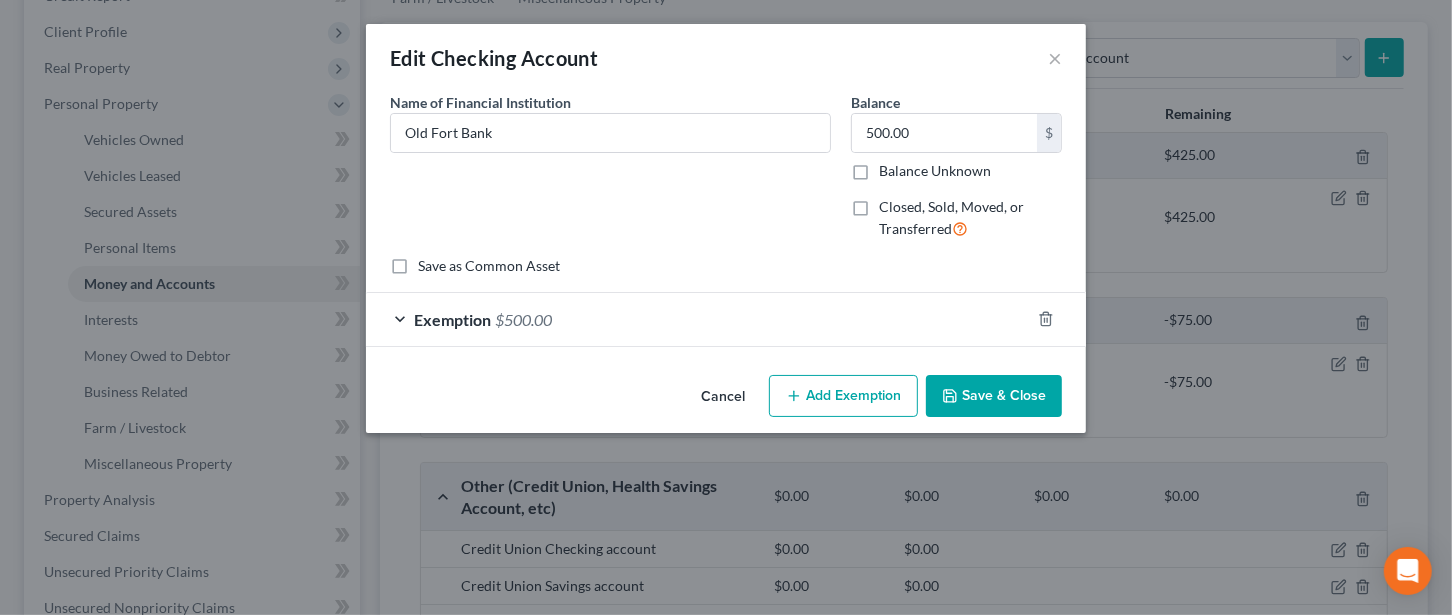 click on "Exemption" at bounding box center [452, 319] 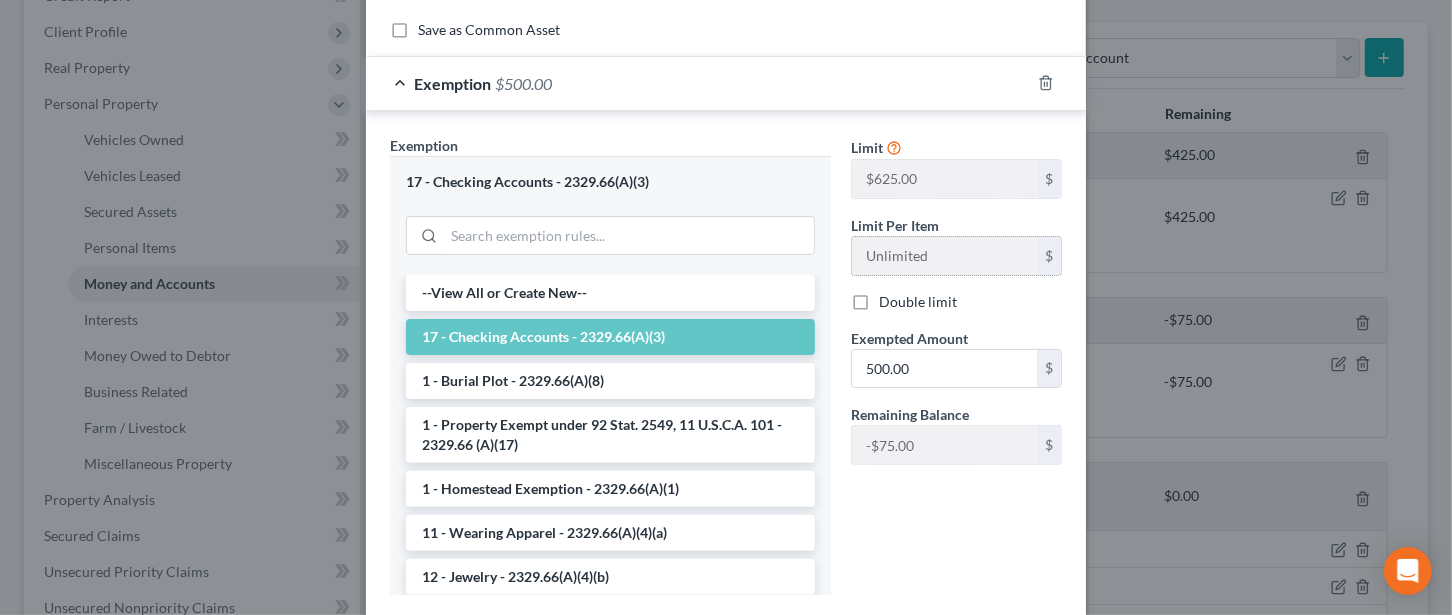 scroll, scrollTop: 266, scrollLeft: 0, axis: vertical 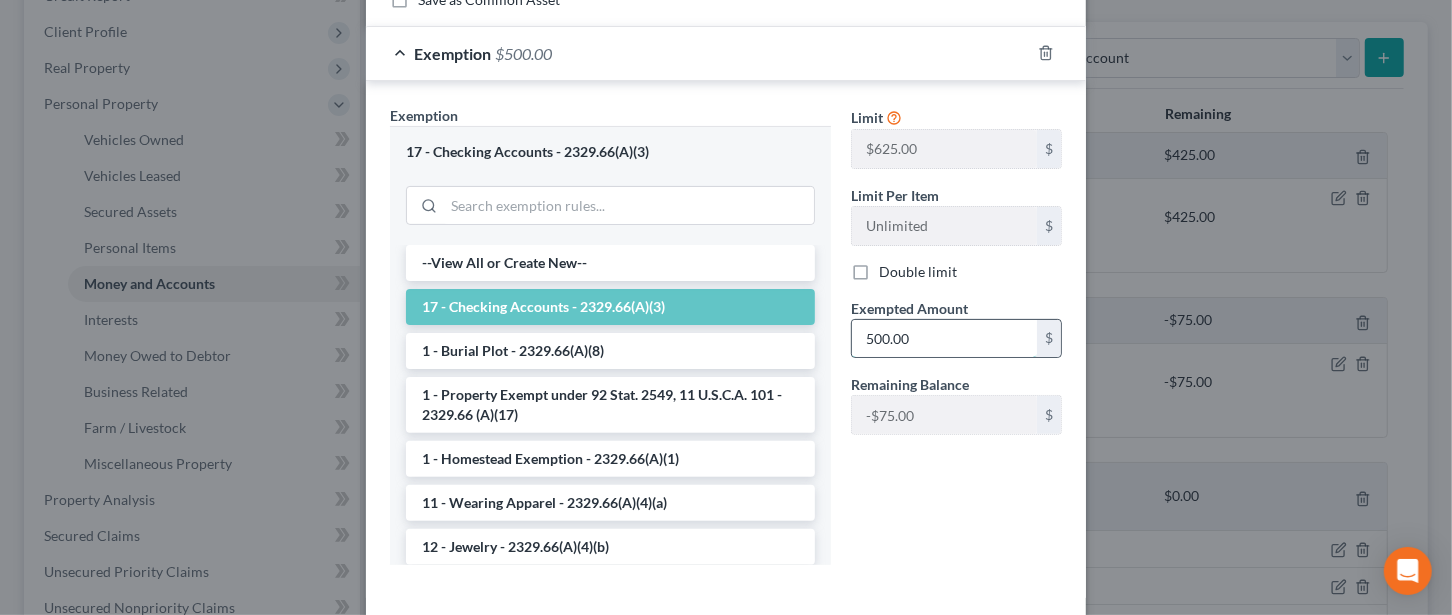 click on "500.00" at bounding box center (944, 339) 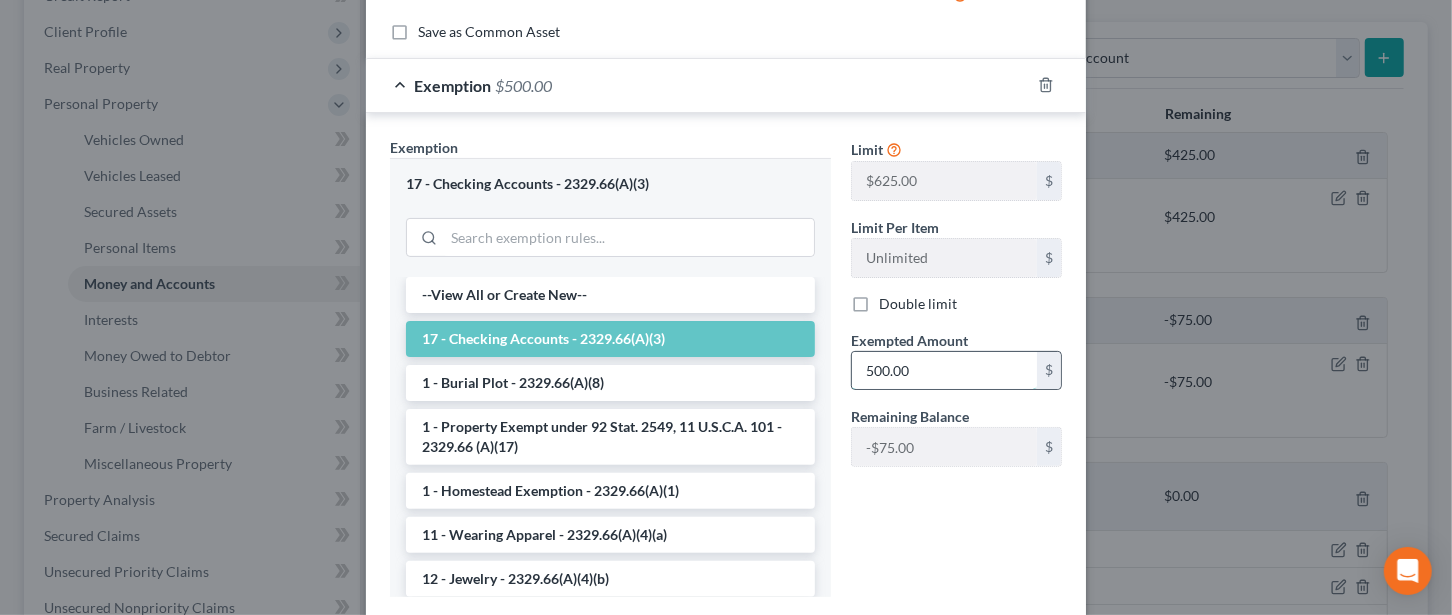 scroll, scrollTop: 266, scrollLeft: 0, axis: vertical 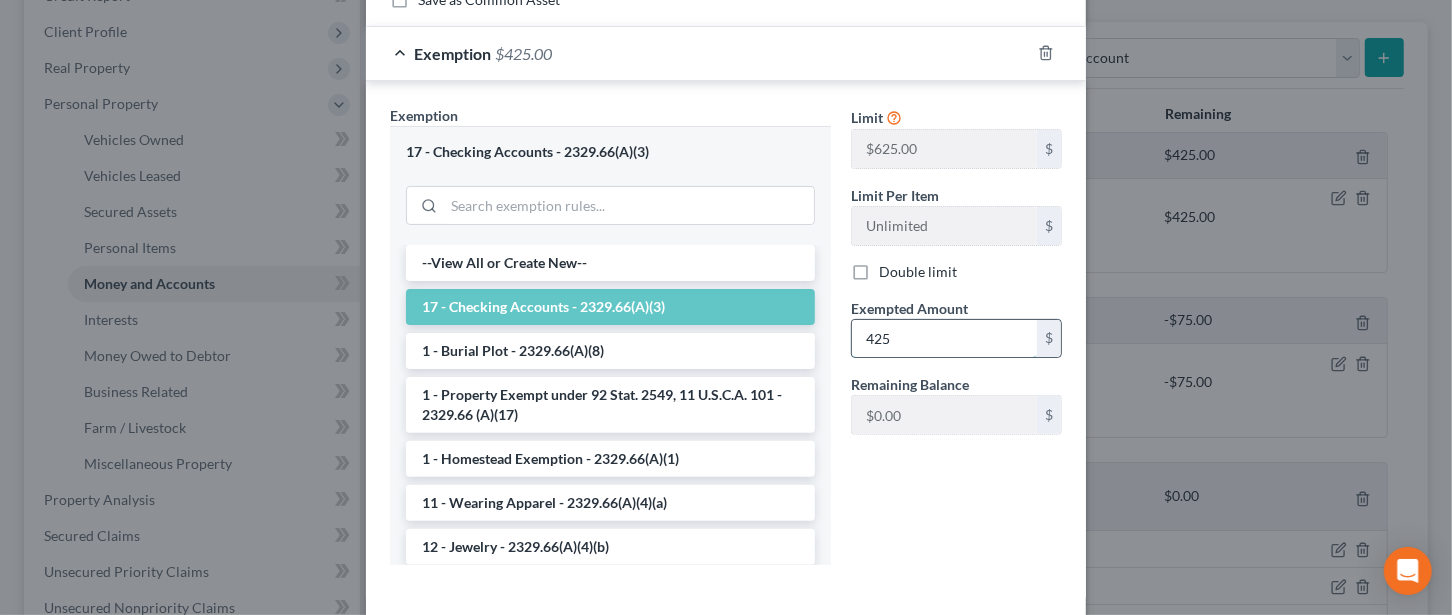 type on "425" 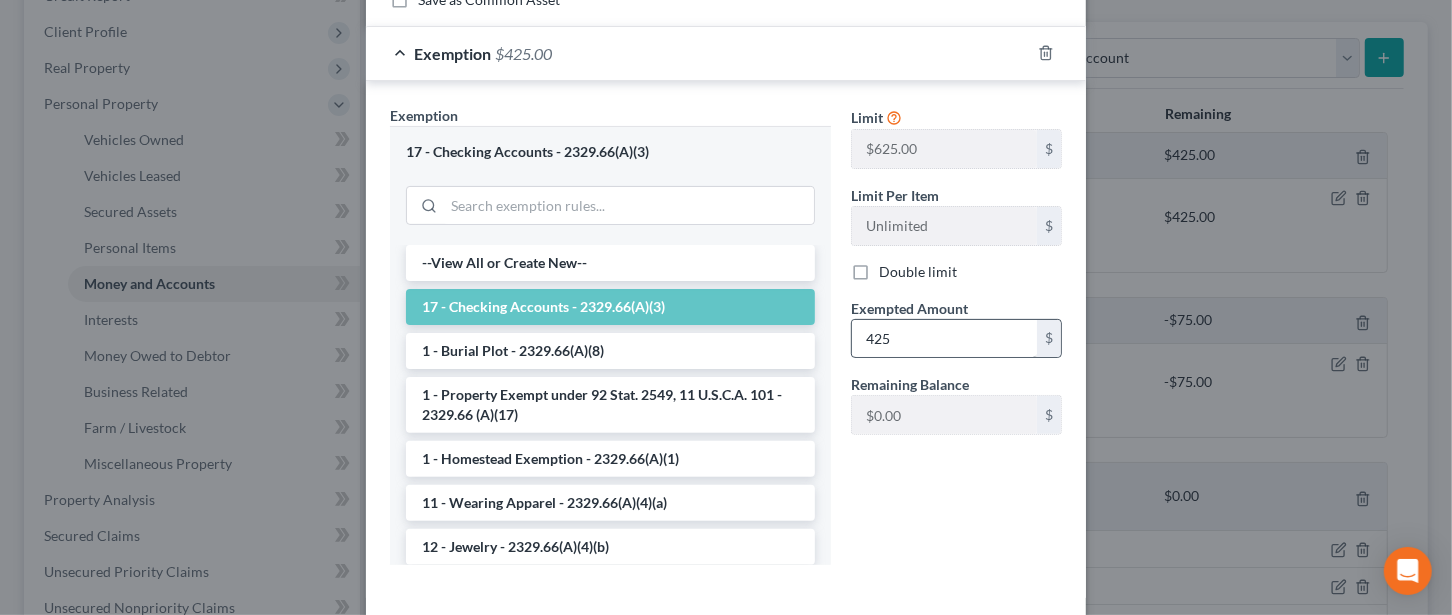 scroll, scrollTop: 357, scrollLeft: 0, axis: vertical 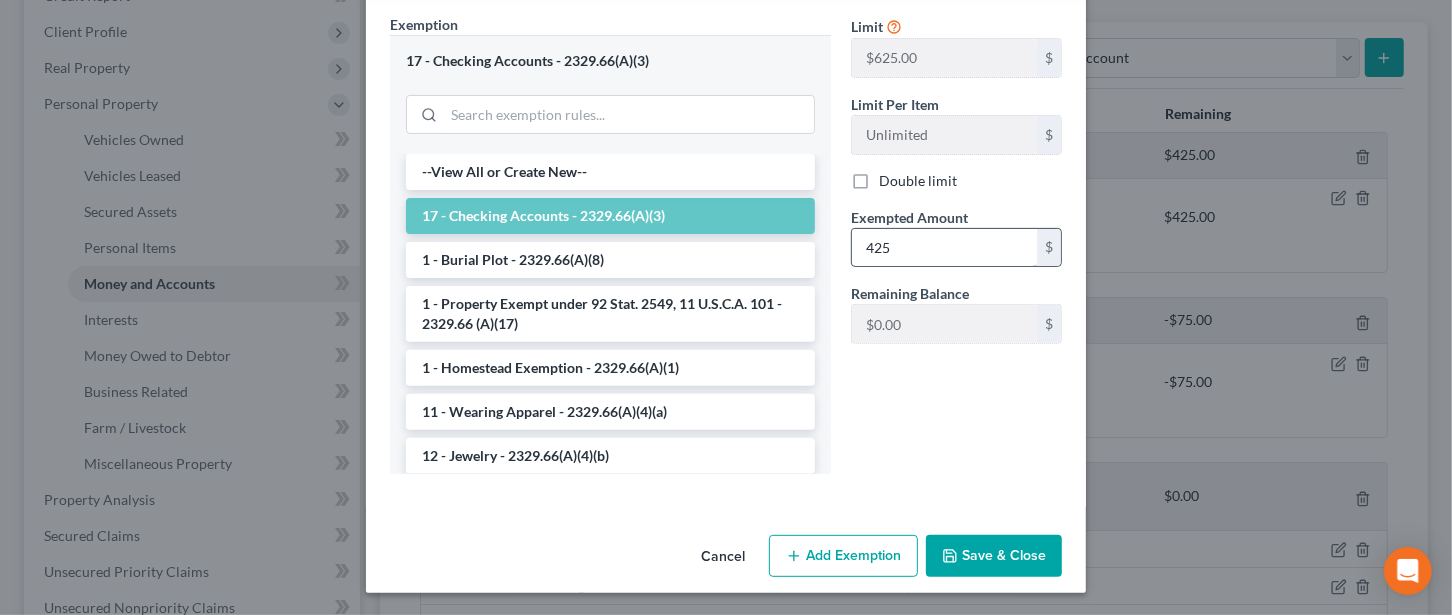 type 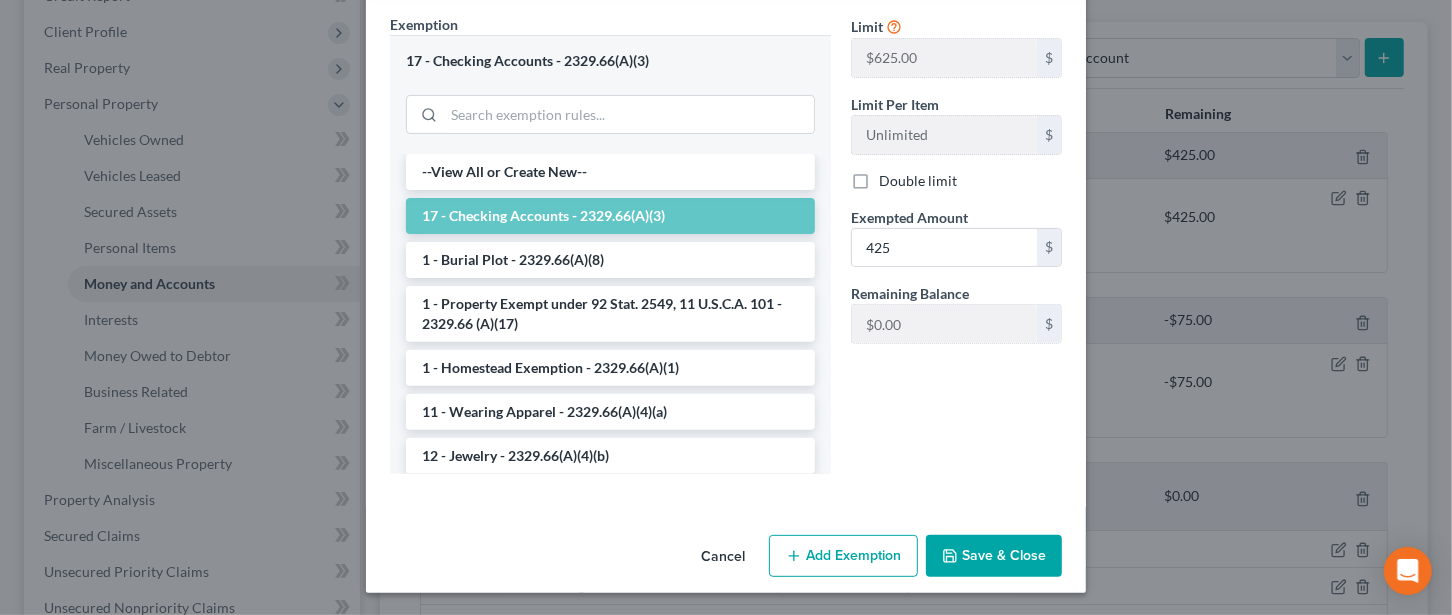 click on "Save & Close" at bounding box center [994, 556] 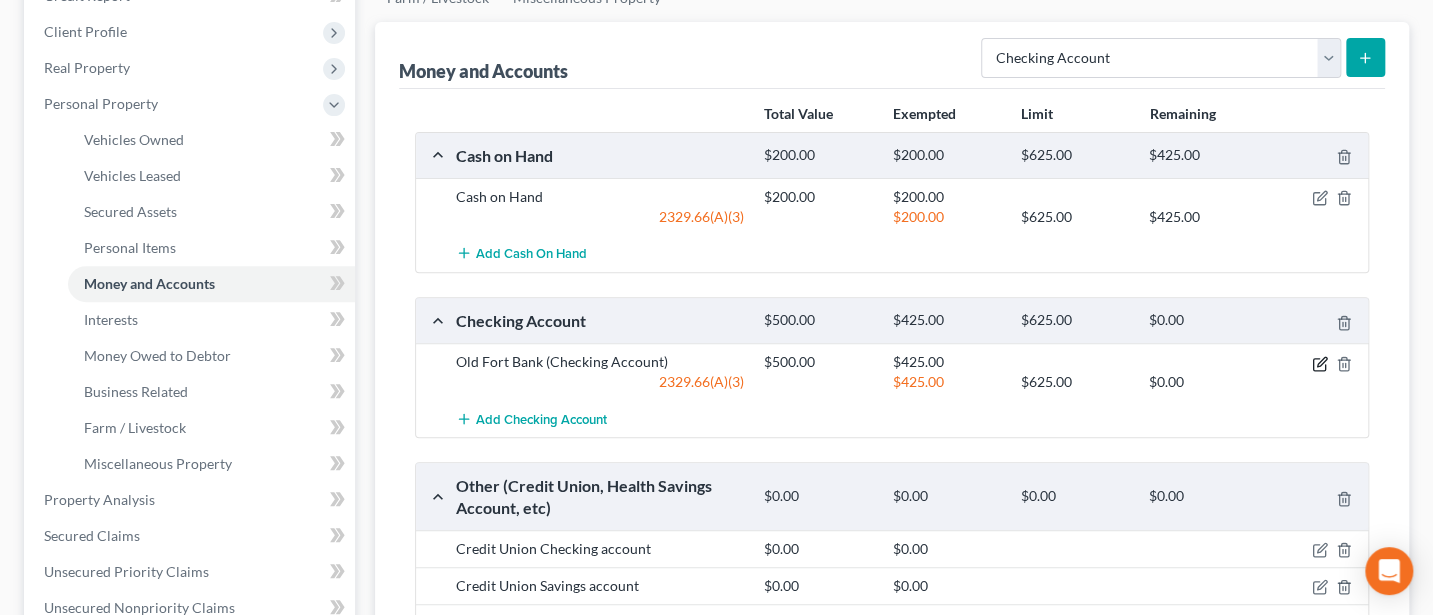 click 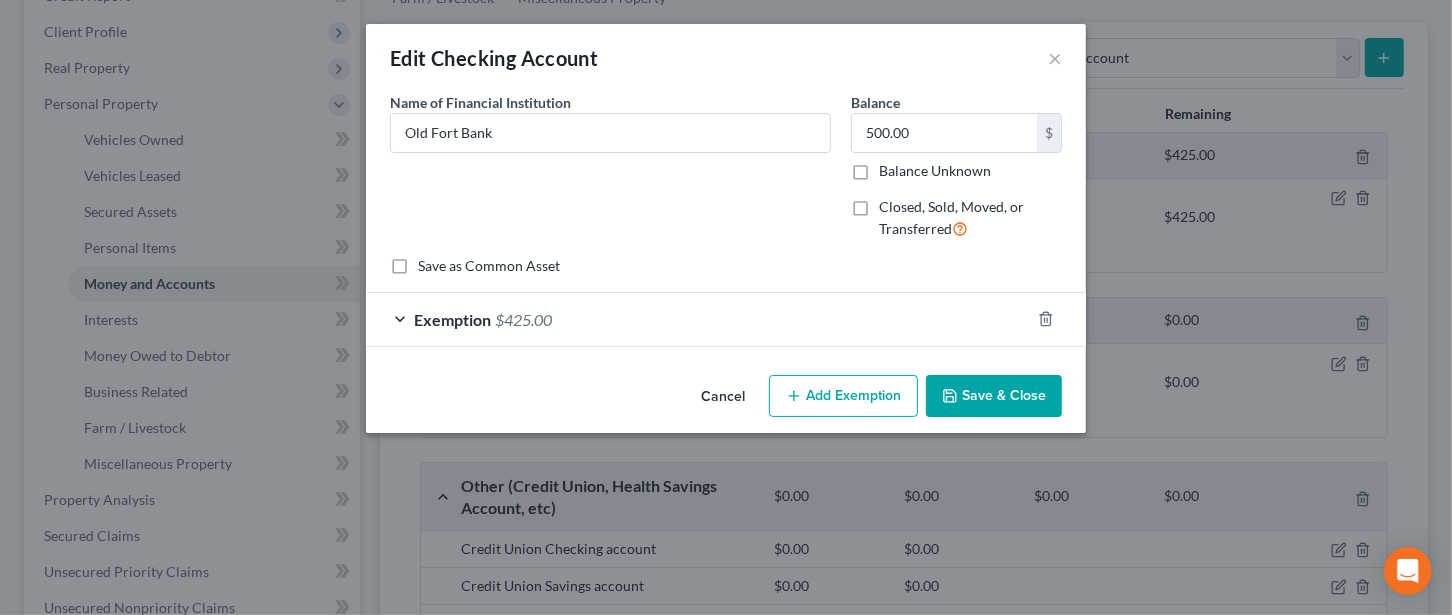 click on "Add Exemption" at bounding box center [843, 396] 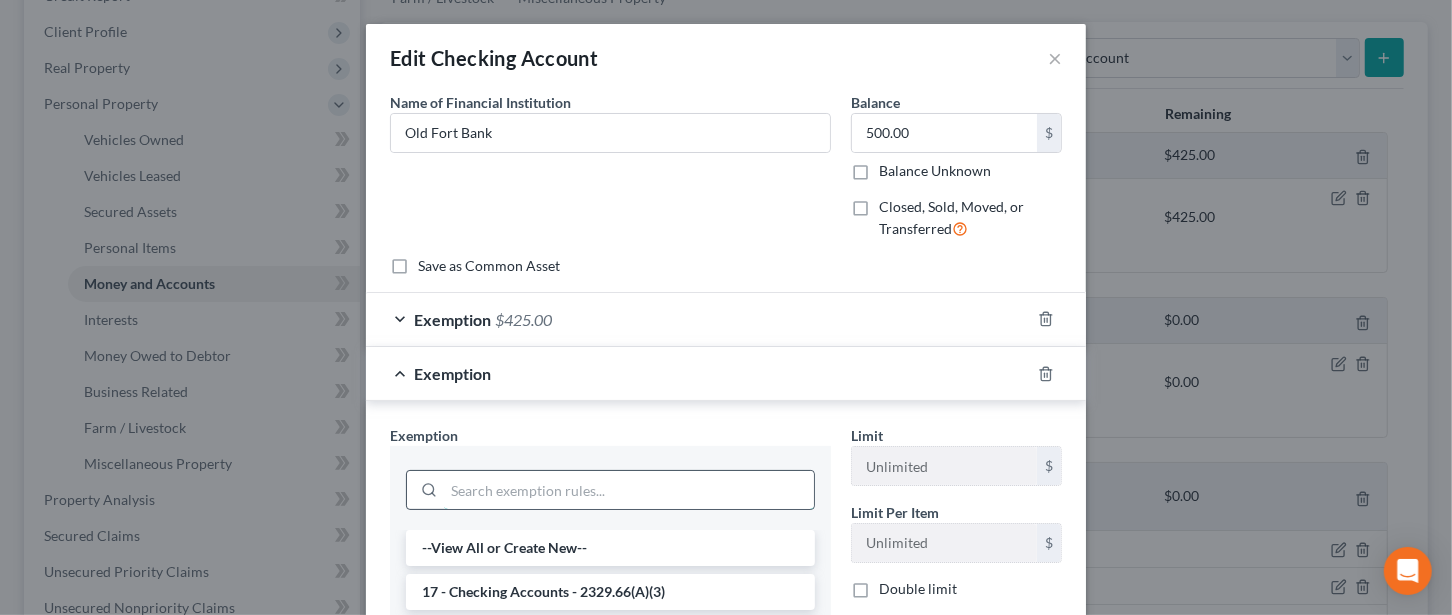 click at bounding box center [629, 490] 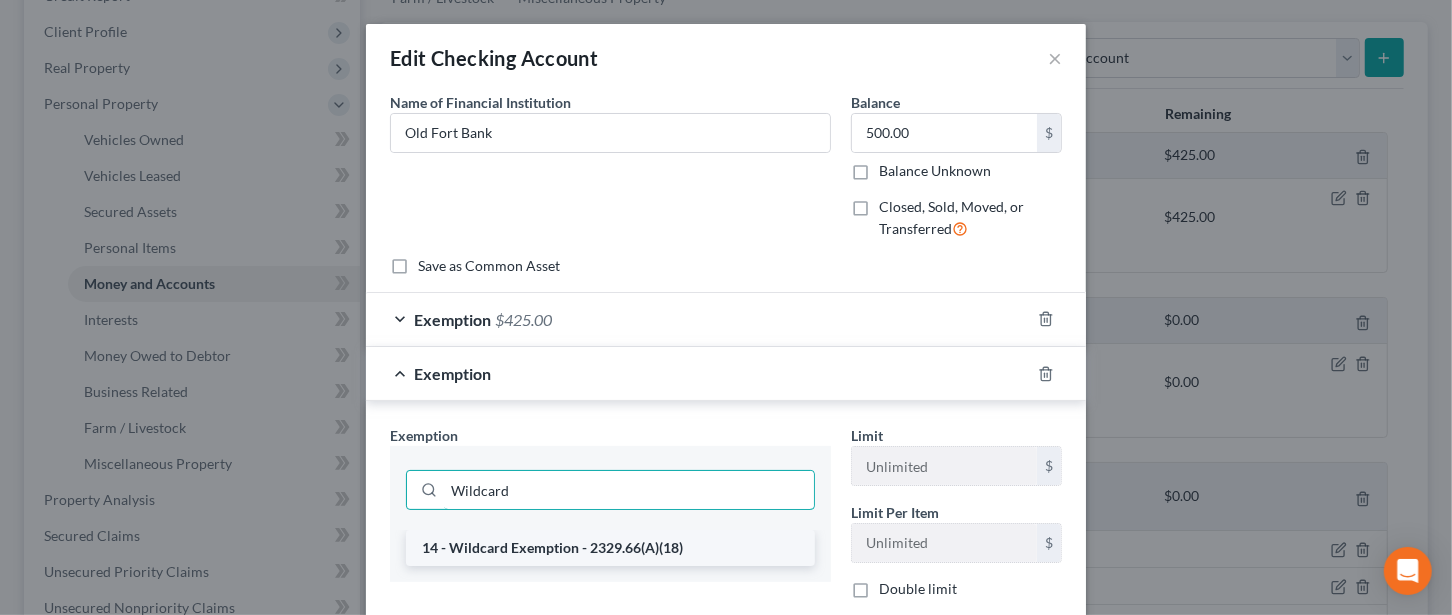 type on "Wildcard" 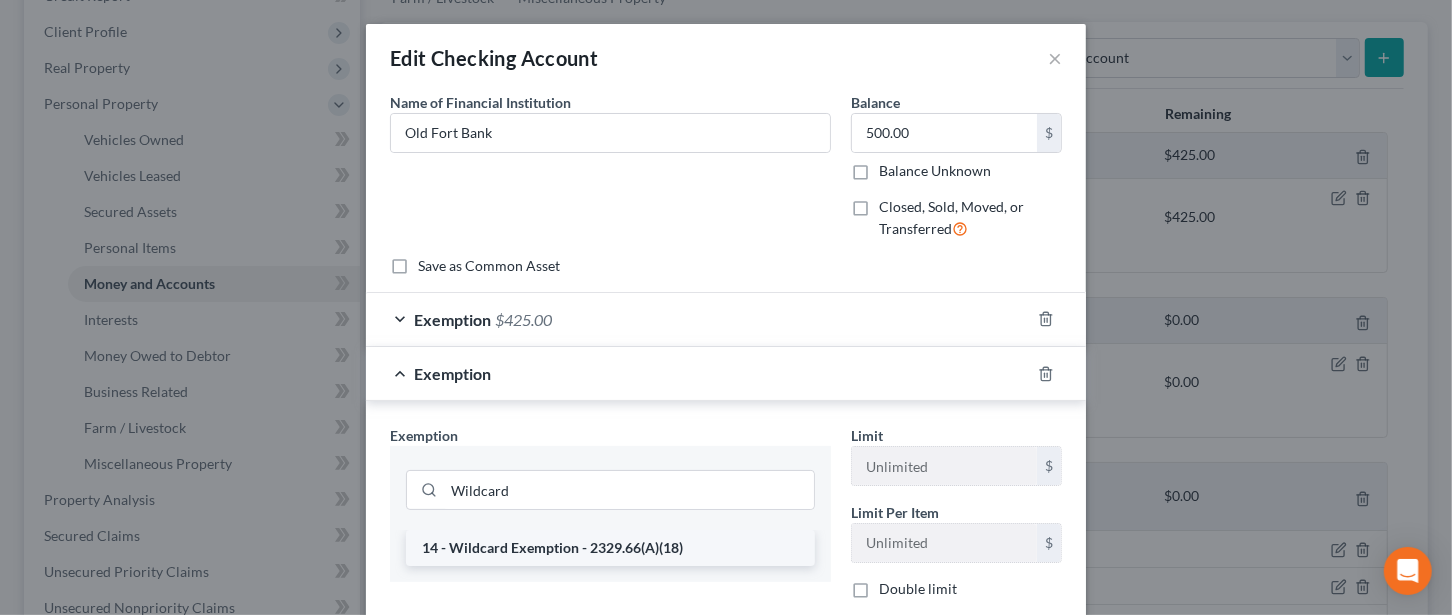 click on "14 - Wildcard Exemption  - 2329.66(A)(18)" at bounding box center [610, 548] 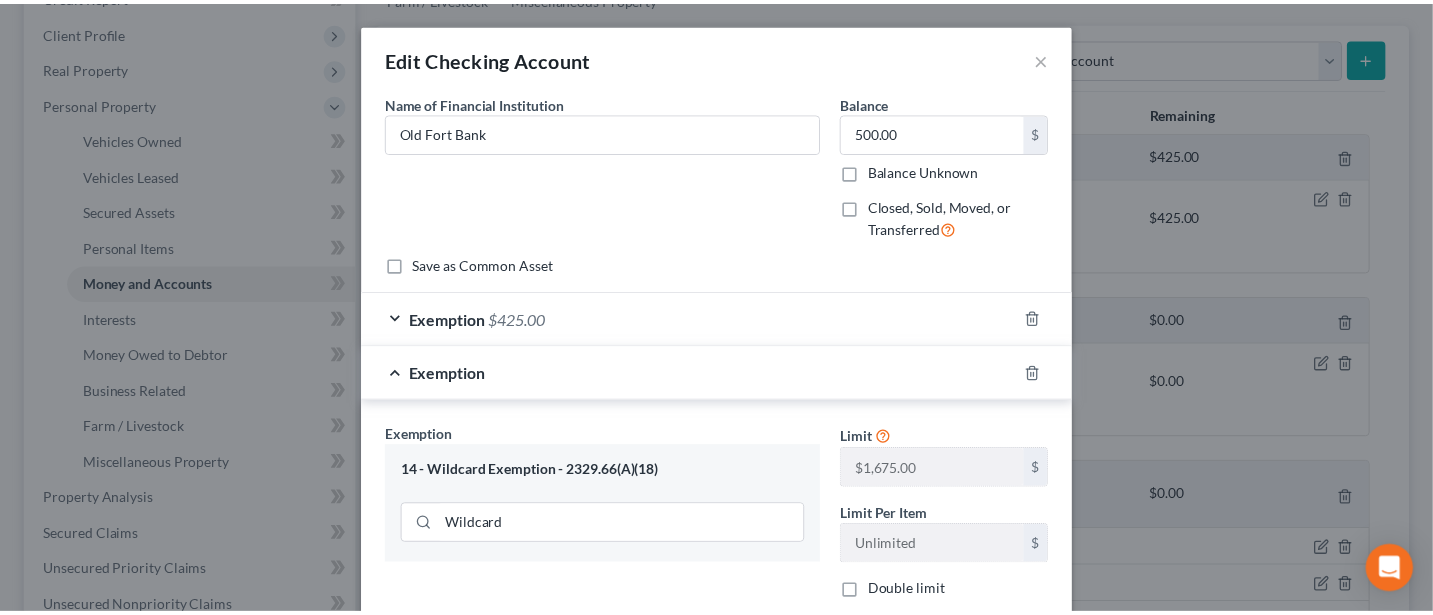 scroll, scrollTop: 266, scrollLeft: 0, axis: vertical 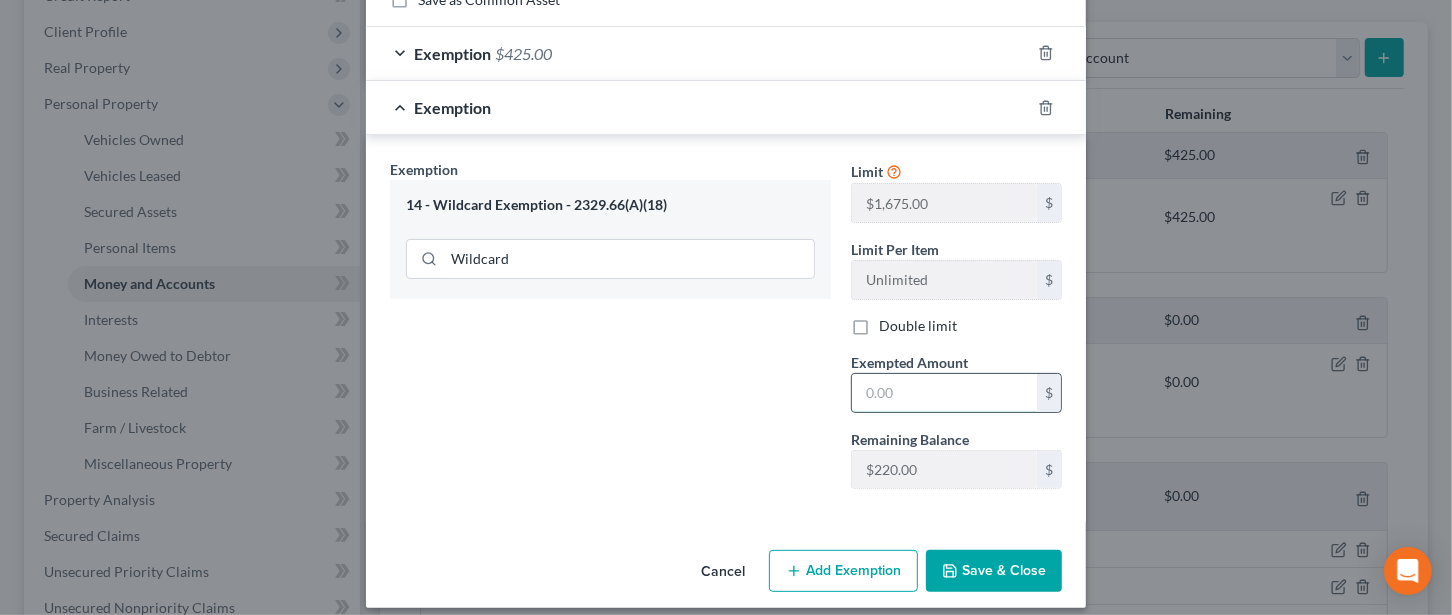 click at bounding box center (944, 393) 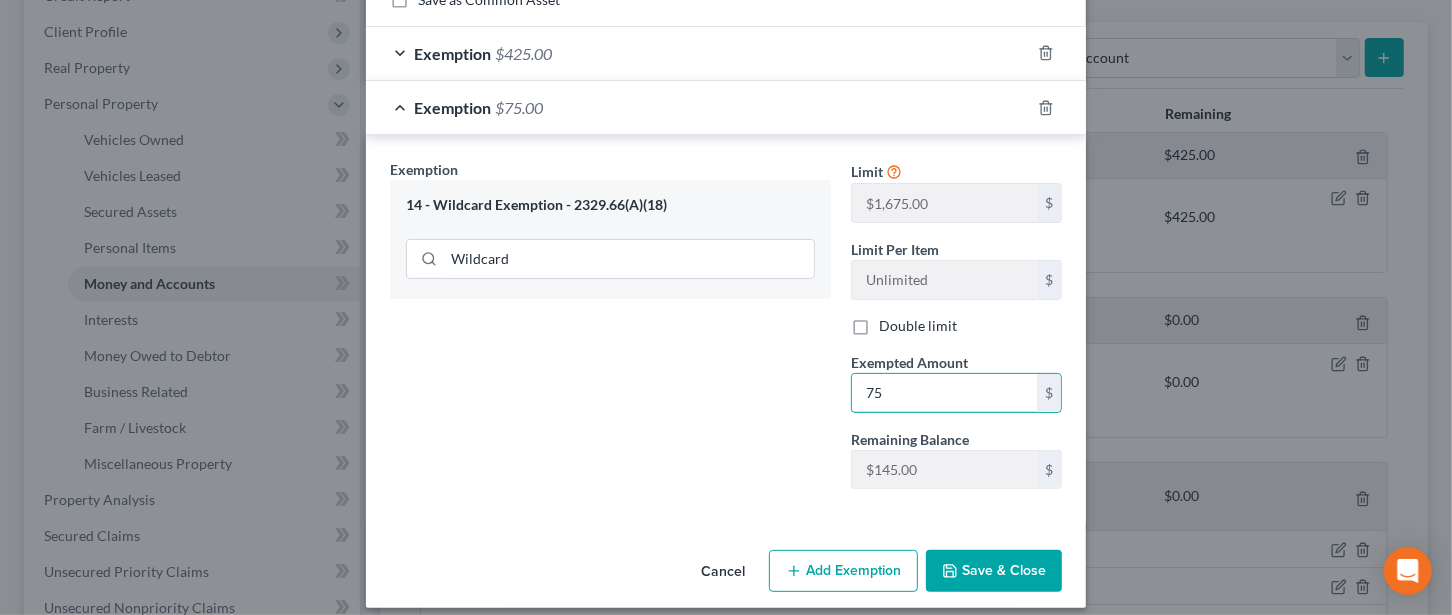 type on "75" 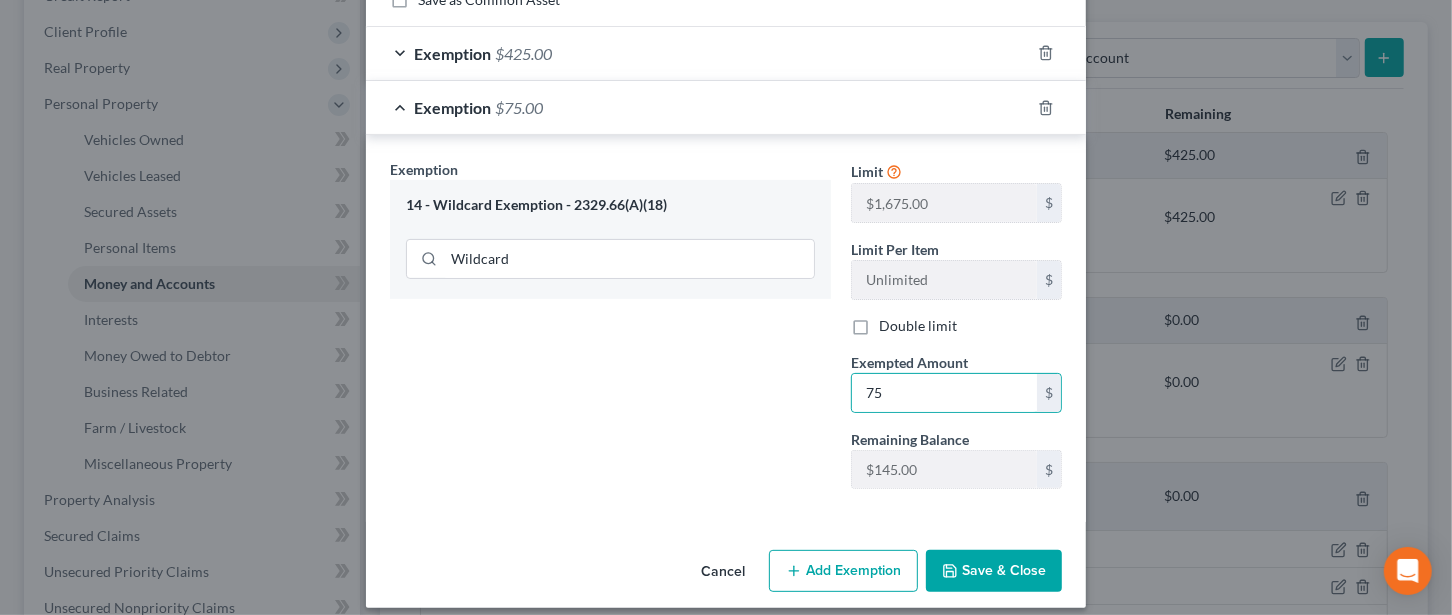 click on "Save & Close" at bounding box center [994, 571] 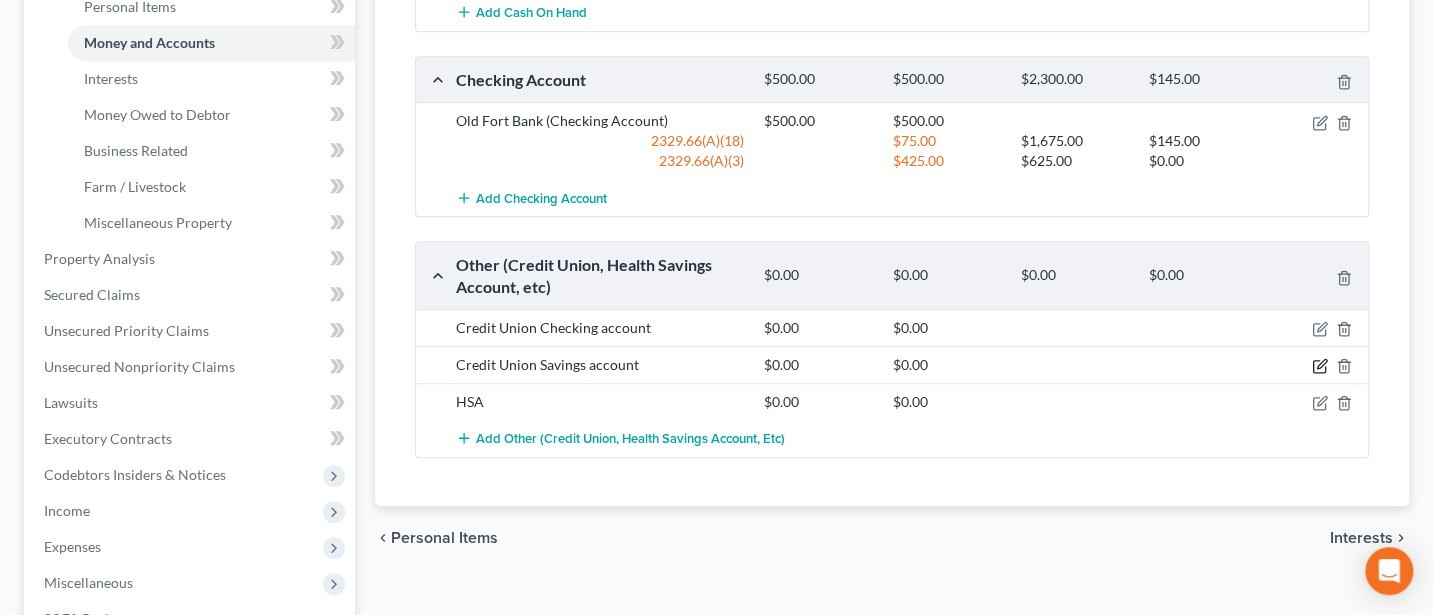scroll, scrollTop: 533, scrollLeft: 0, axis: vertical 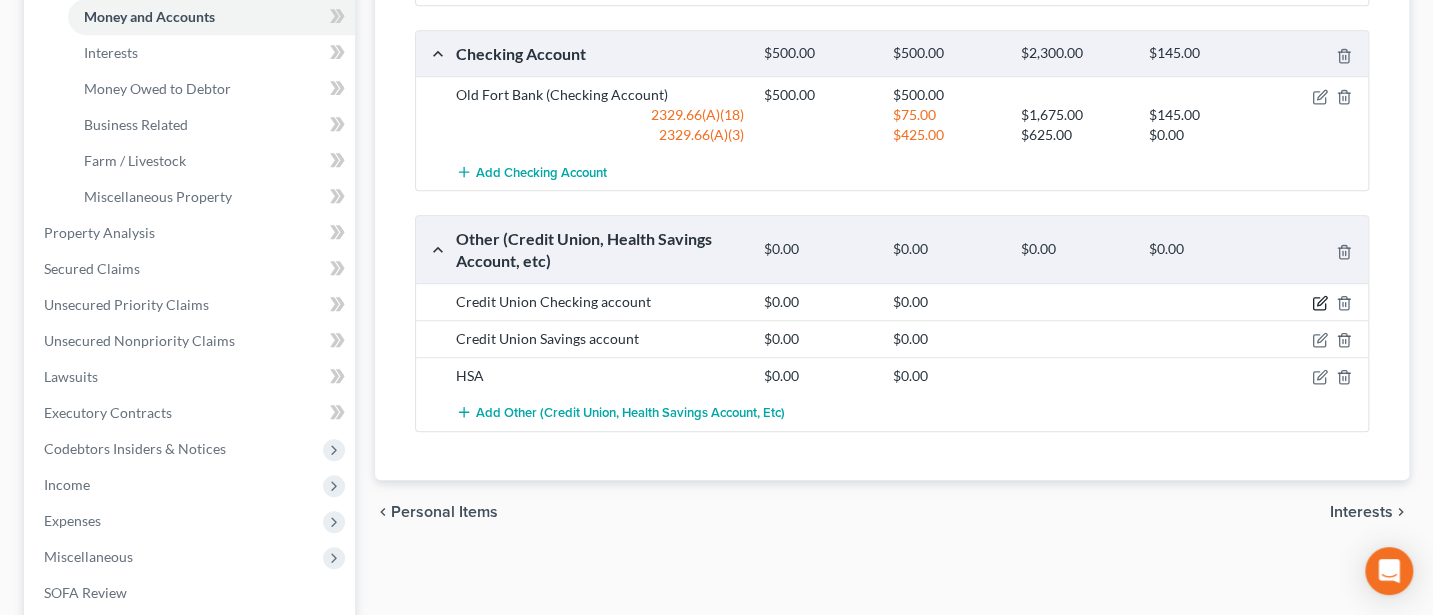 click 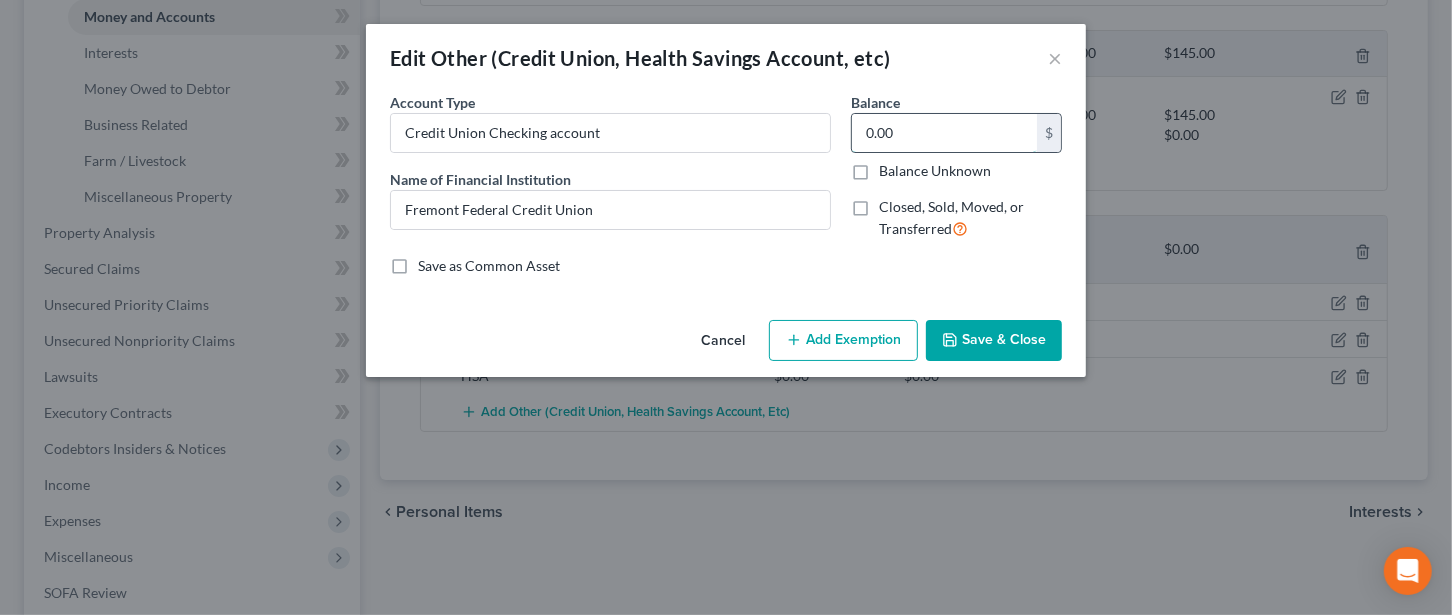 click on "0.00" at bounding box center [944, 133] 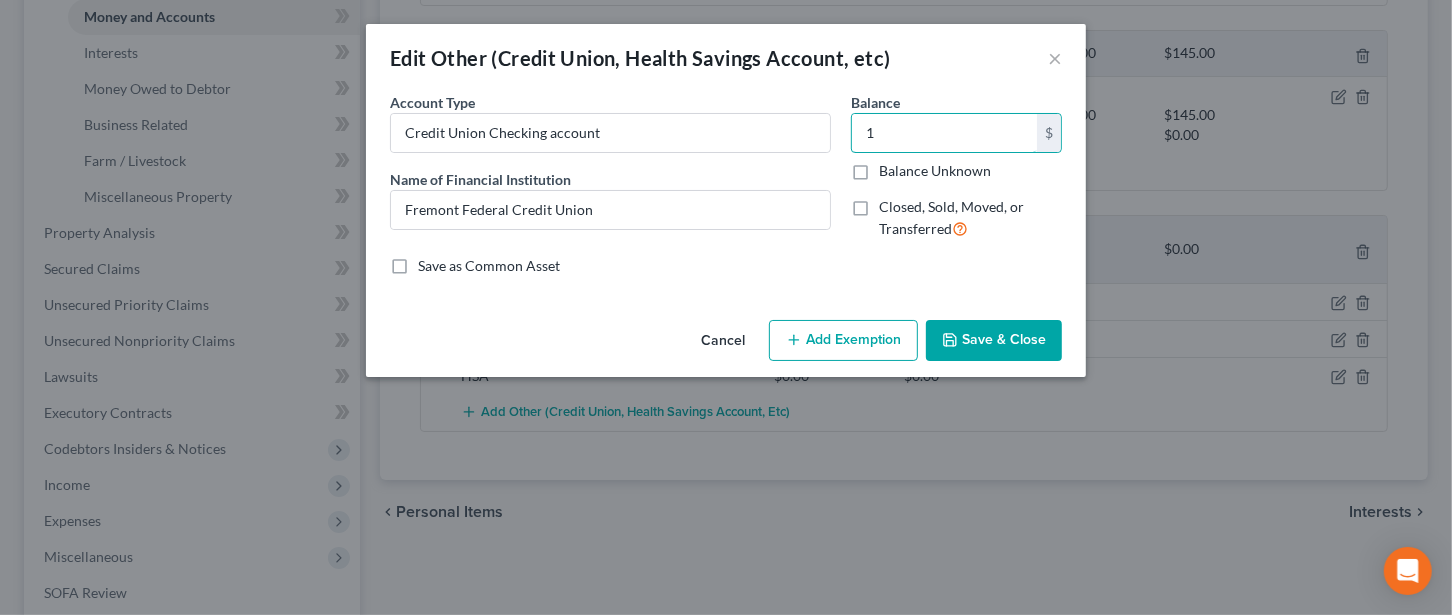 type on "1" 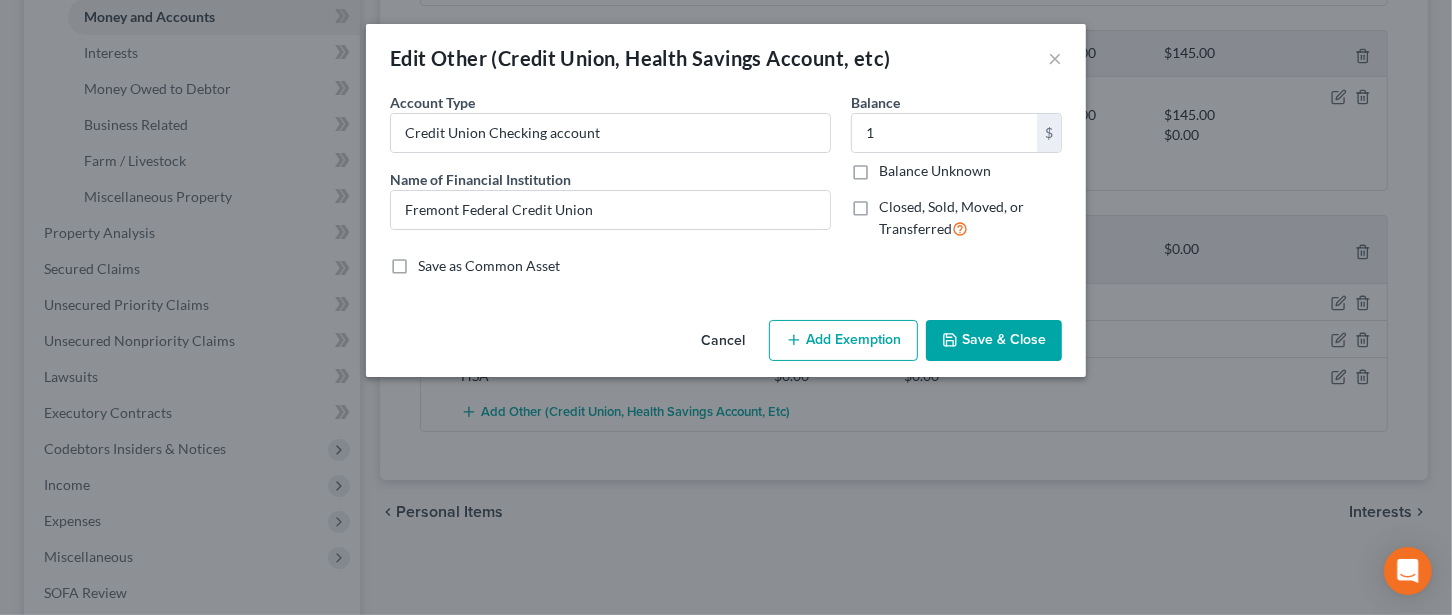 click on "Save & Close" at bounding box center [994, 341] 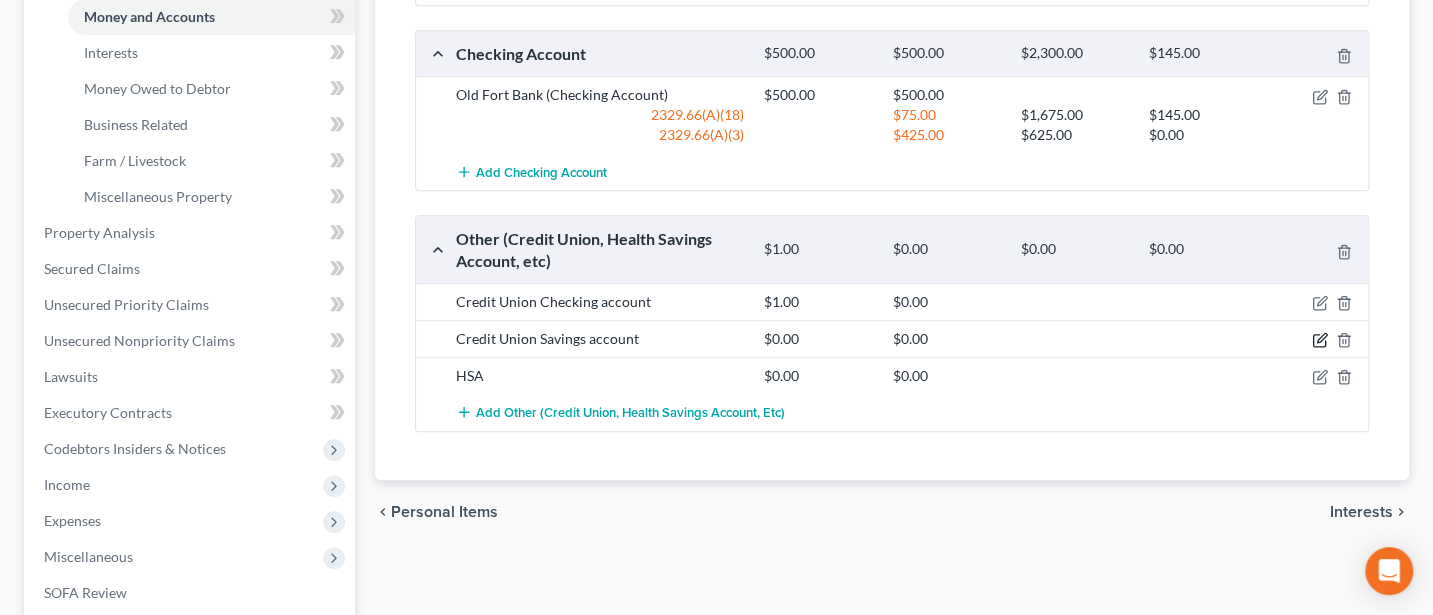 click 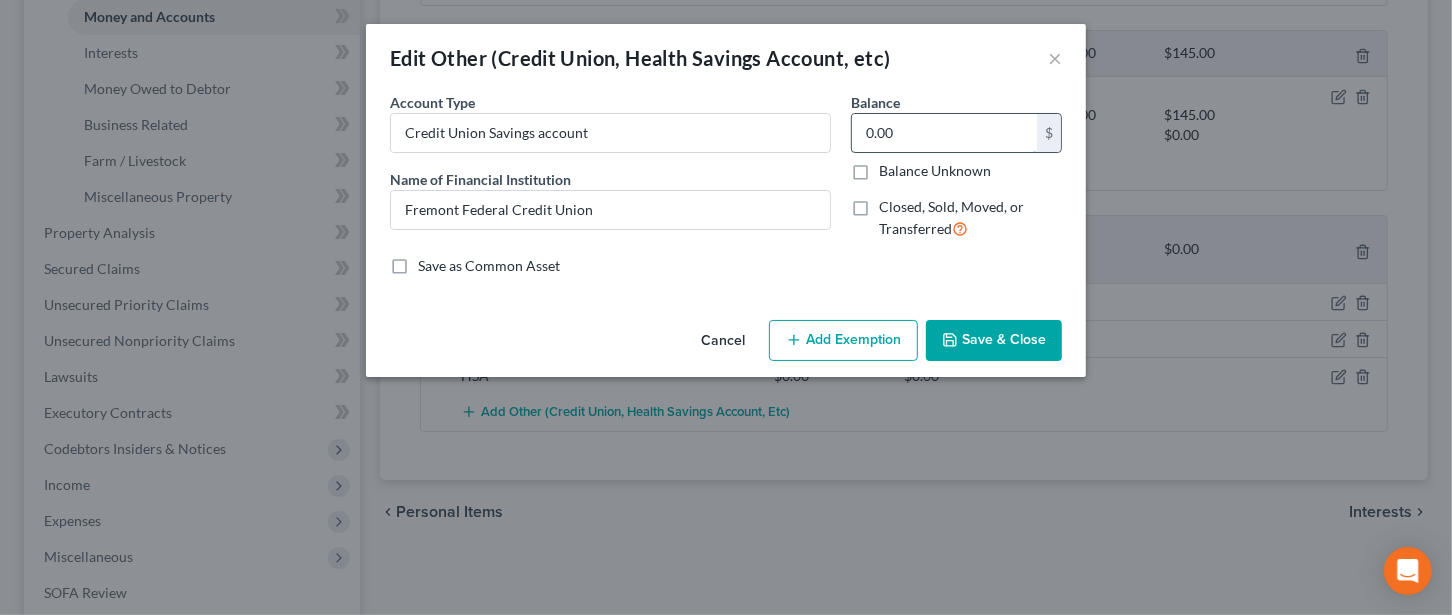 click on "0.00" at bounding box center [944, 133] 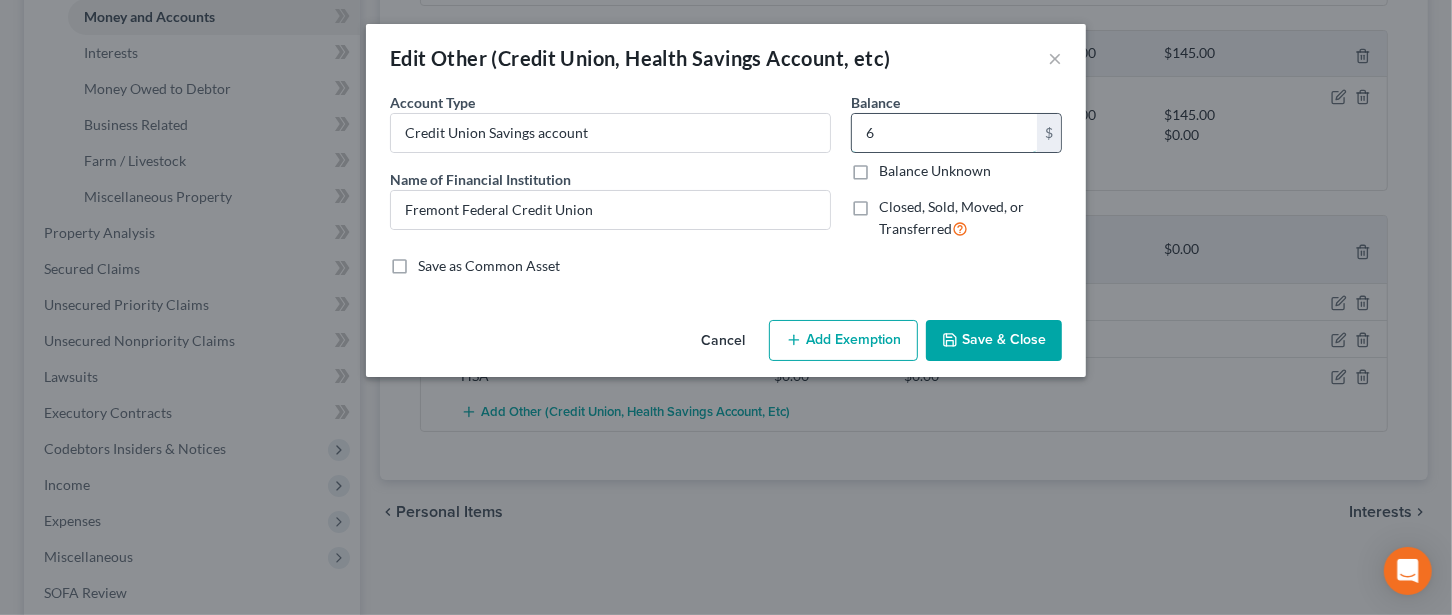 type on "6" 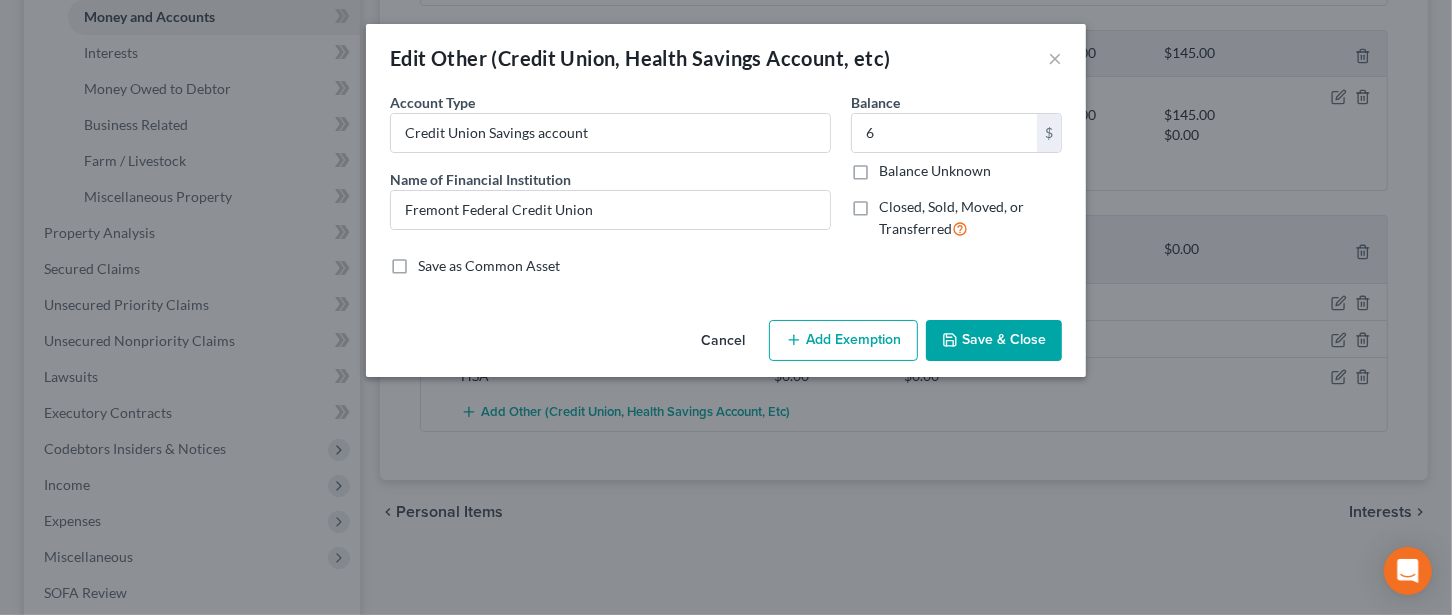 click on "Save & Close" at bounding box center (994, 341) 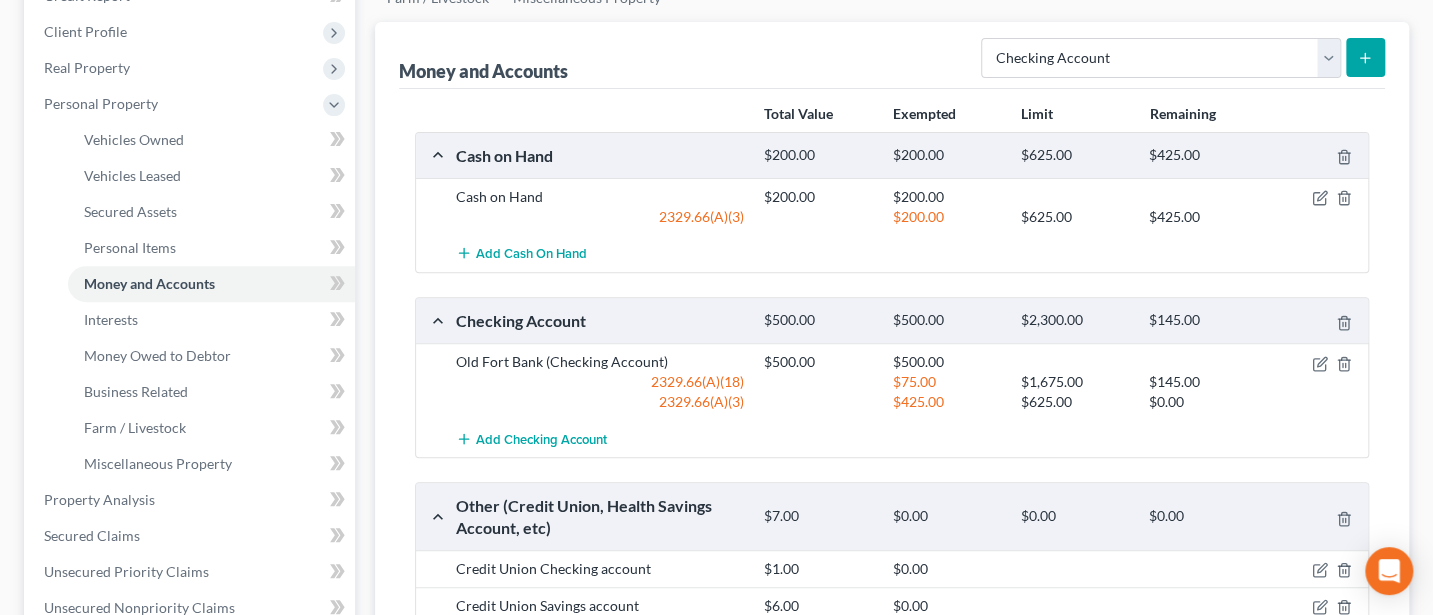 scroll, scrollTop: 0, scrollLeft: 0, axis: both 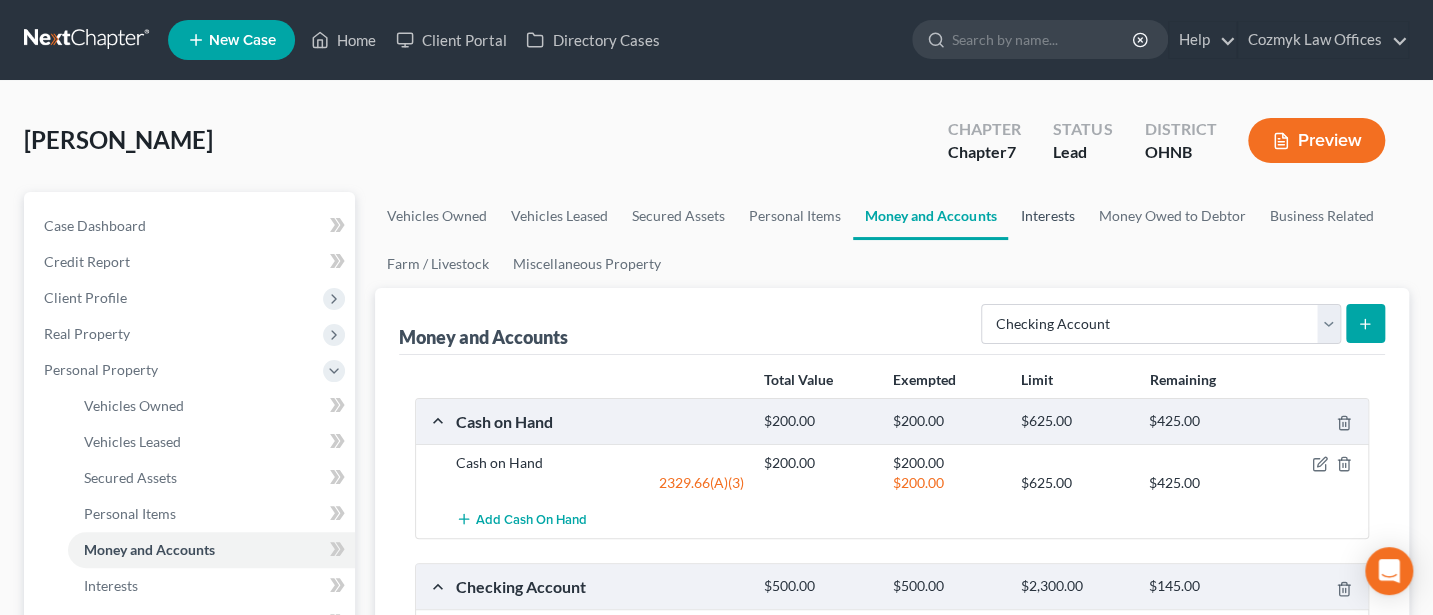 click on "Interests" at bounding box center (1047, 216) 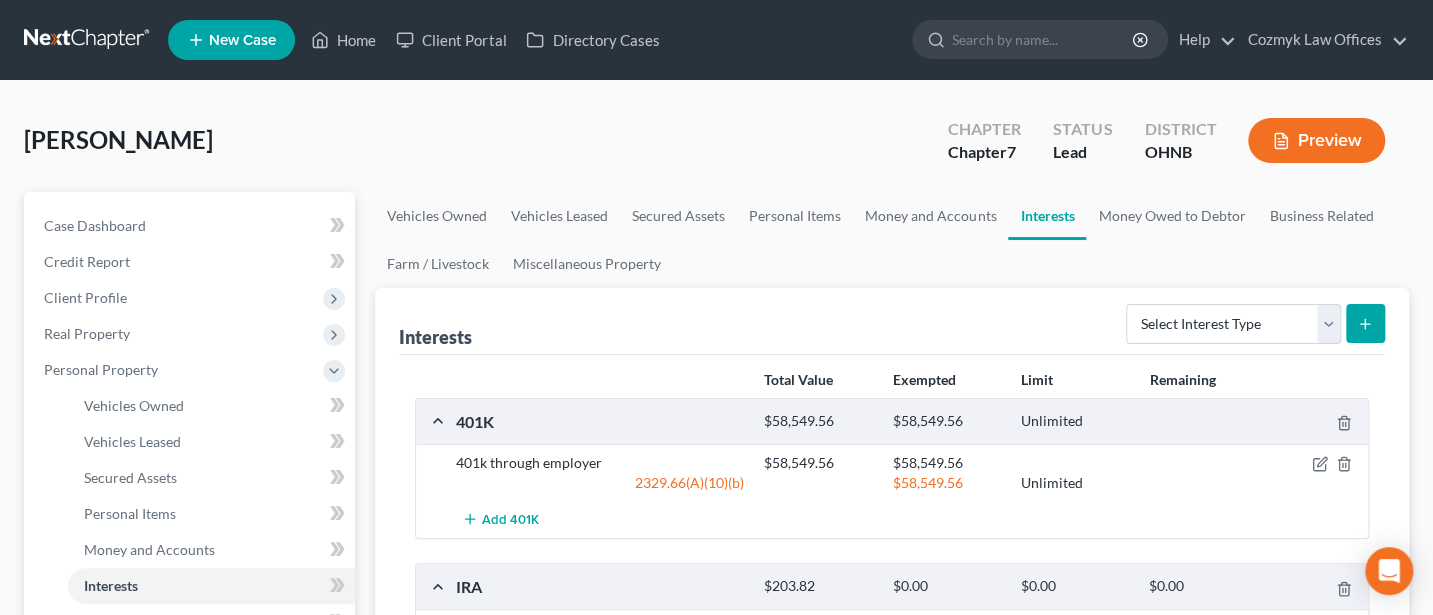 scroll, scrollTop: 266, scrollLeft: 0, axis: vertical 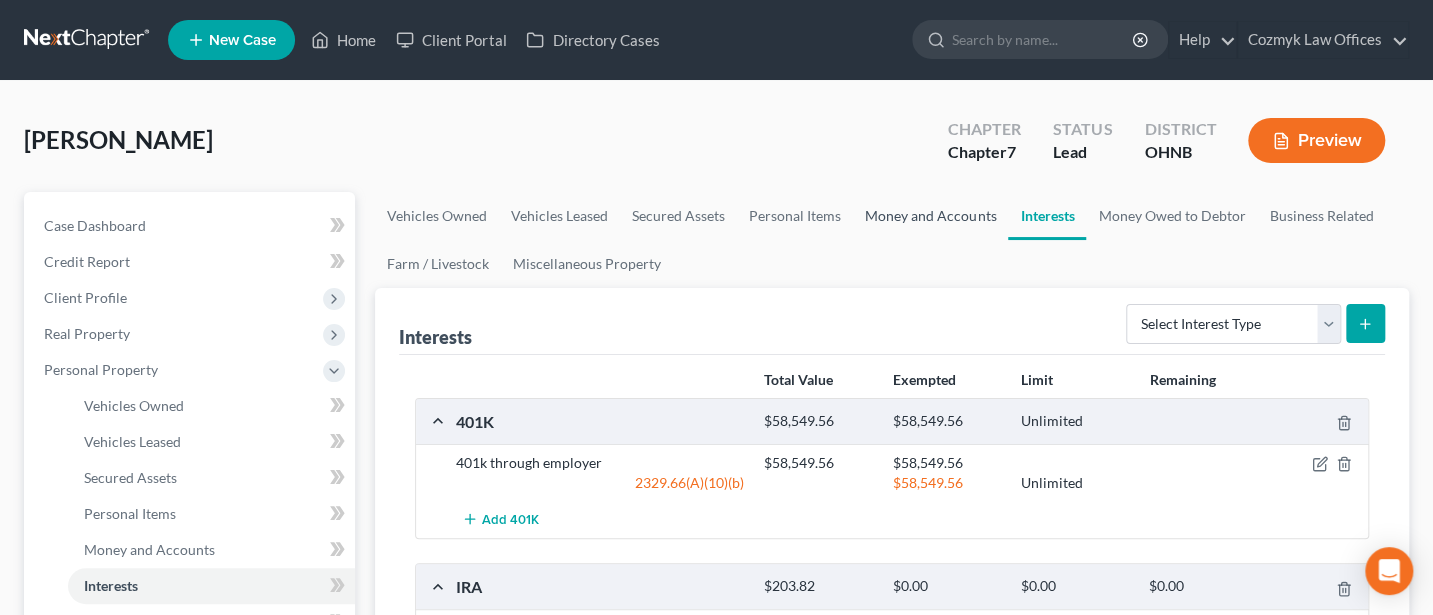 click on "Money and Accounts" at bounding box center (930, 216) 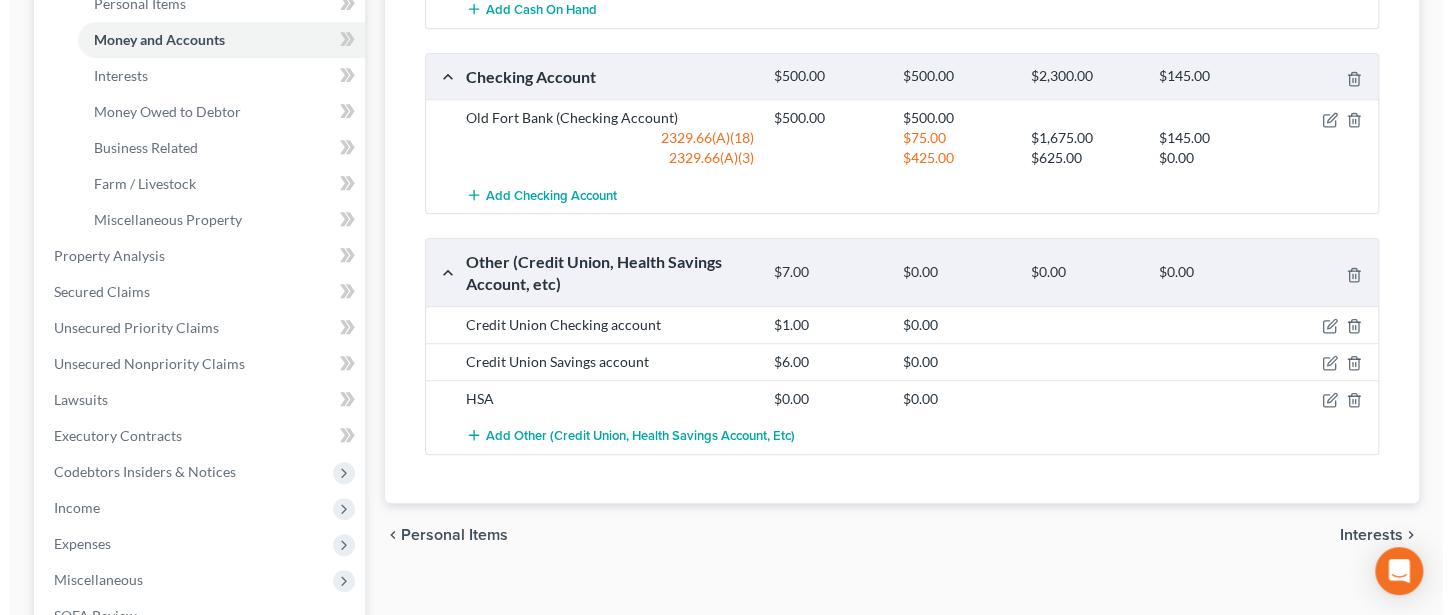 scroll, scrollTop: 533, scrollLeft: 0, axis: vertical 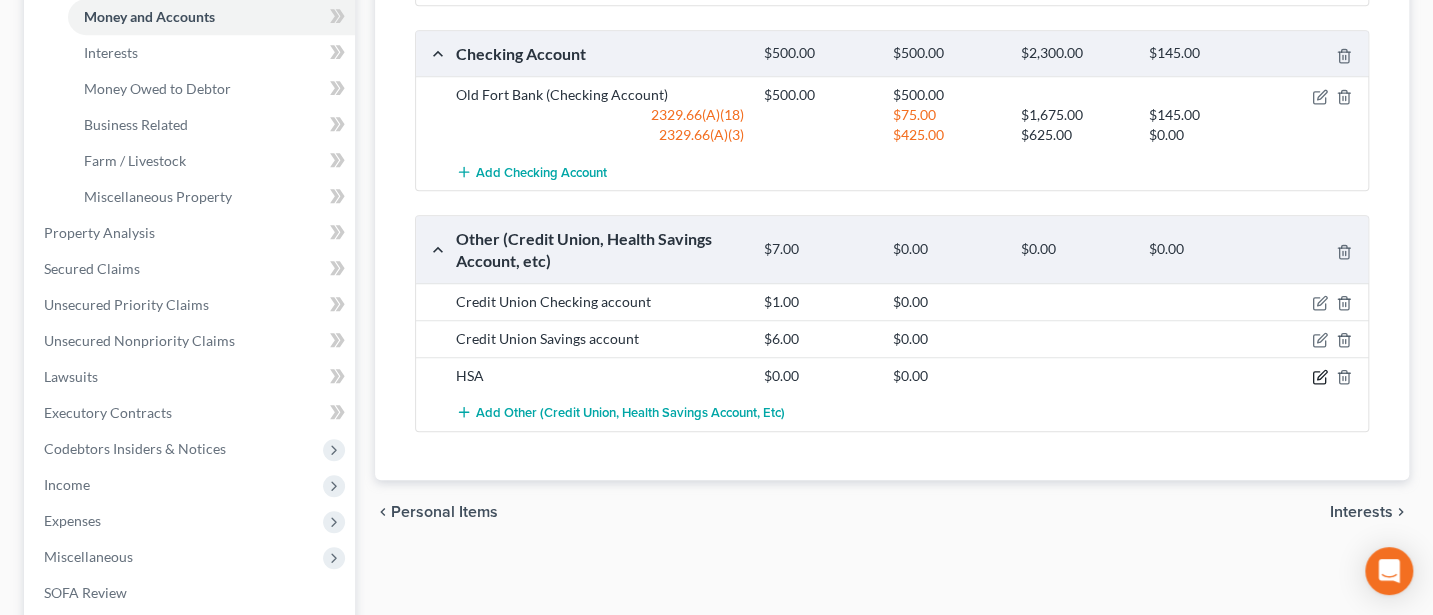 click 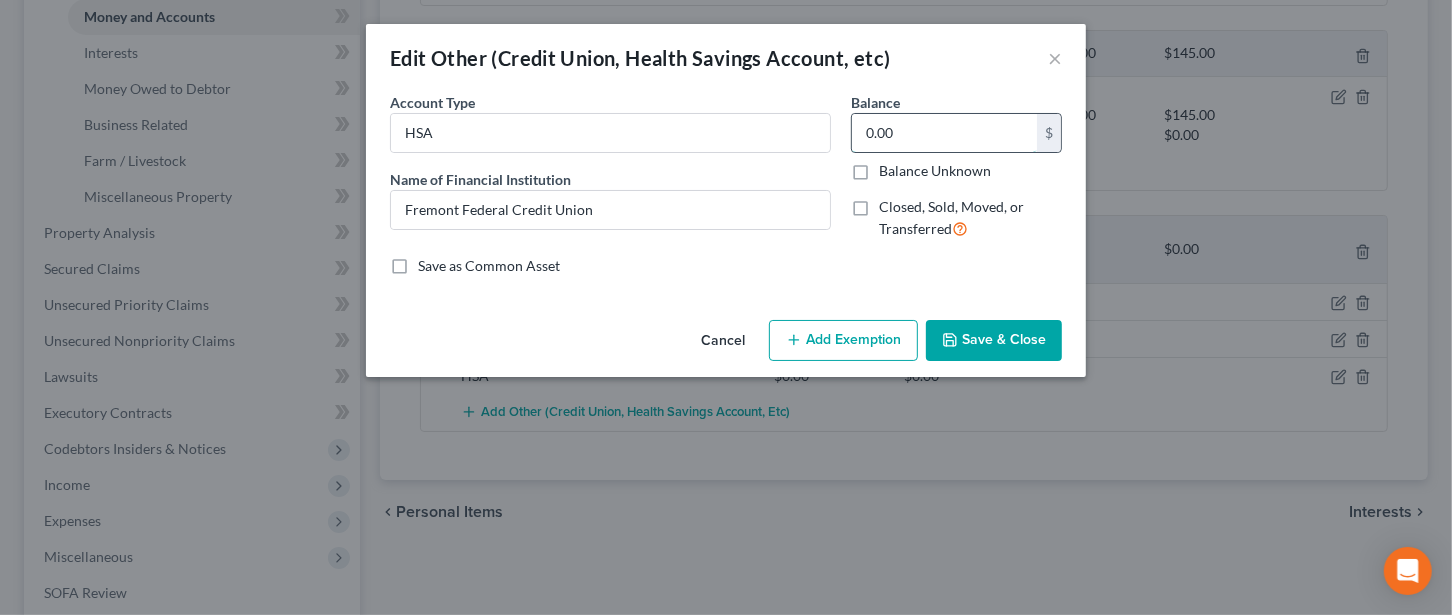 click on "0.00" at bounding box center (944, 133) 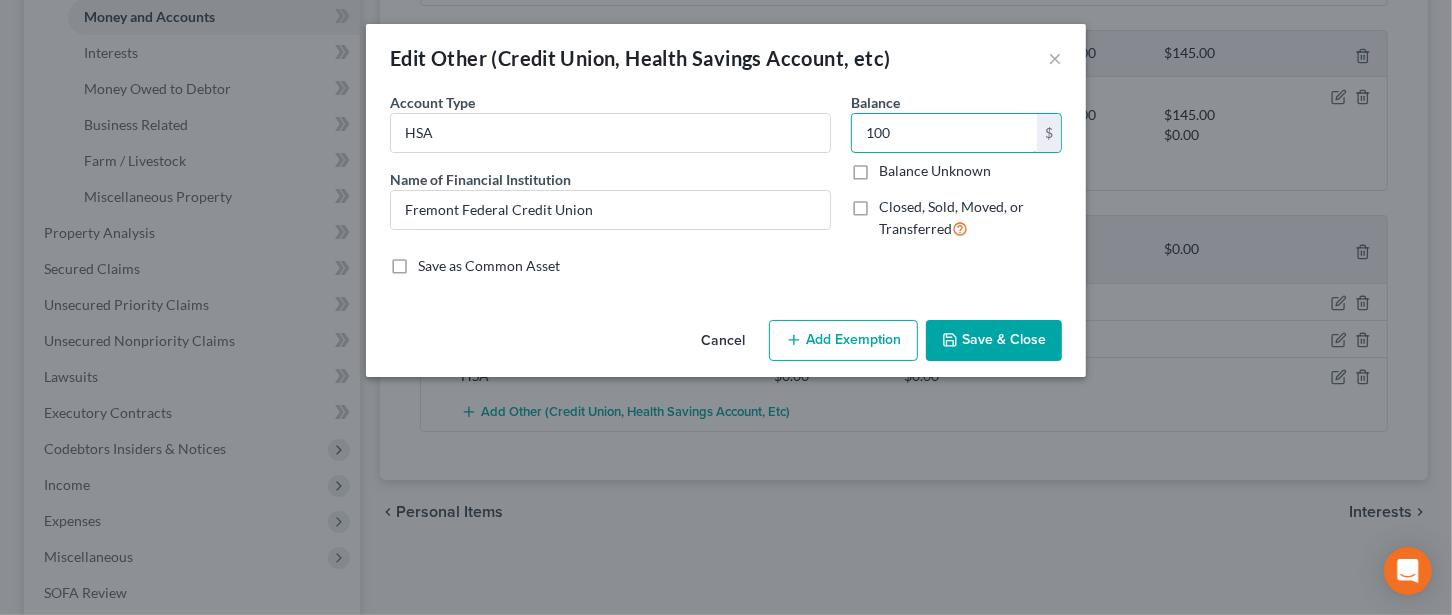 type on "100" 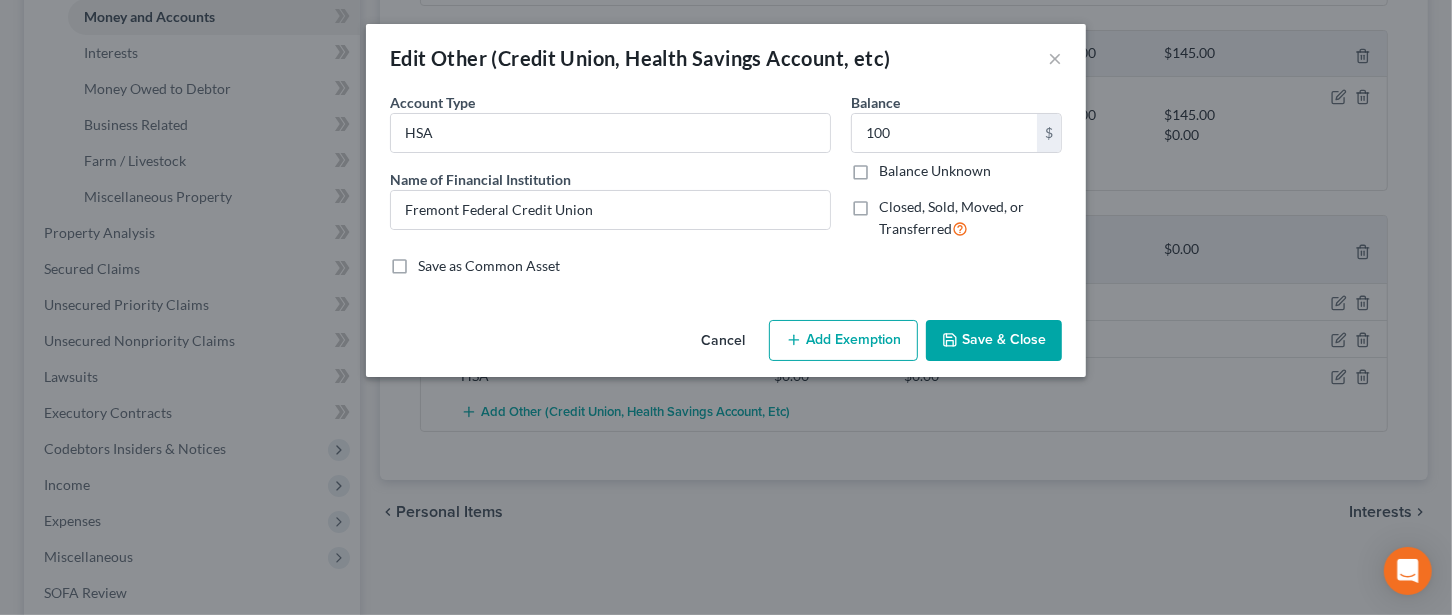 click on "Add Exemption" at bounding box center [843, 341] 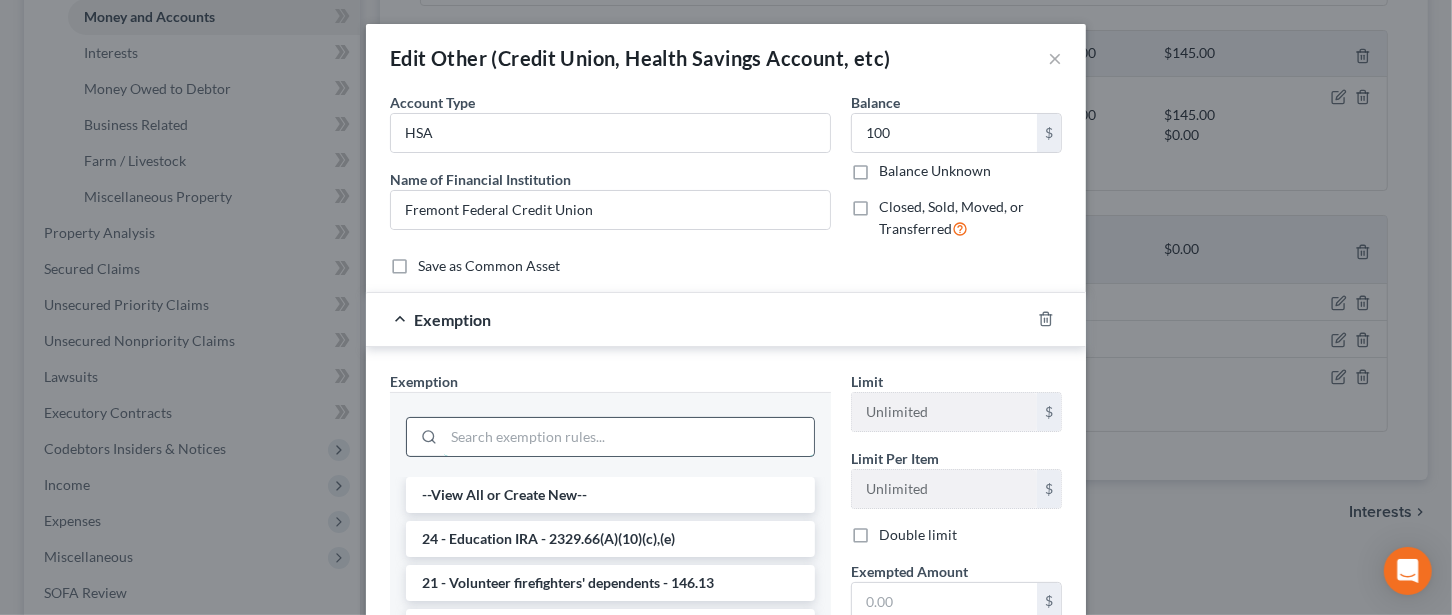 click at bounding box center (629, 437) 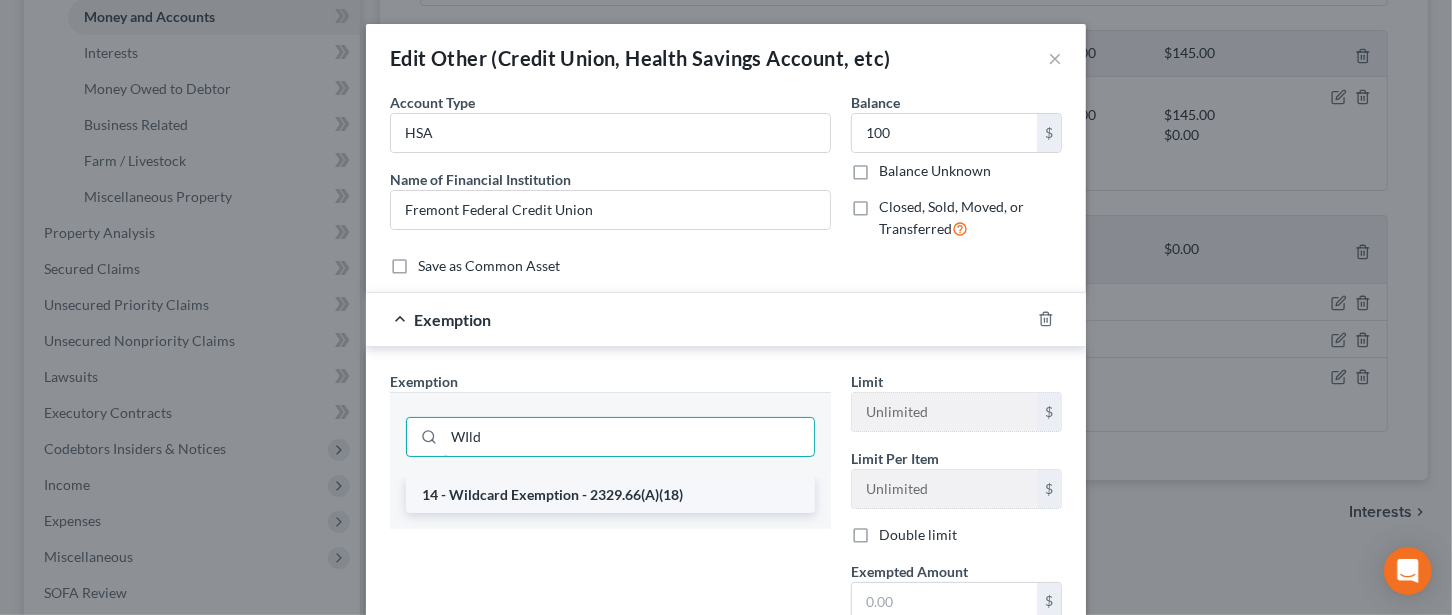 type on "WIld" 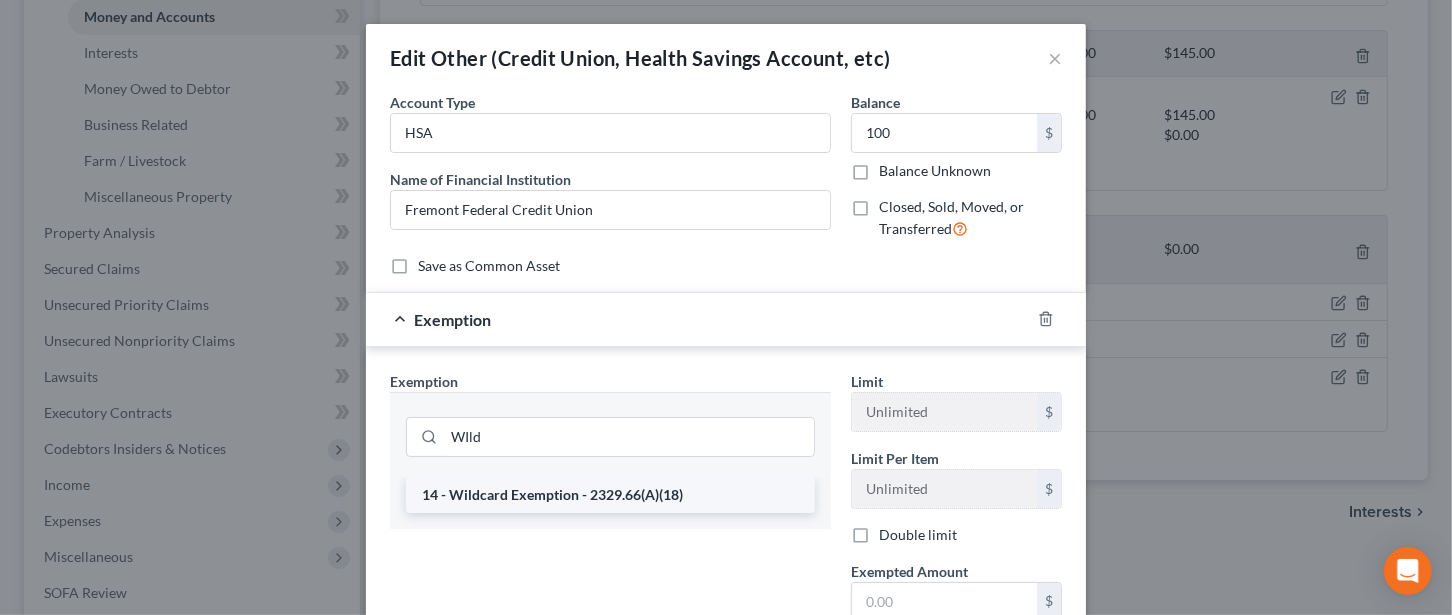 click on "14 - Wildcard Exemption  - 2329.66(A)(18)" at bounding box center (610, 495) 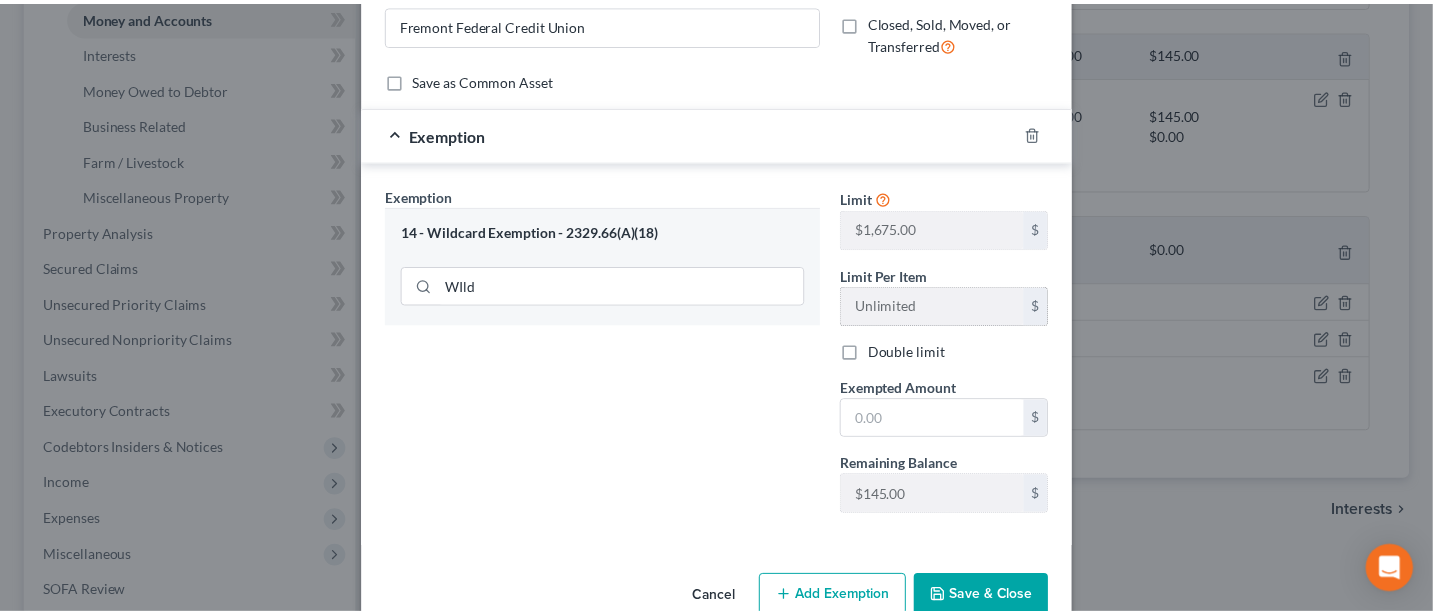 scroll, scrollTop: 225, scrollLeft: 0, axis: vertical 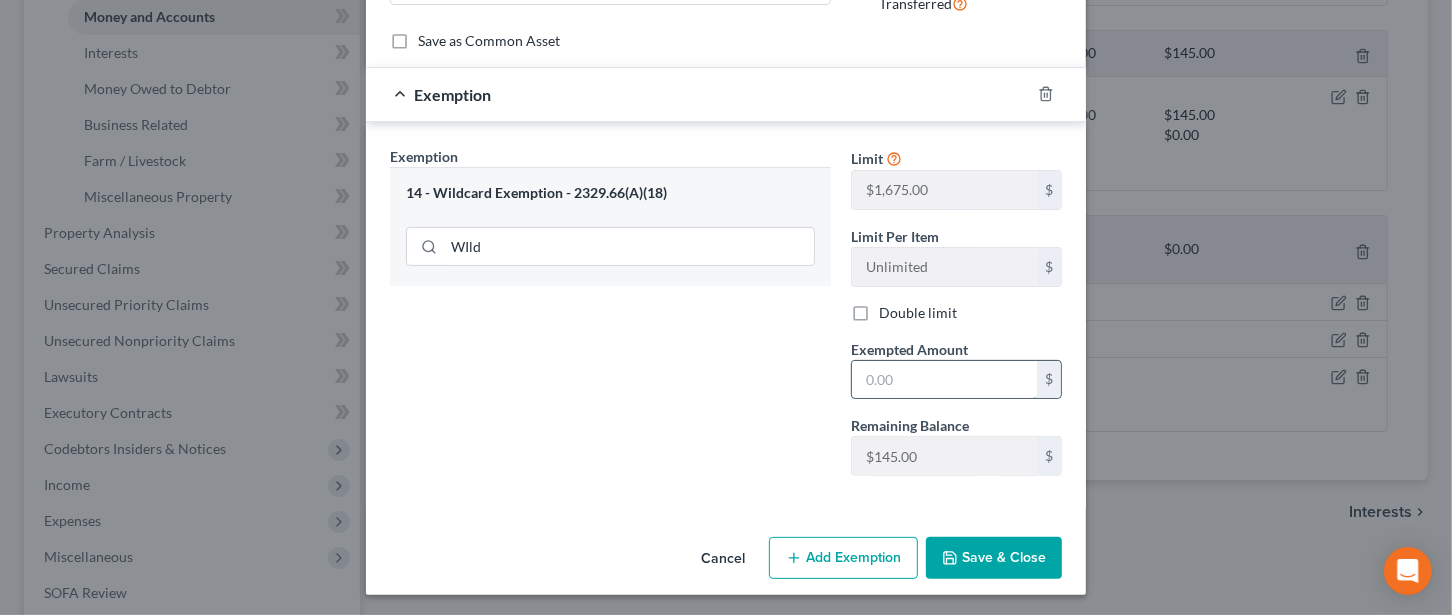click at bounding box center (944, 380) 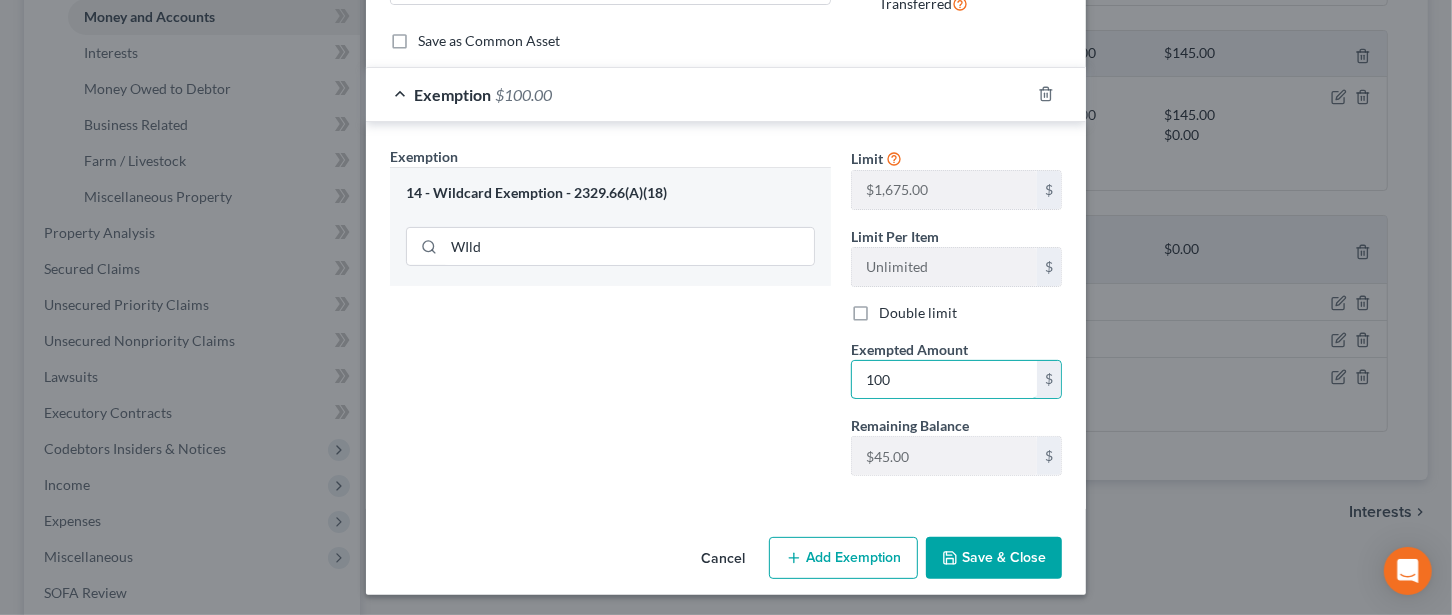 type on "100" 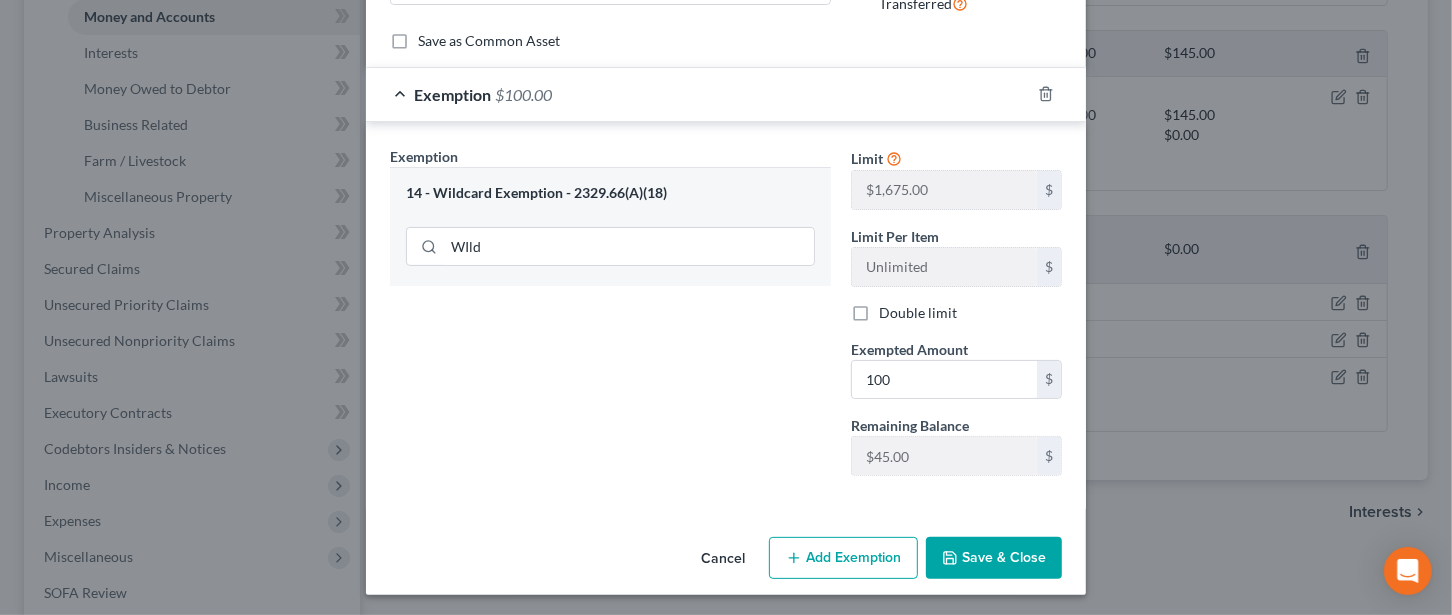 click on "Exemption Set must be selected for CA.
Exemption
*
14 - Wildcard Exemption  - 2329.66(A)(18)         WIld" at bounding box center (610, 319) 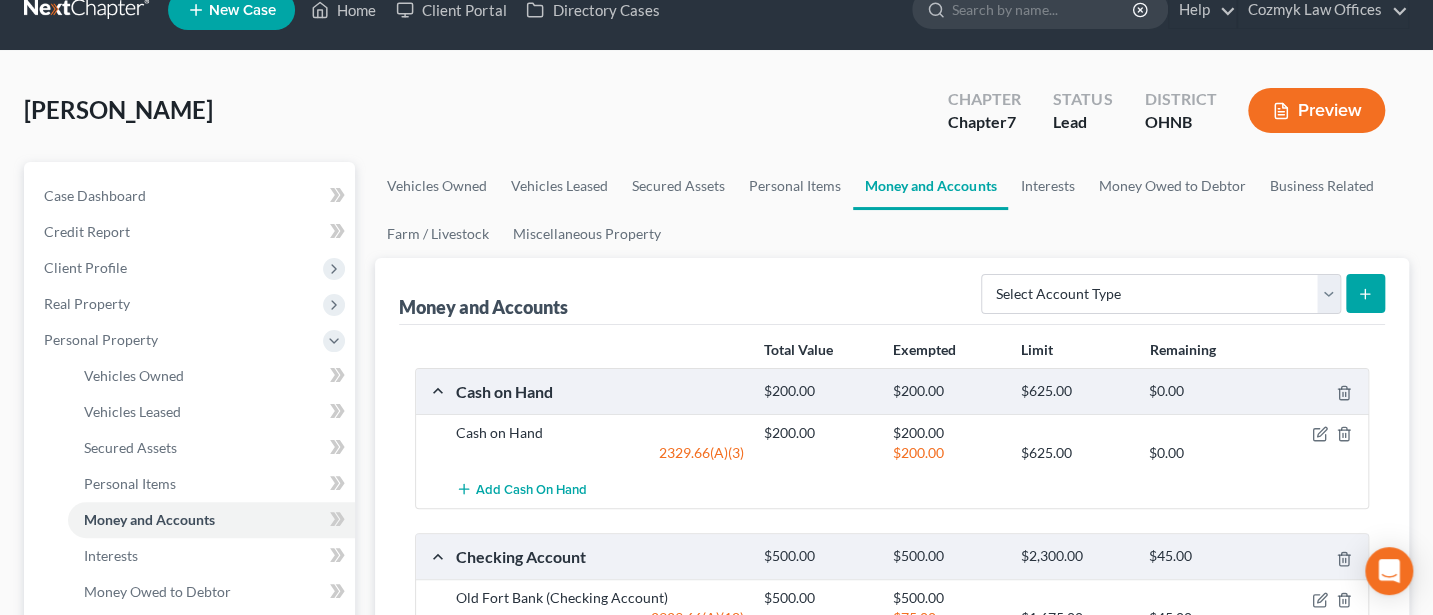 scroll, scrollTop: 0, scrollLeft: 0, axis: both 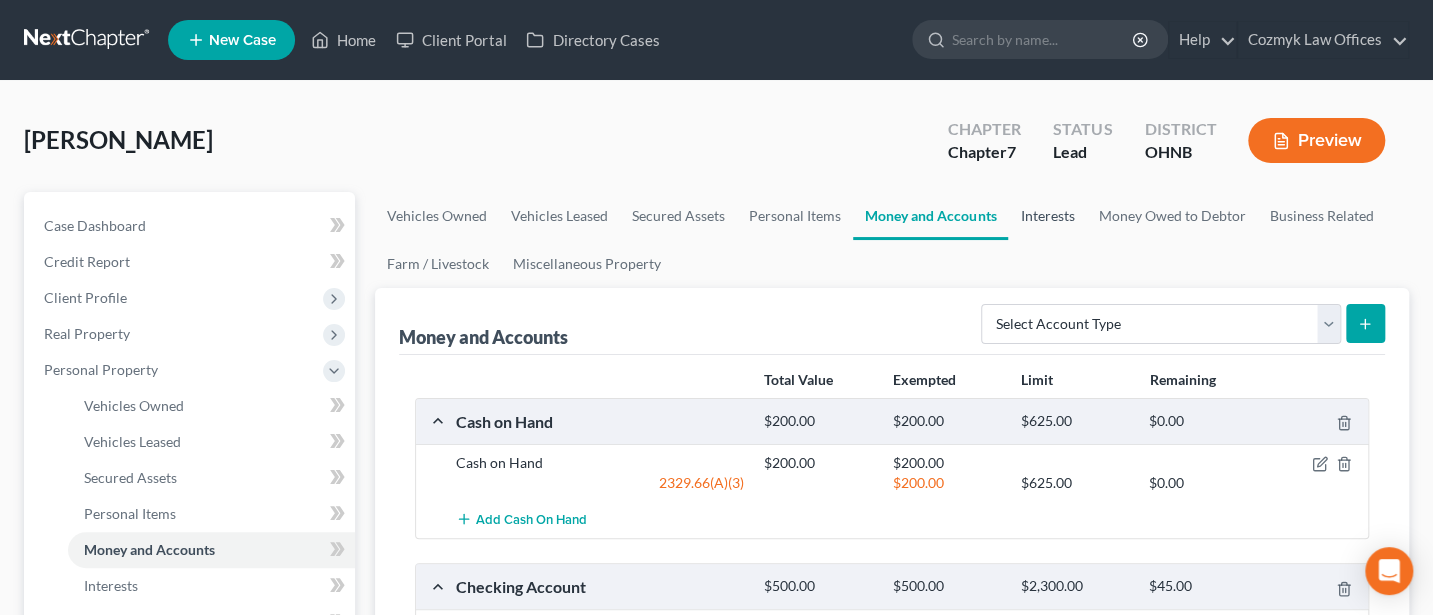 click on "Interests" at bounding box center (1047, 216) 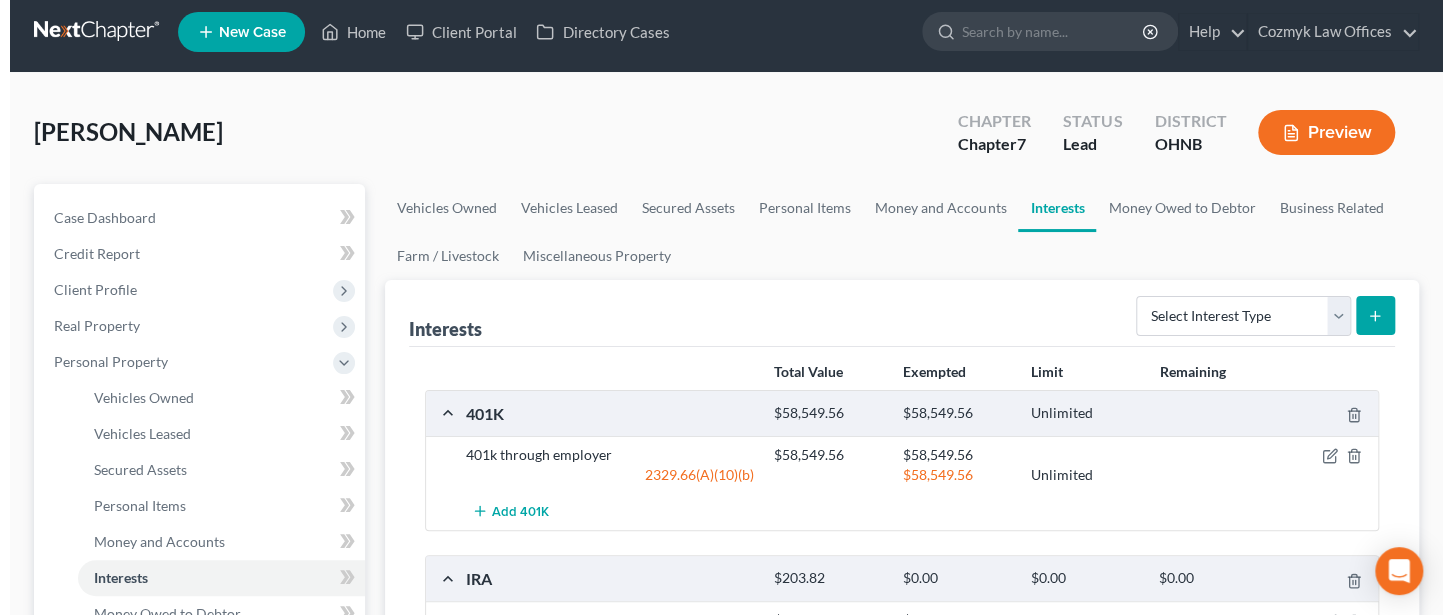 scroll, scrollTop: 0, scrollLeft: 0, axis: both 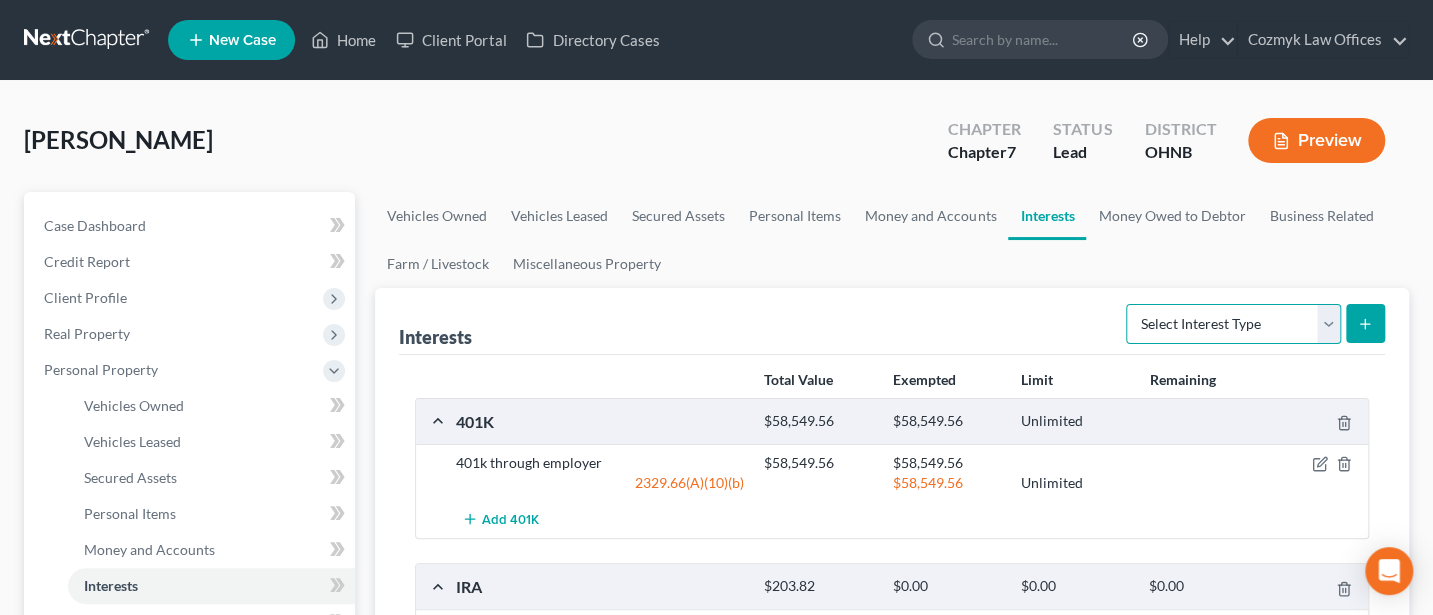 click on "Select Interest Type 401K Annuity Bond Education IRA Government Bond Government Pension Plan Incorporated Business IRA Joint Venture (Active) Joint Venture (Inactive) [PERSON_NAME] Mutual Fund Other Retirement Plan Partnership (Active) Partnership (Inactive) Pension Plan Stock Term Life Insurance Unincorporated Business Whole Life Insurance" at bounding box center (1233, 324) 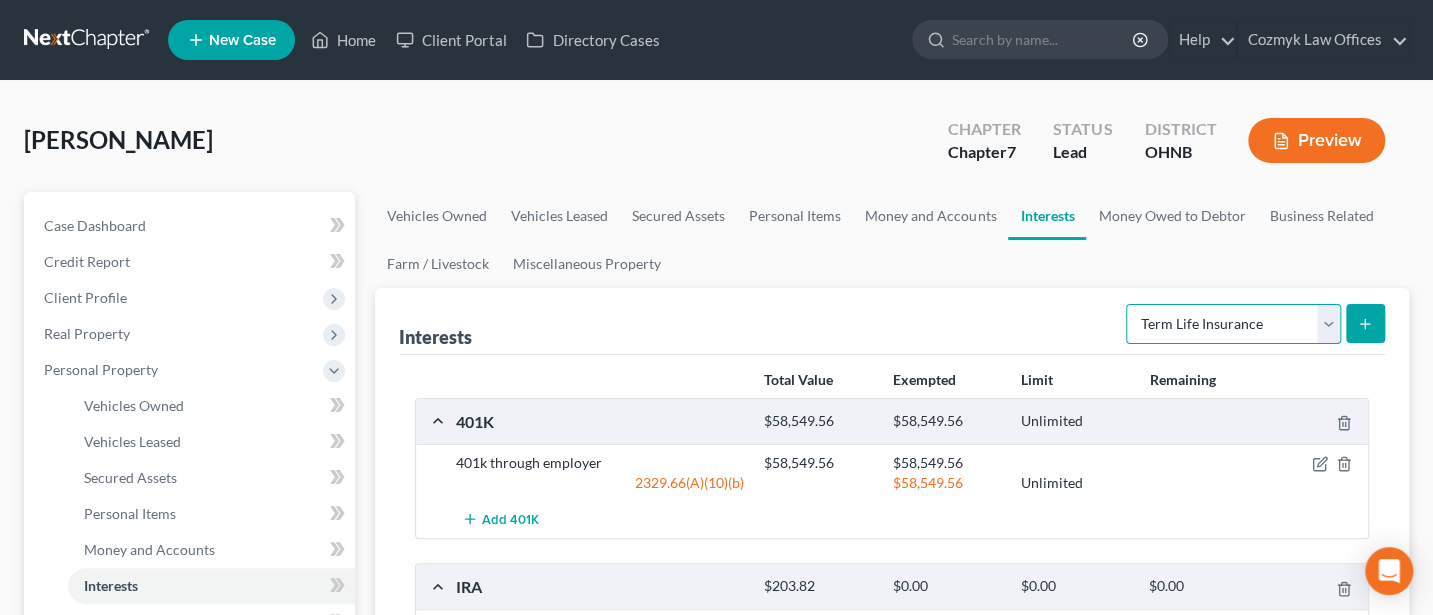 click on "Select Interest Type 401K Annuity Bond Education IRA Government Bond Government Pension Plan Incorporated Business IRA Joint Venture (Active) Joint Venture (Inactive) [PERSON_NAME] Mutual Fund Other Retirement Plan Partnership (Active) Partnership (Inactive) Pension Plan Stock Term Life Insurance Unincorporated Business Whole Life Insurance" at bounding box center [1233, 324] 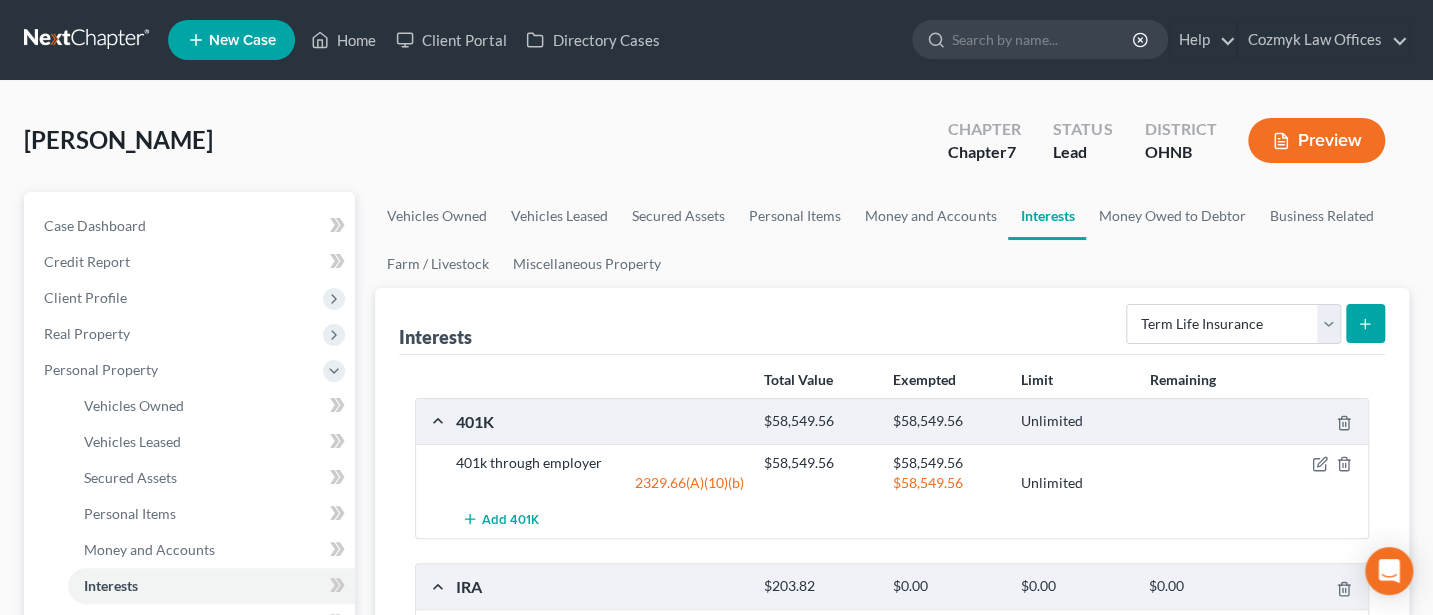 click at bounding box center (1365, 323) 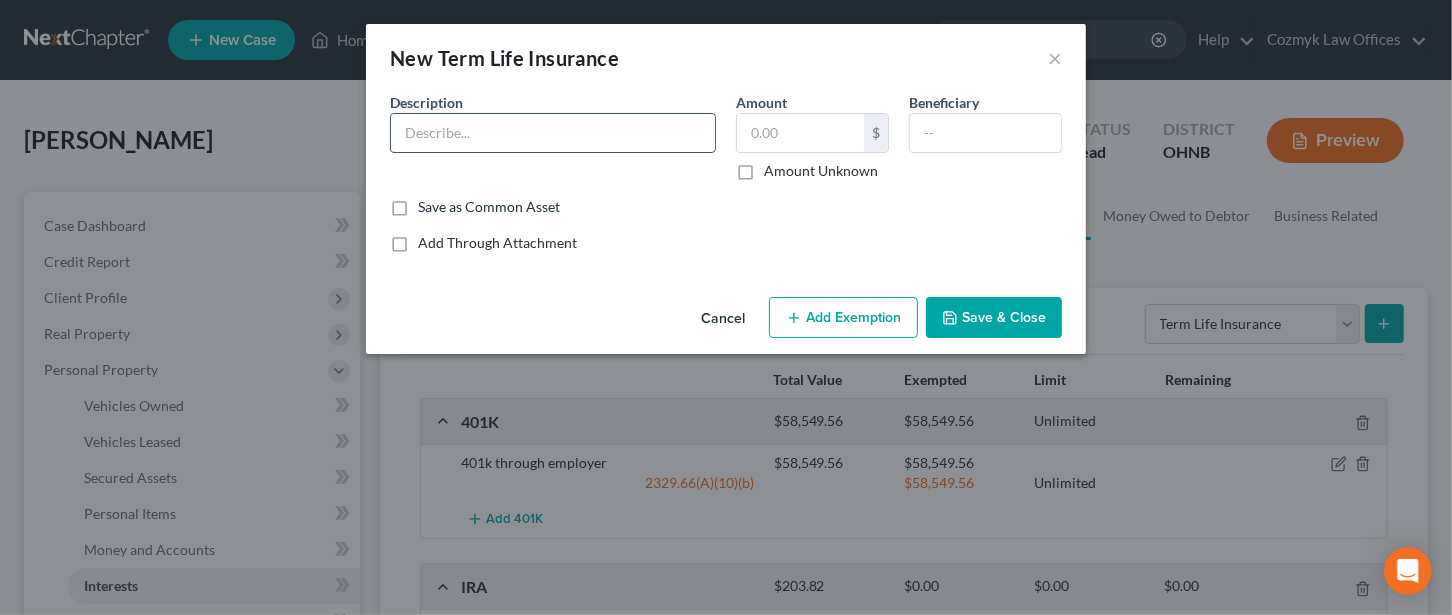 click at bounding box center [553, 133] 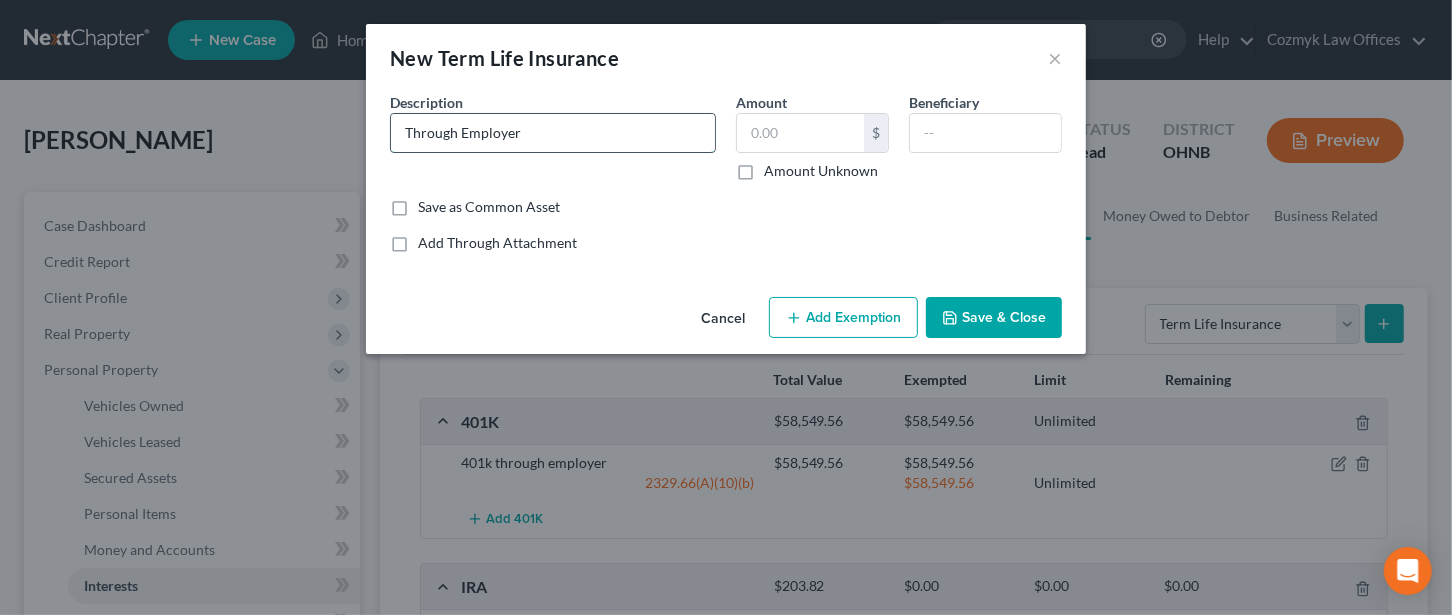 type on "Through Employer" 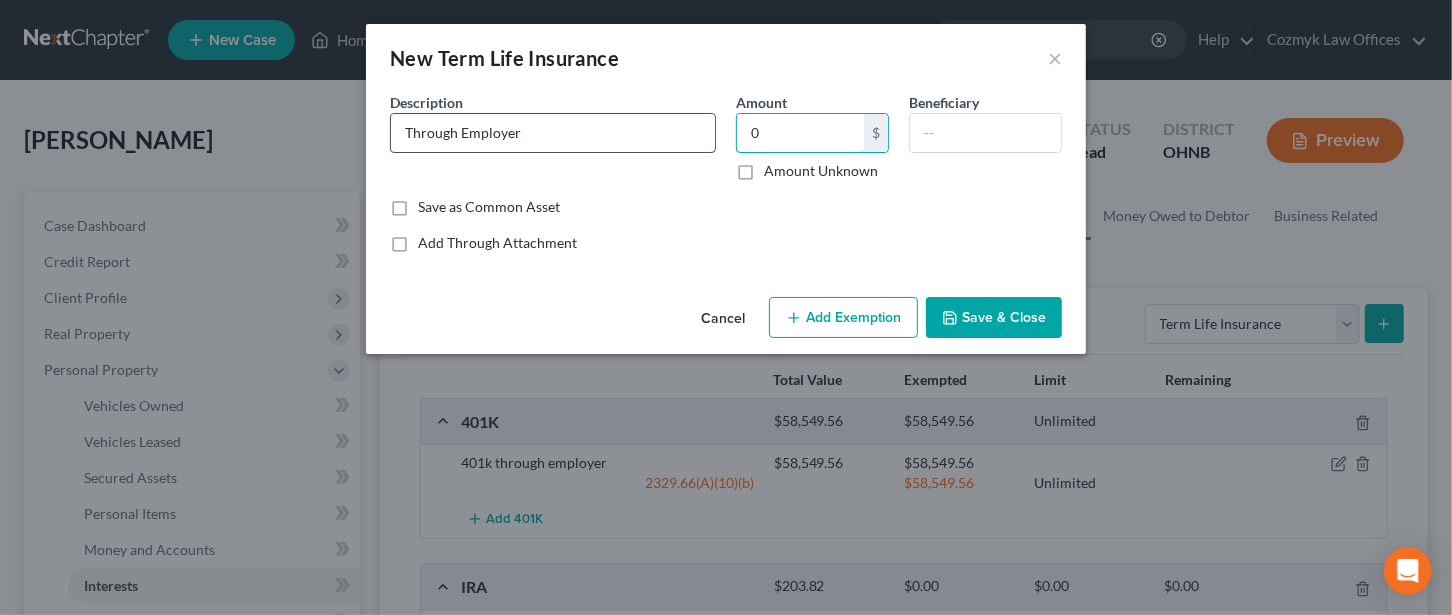 type on "0" 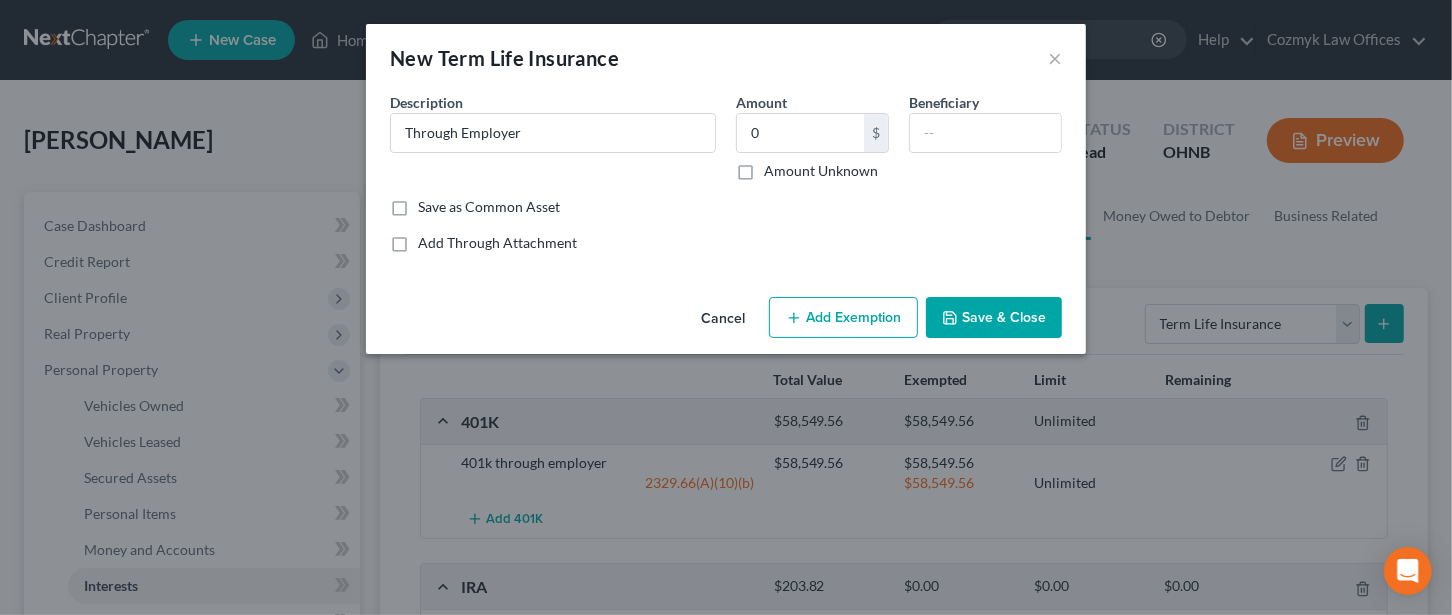 click on "Add Exemption" at bounding box center (843, 318) 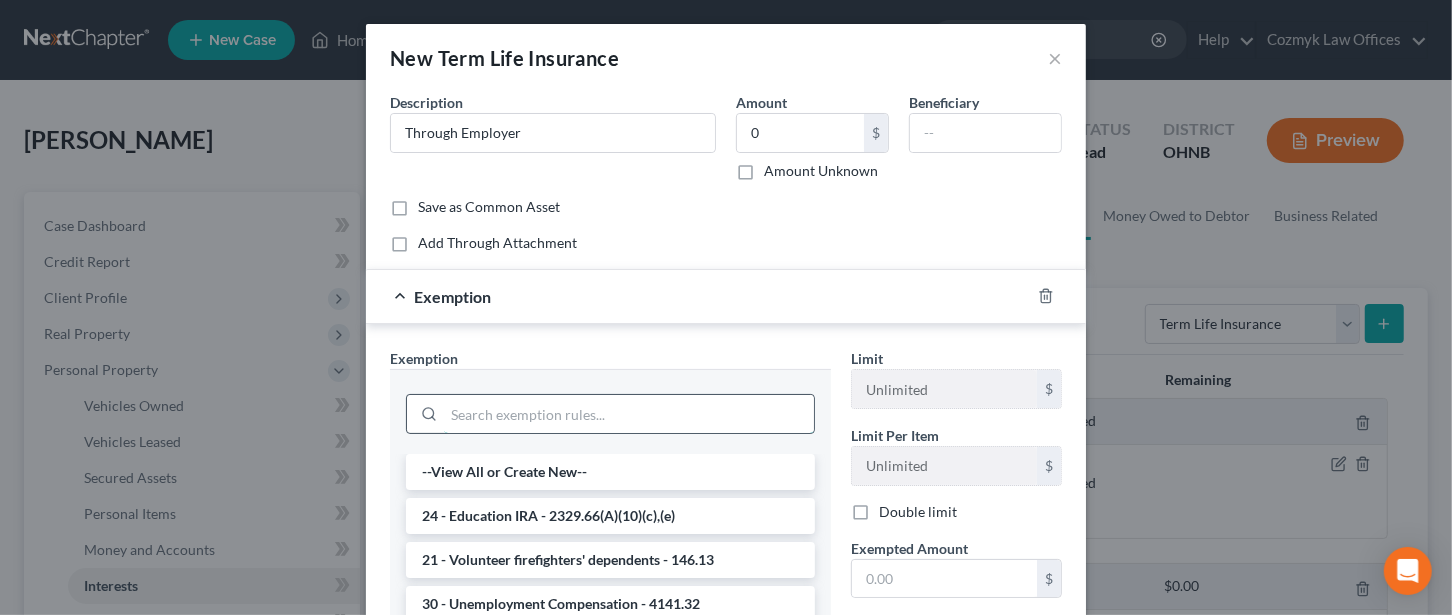 click at bounding box center (629, 414) 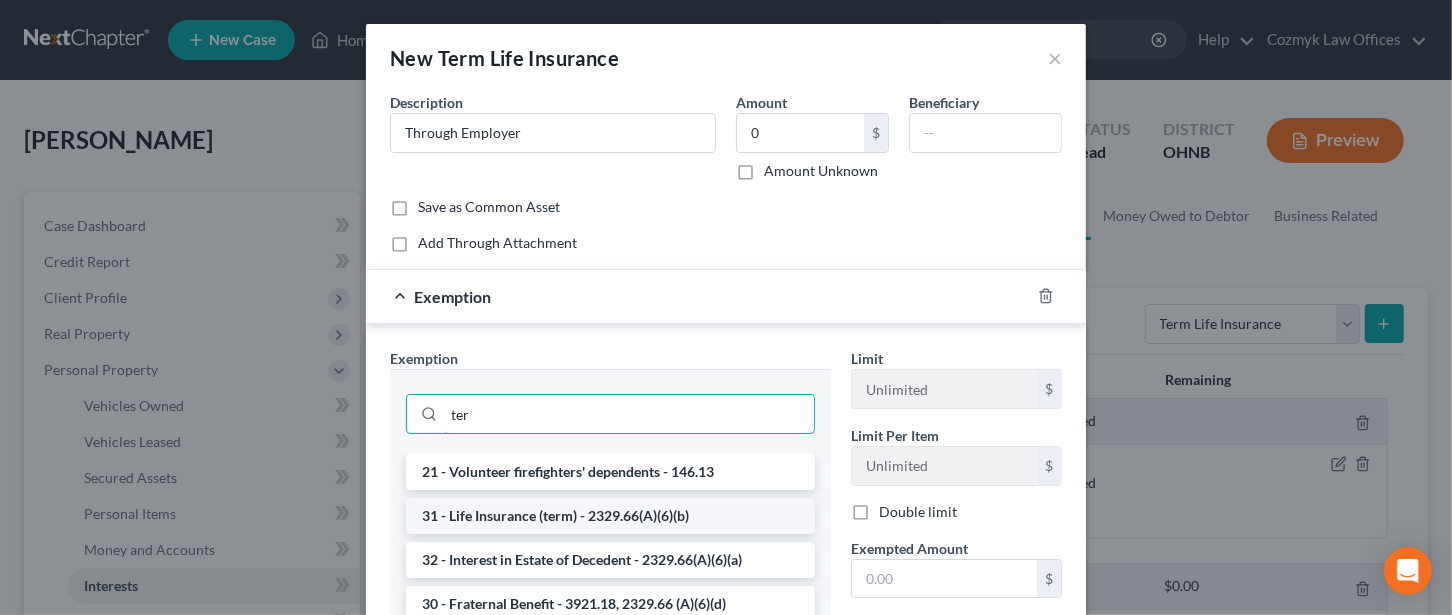 type on "ter" 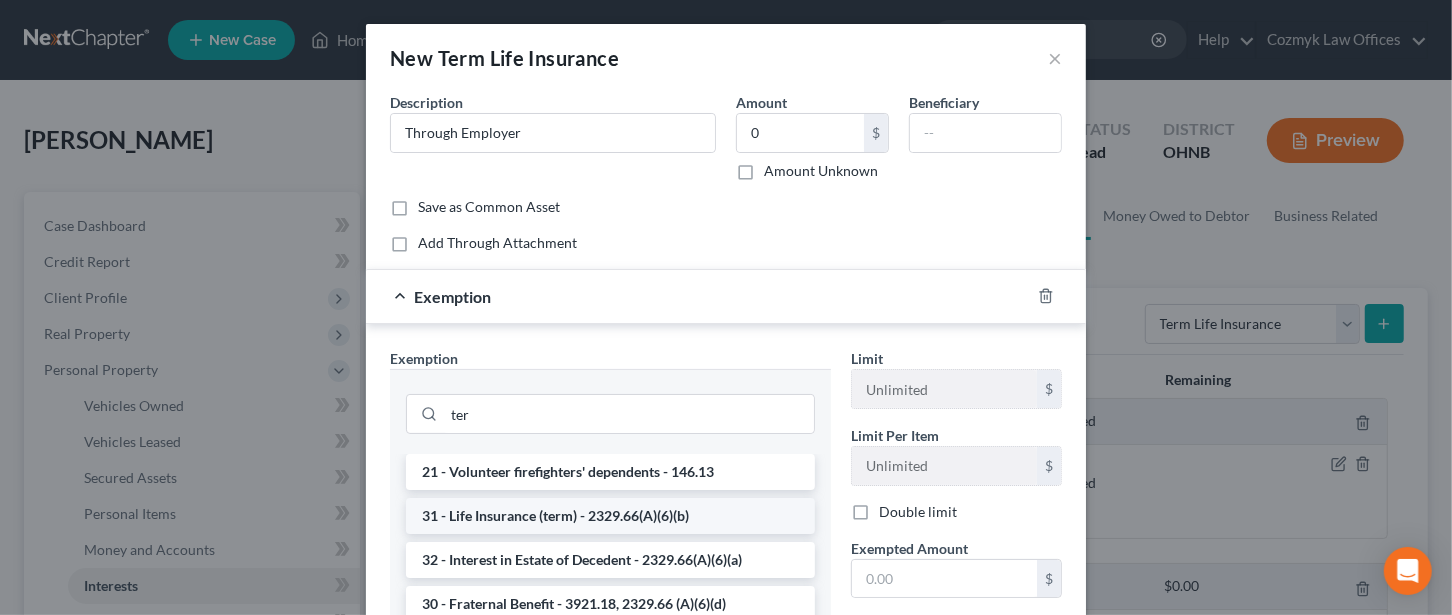 click on "31 - Life Insurance (term) - 2329.66(A)(6)(b)" at bounding box center [610, 516] 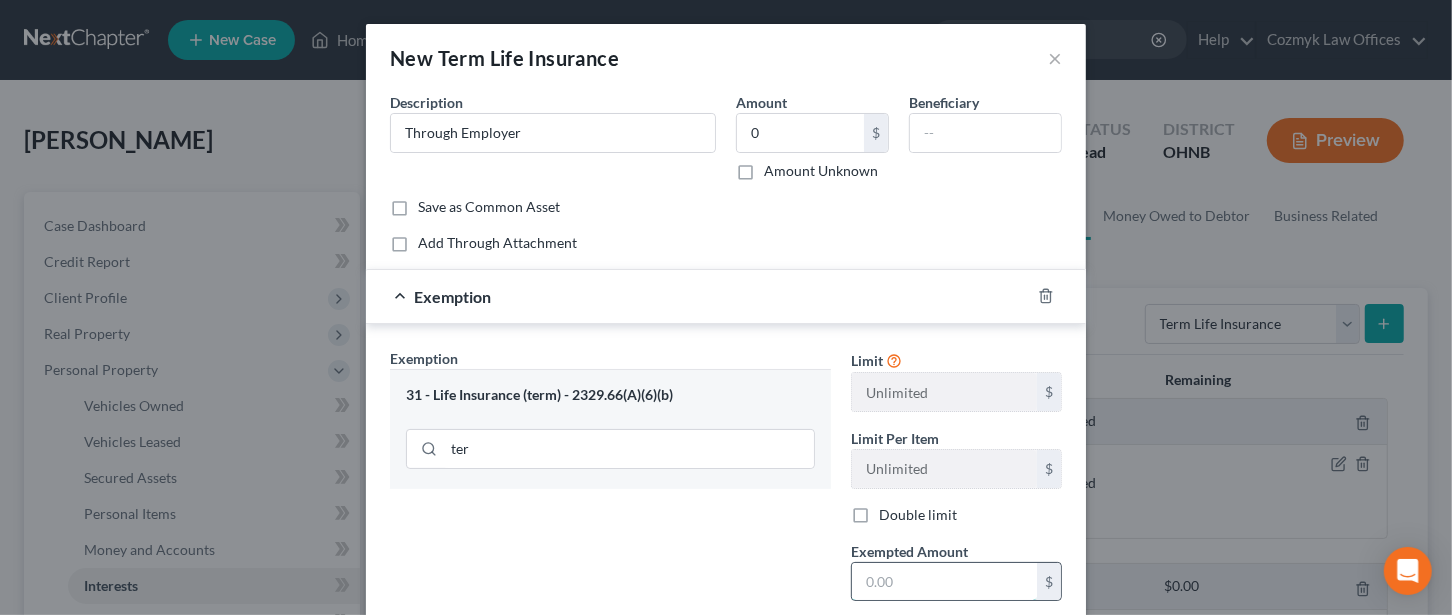 click at bounding box center (944, 582) 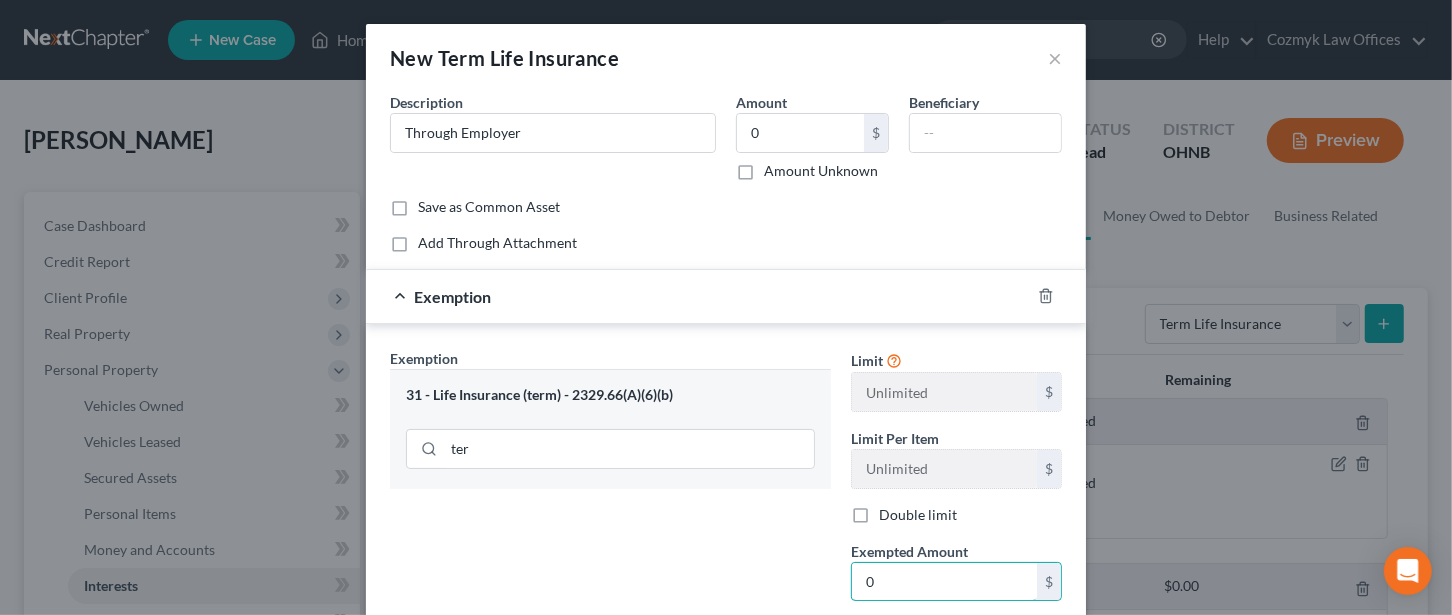 type on "0" 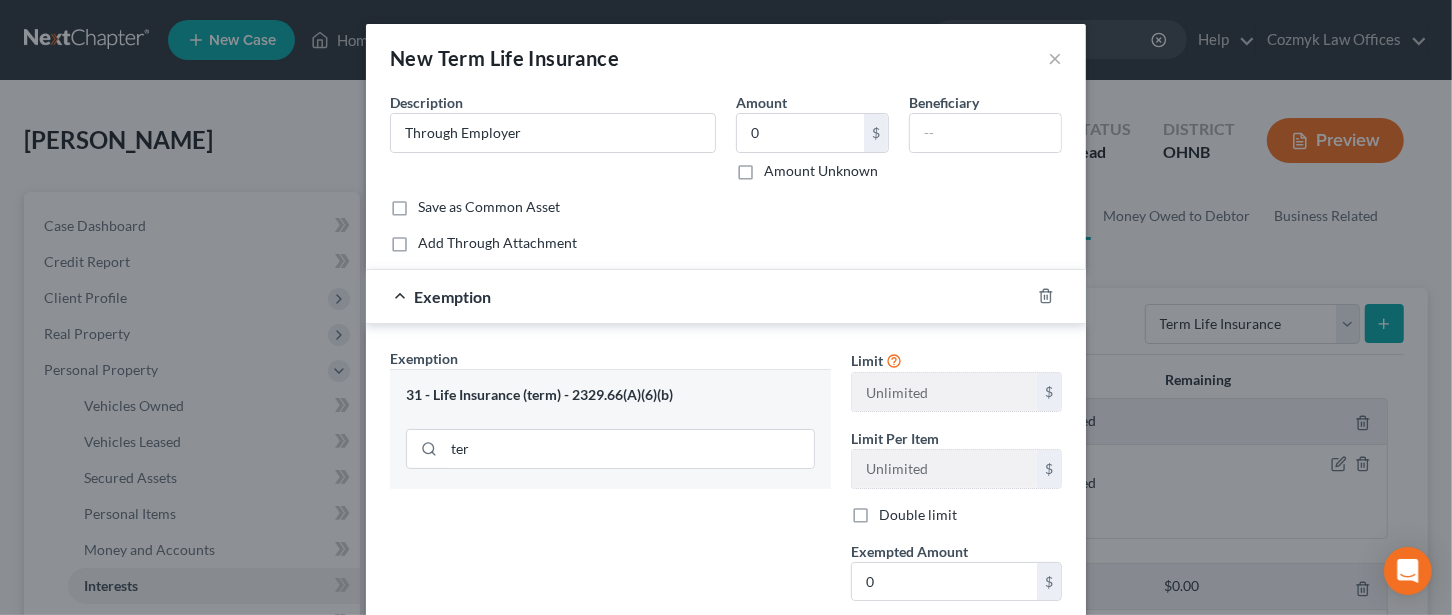 click on "Exemption Set must be selected for CA.
Exemption
*
31 - Life Insurance (term) - 2329.66(A)(6)(b)         ter" at bounding box center (610, 521) 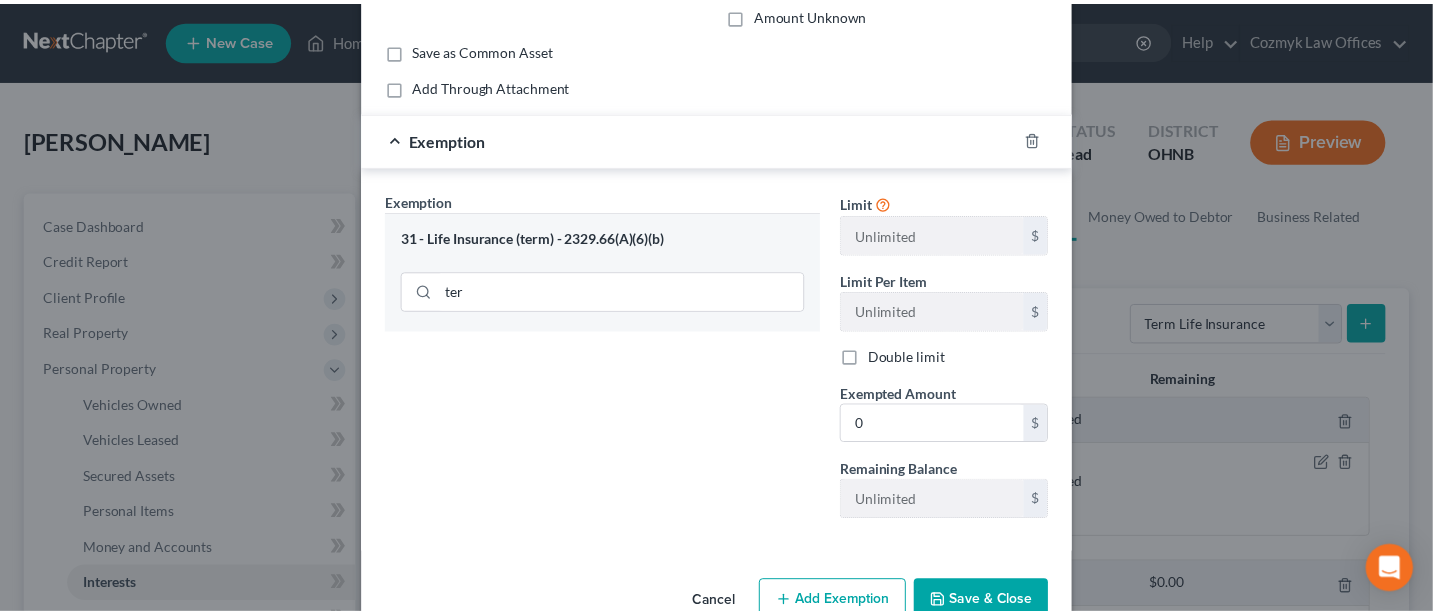 scroll, scrollTop: 202, scrollLeft: 0, axis: vertical 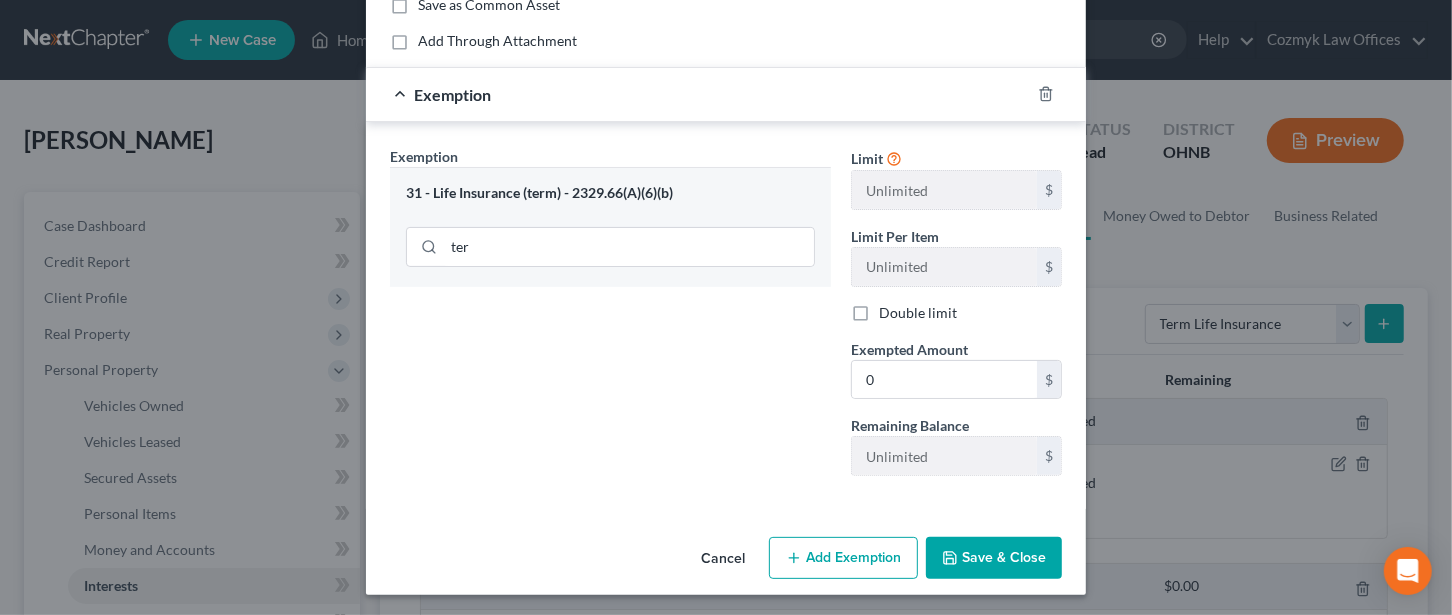 click on "Save & Close" at bounding box center (994, 558) 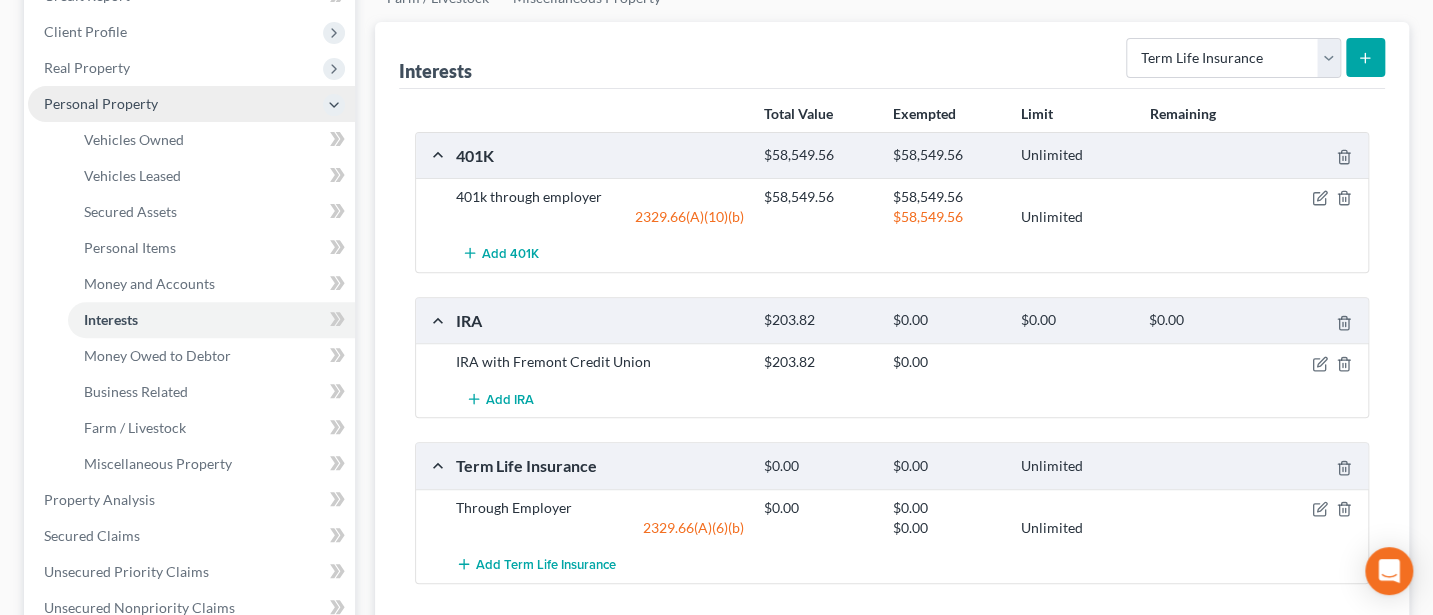 scroll, scrollTop: 533, scrollLeft: 0, axis: vertical 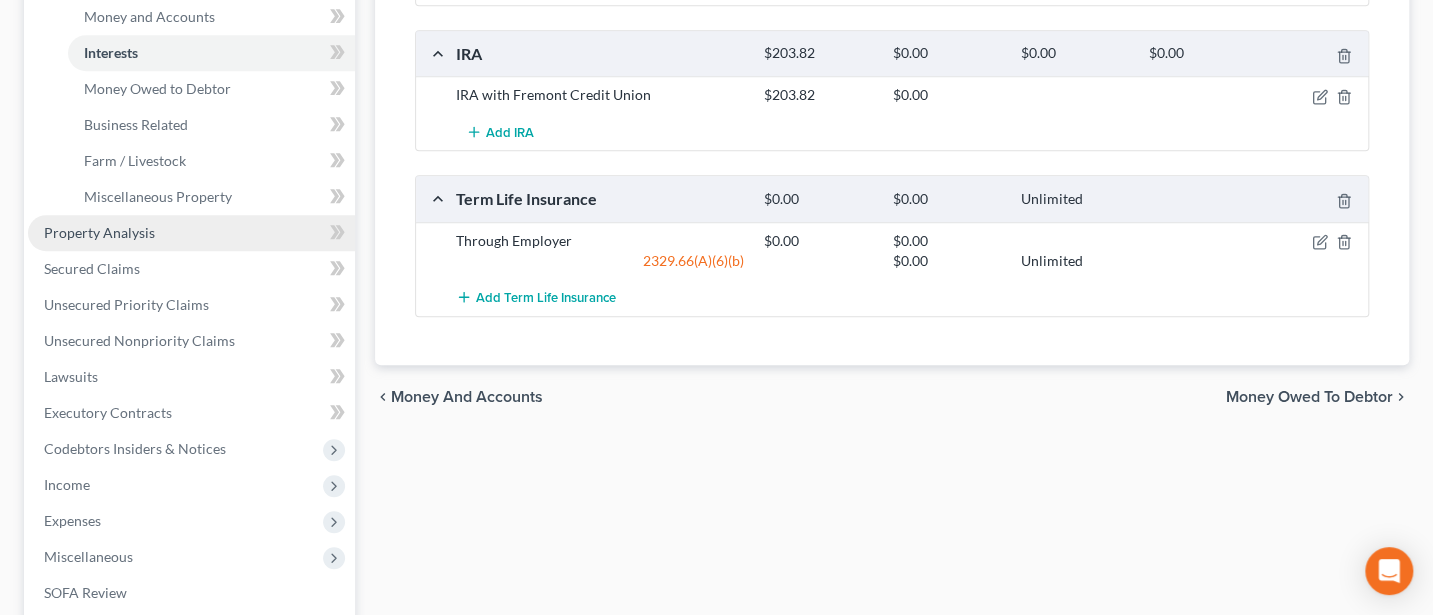 click on "Property Analysis" at bounding box center (99, 232) 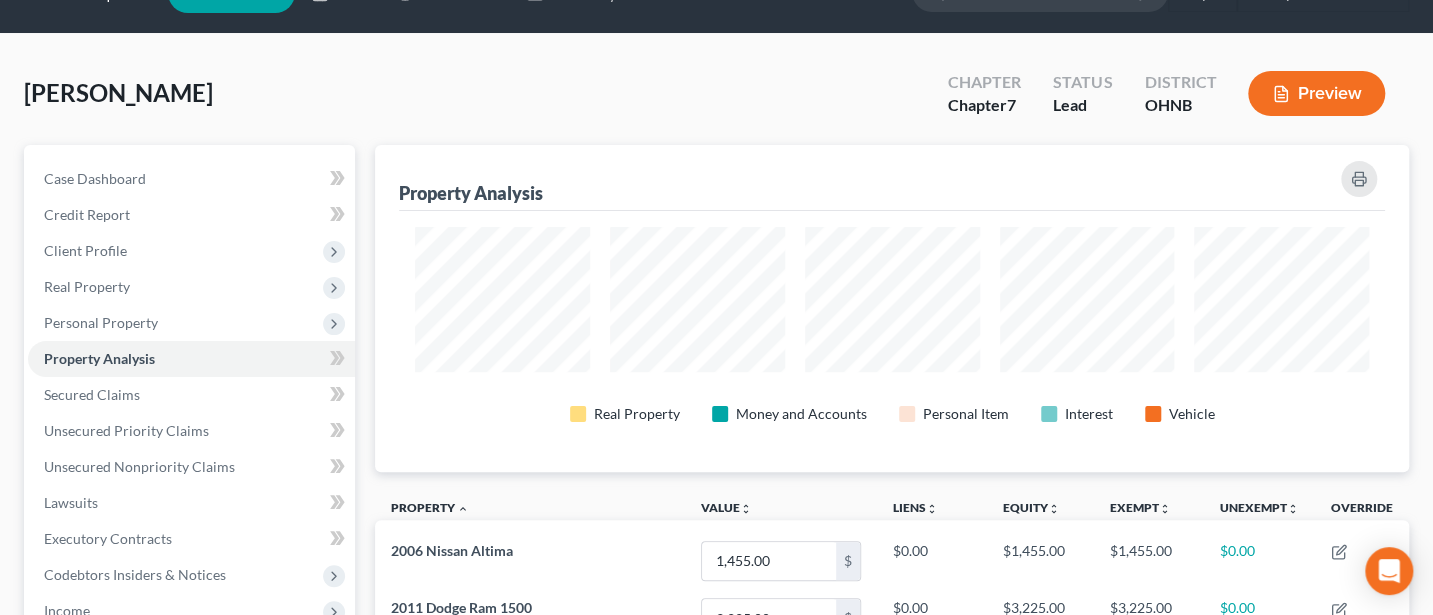 scroll, scrollTop: 0, scrollLeft: 0, axis: both 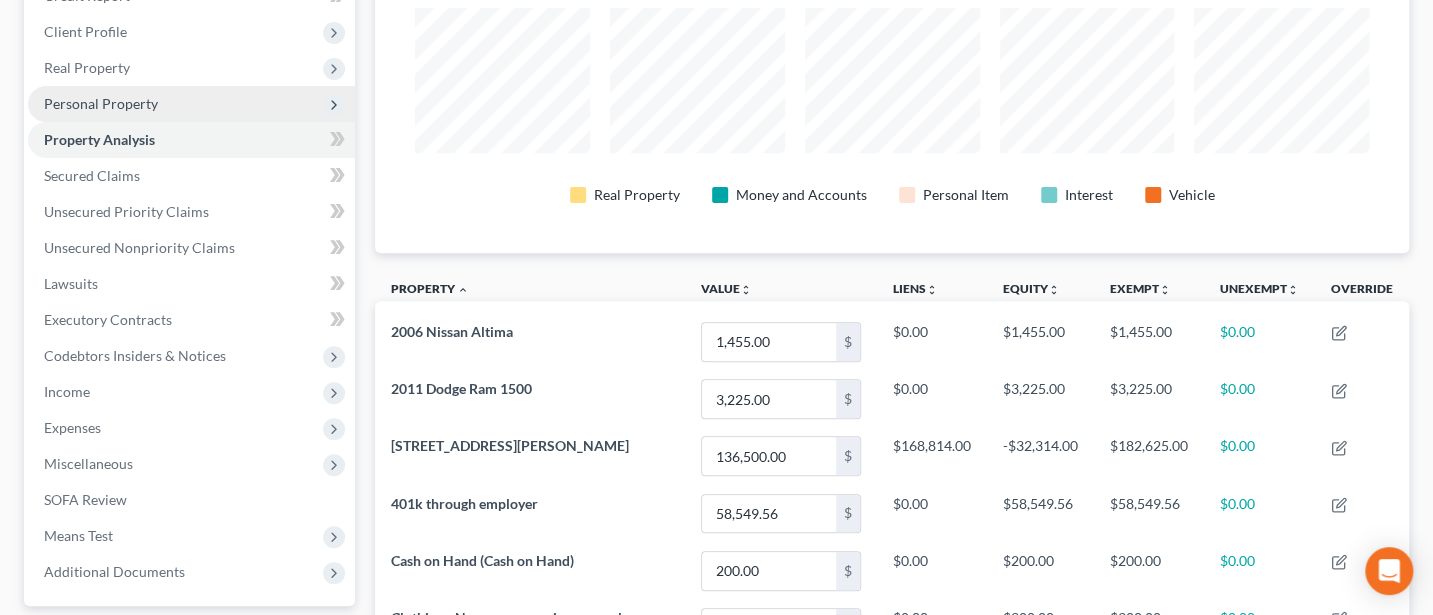 click on "Personal Property" at bounding box center (101, 103) 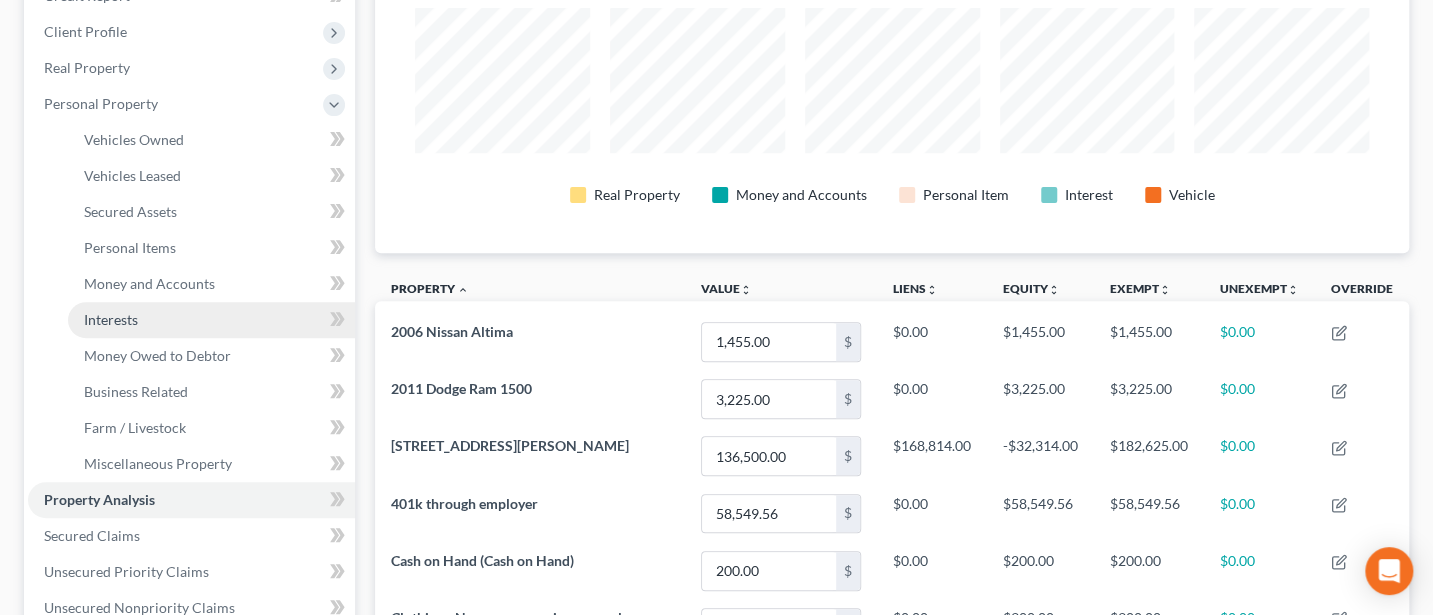 click on "Interests" at bounding box center (111, 319) 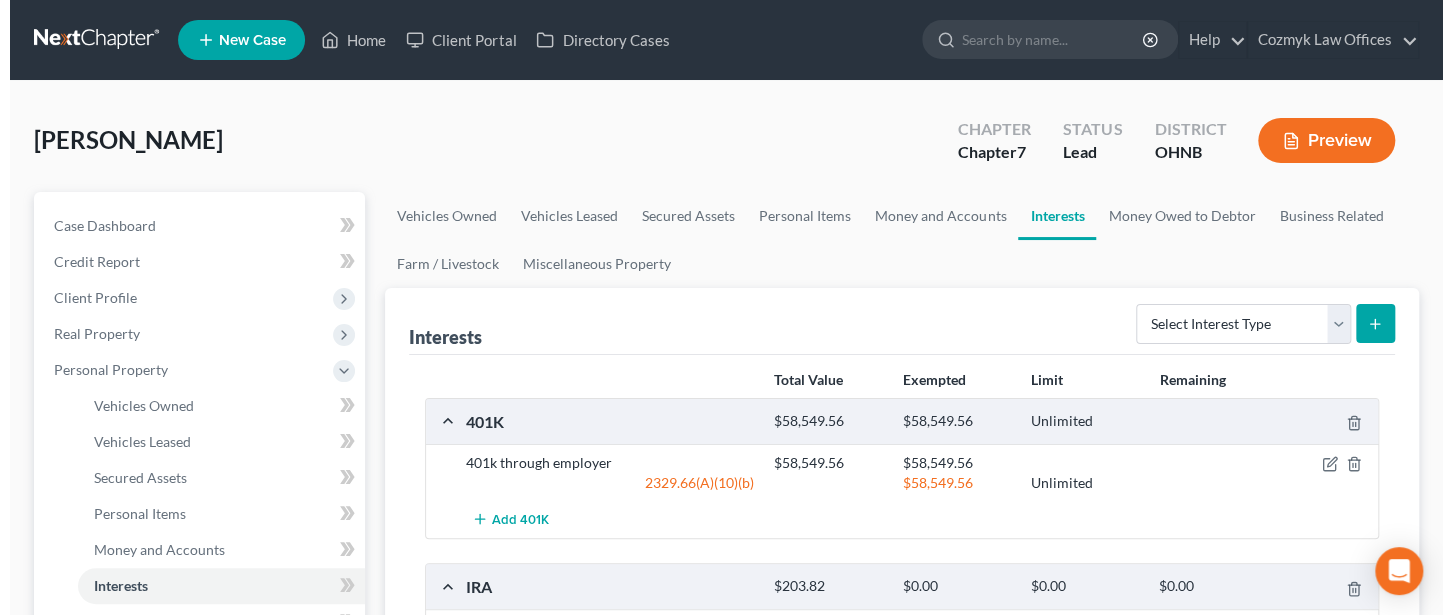scroll, scrollTop: 266, scrollLeft: 0, axis: vertical 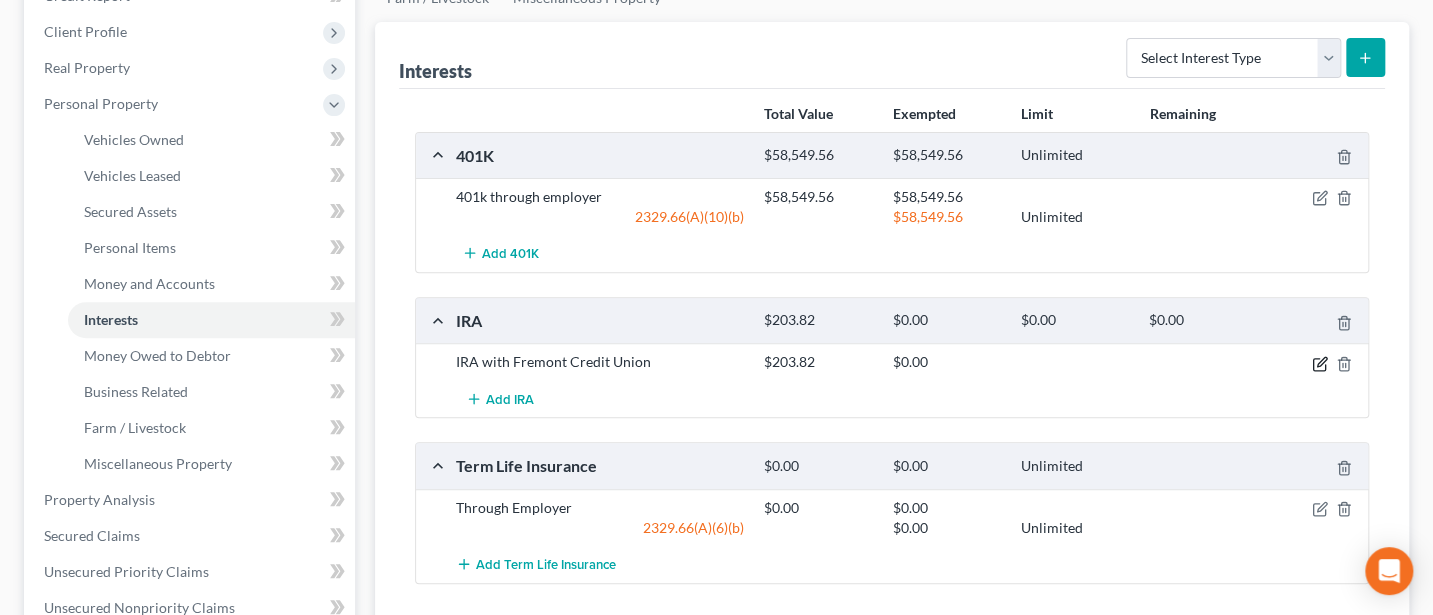 click 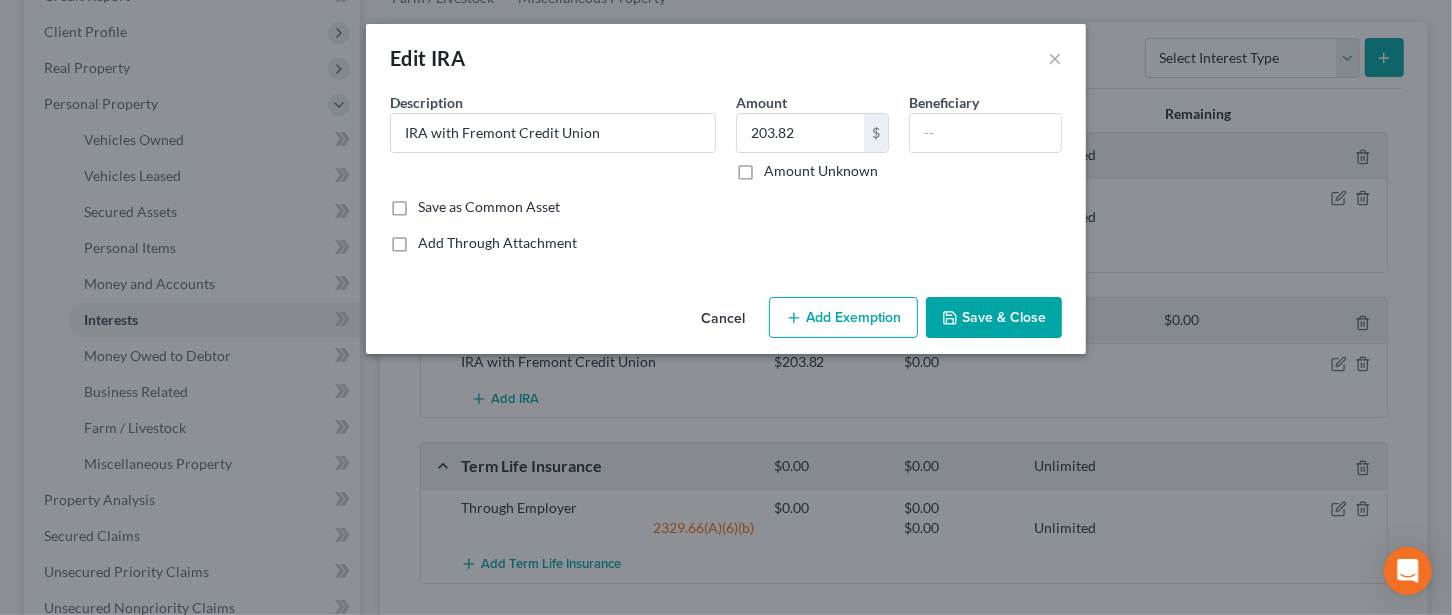 click on "Add Exemption" at bounding box center (843, 318) 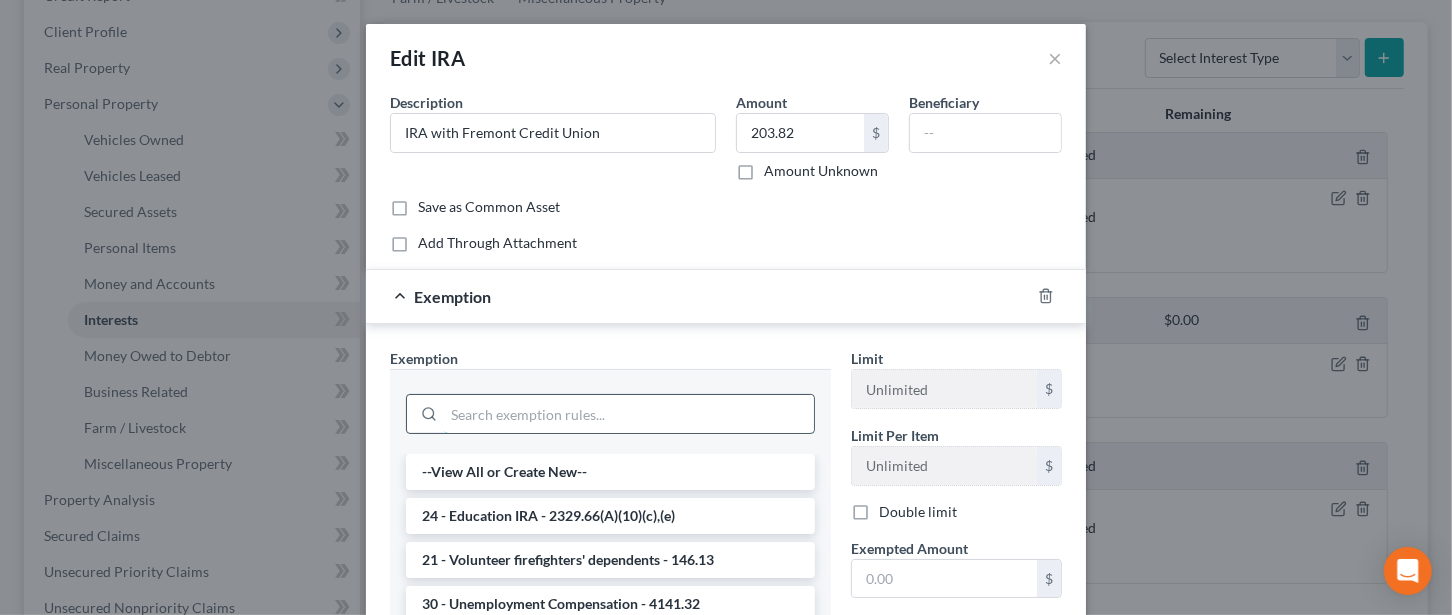 click at bounding box center [629, 414] 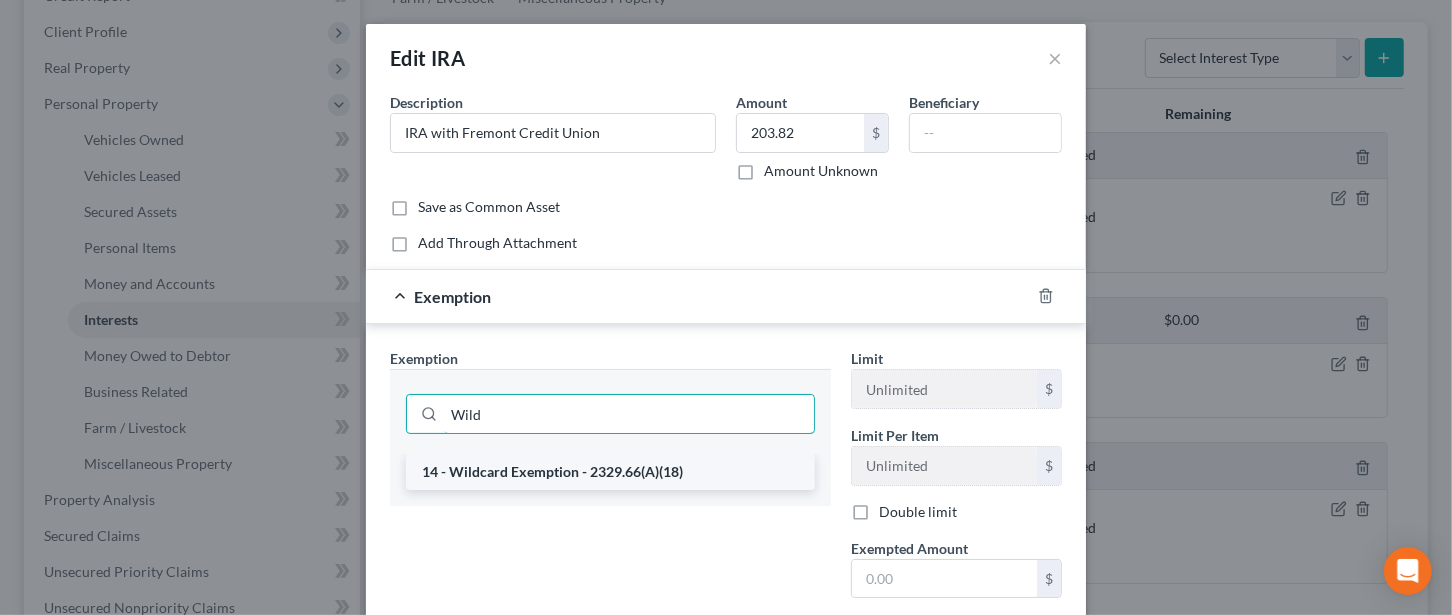 type on "Wild" 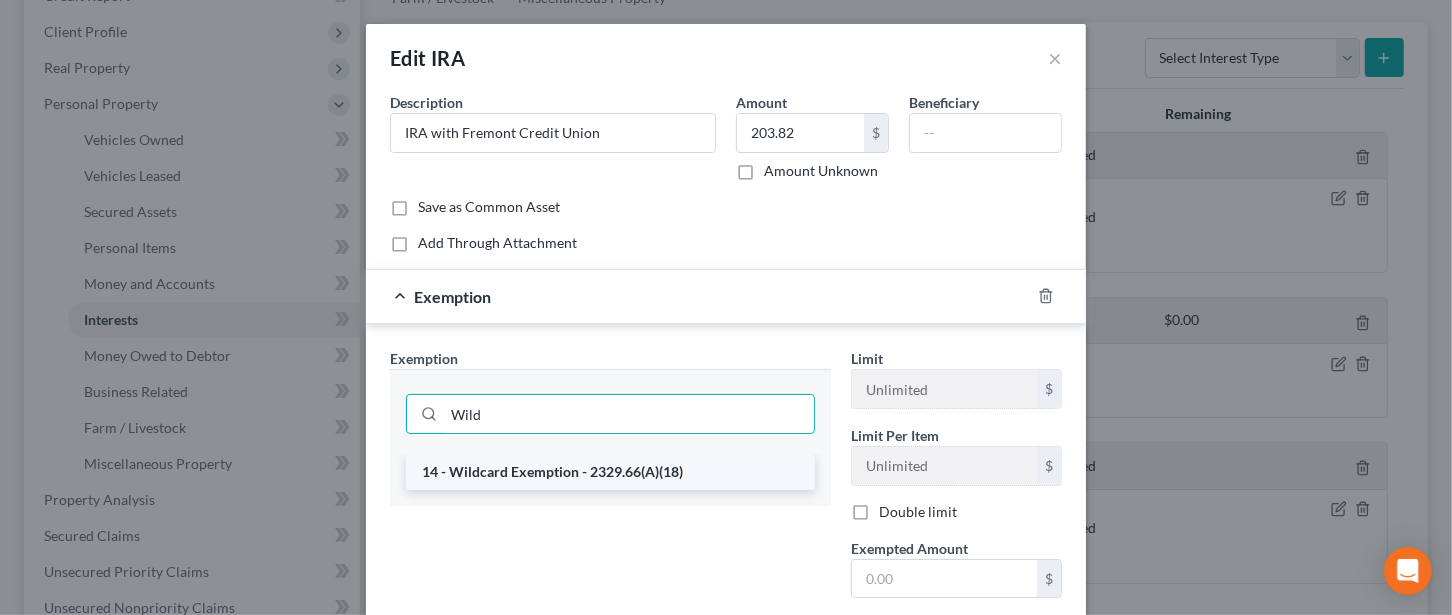 click on "14 - Wildcard Exemption  - 2329.66(A)(18)" at bounding box center [610, 472] 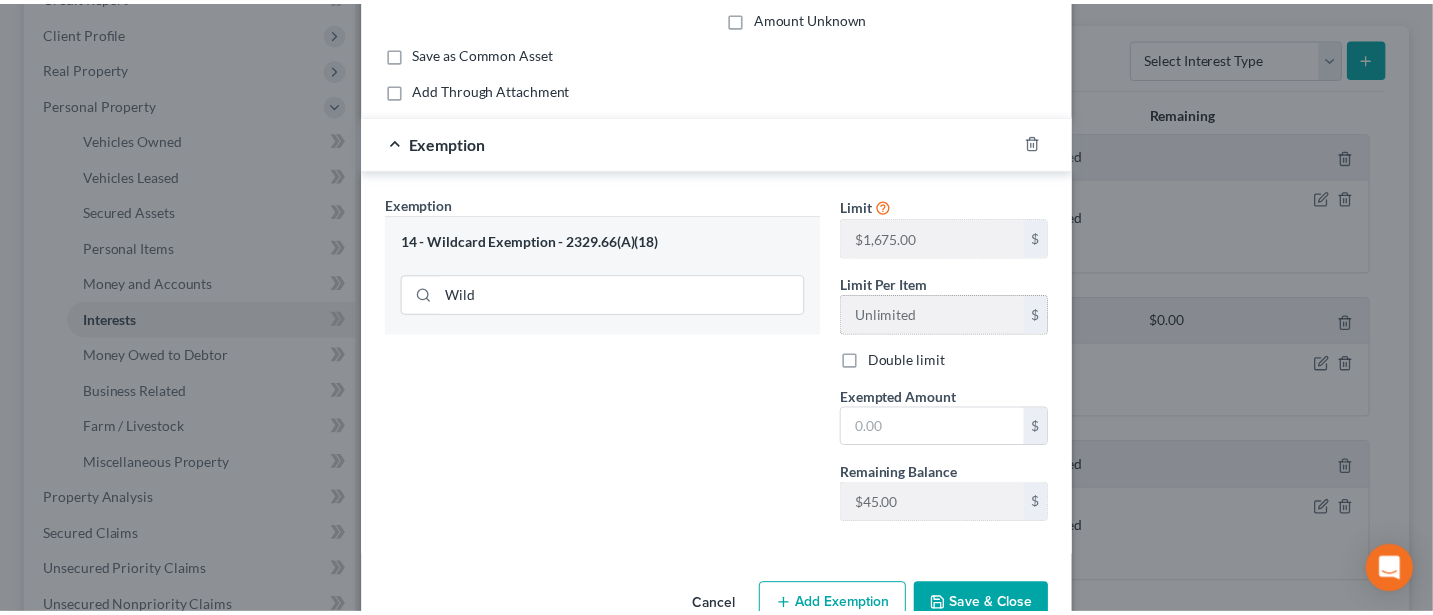 scroll, scrollTop: 202, scrollLeft: 0, axis: vertical 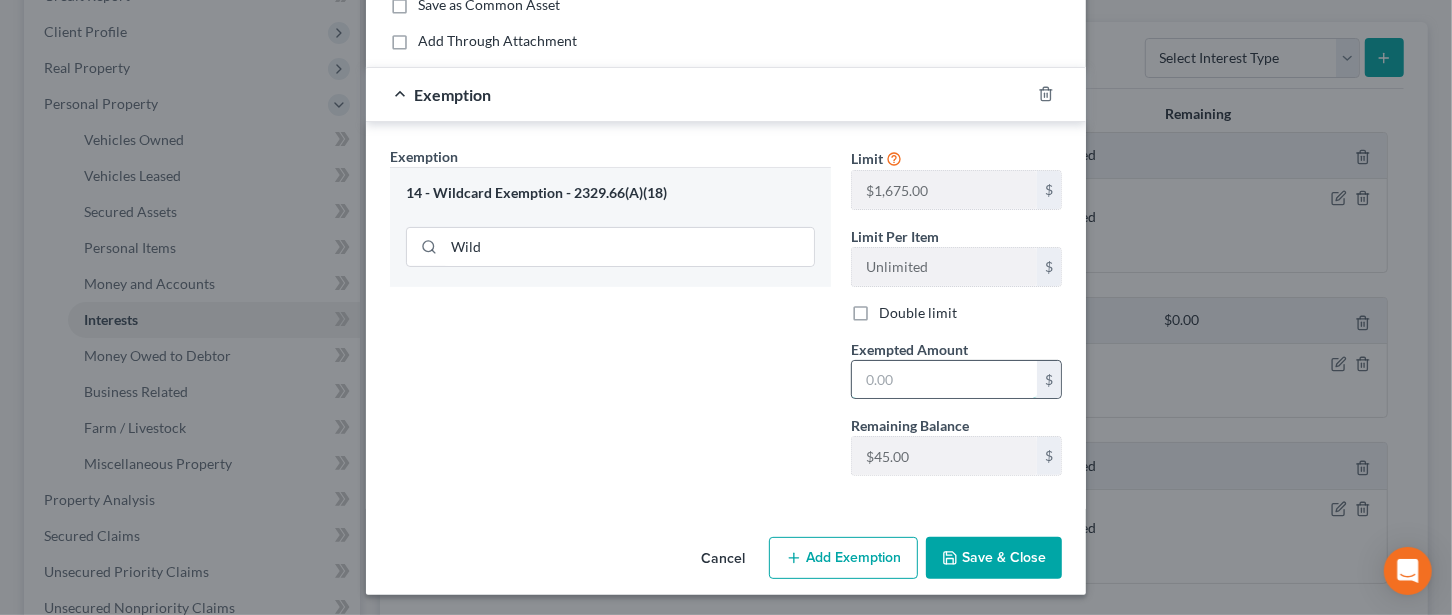 click at bounding box center [944, 380] 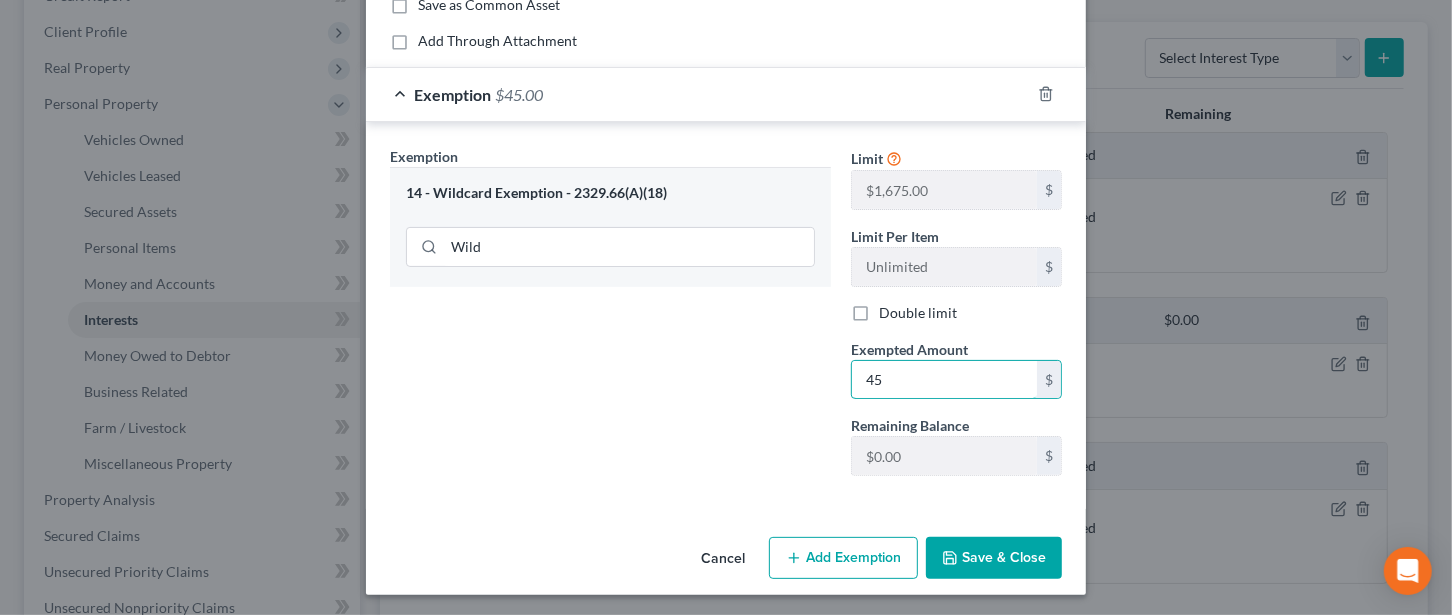 type on "45" 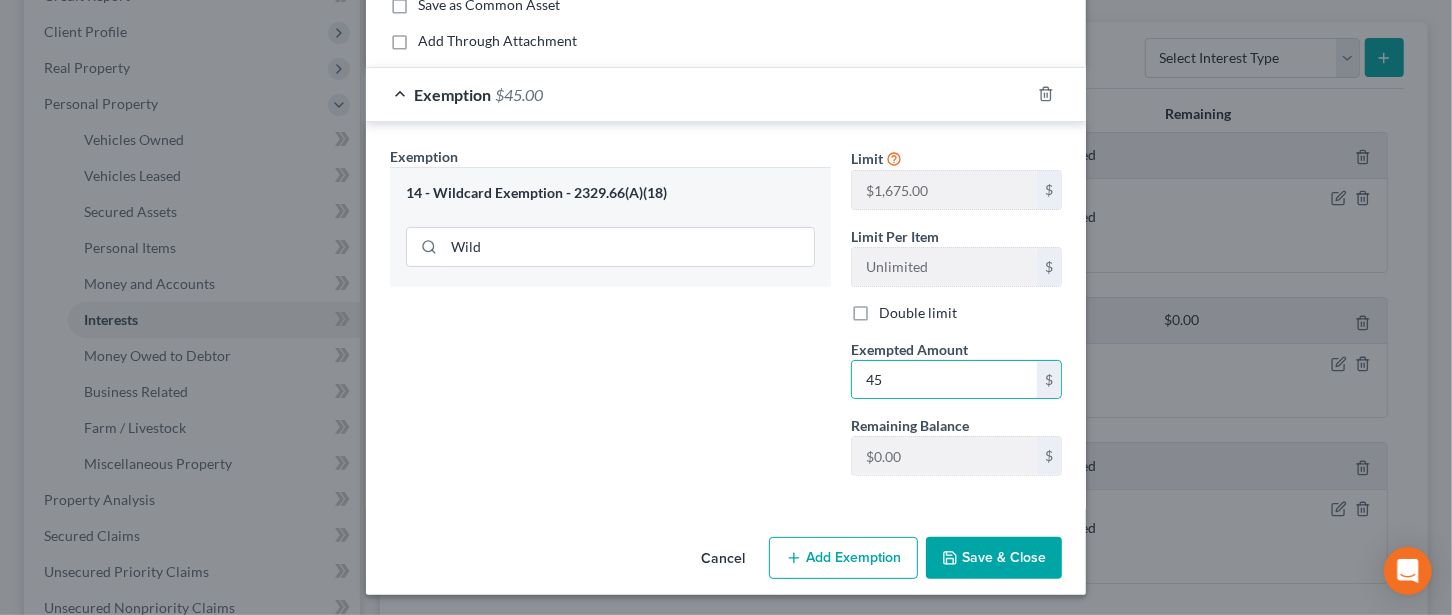 click on "Save & Close" at bounding box center (994, 558) 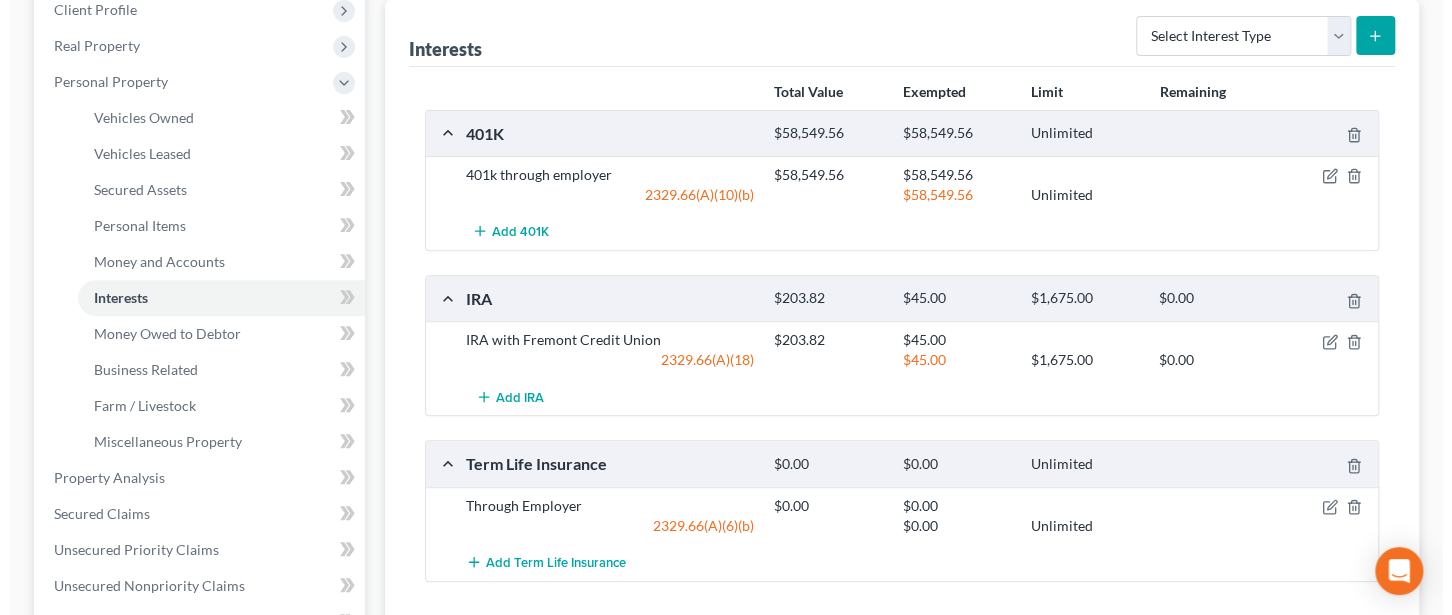 scroll, scrollTop: 266, scrollLeft: 0, axis: vertical 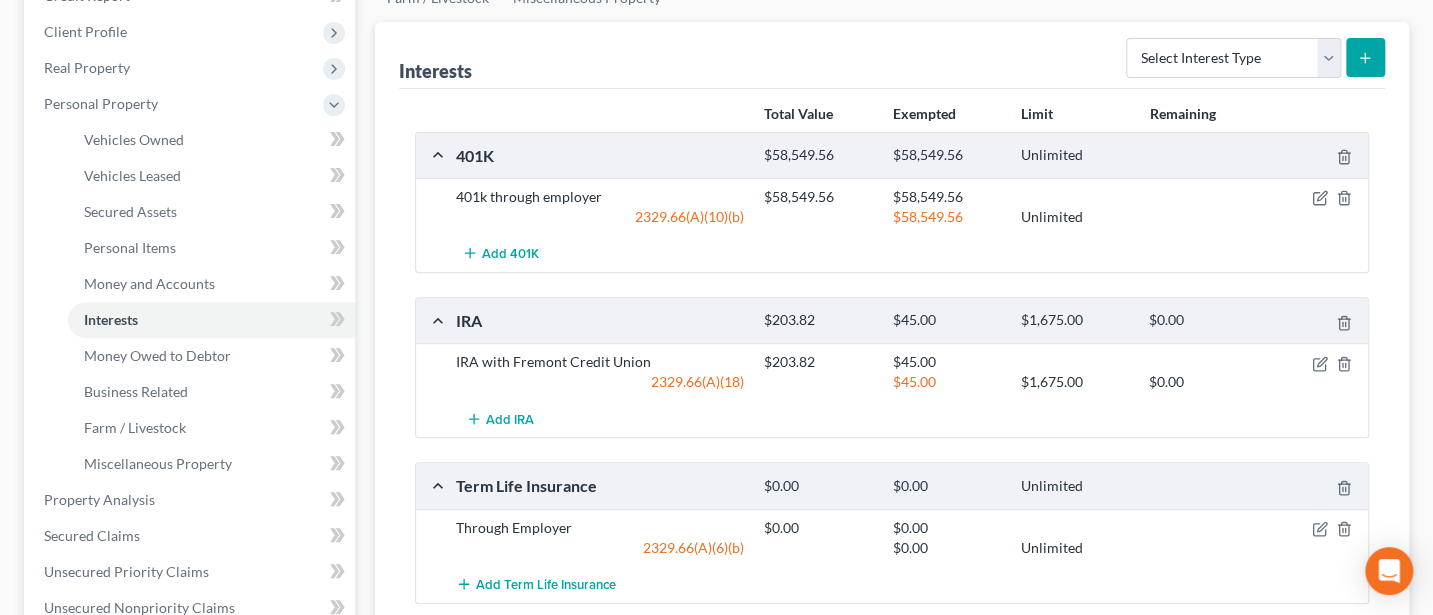 click at bounding box center (1318, 362) 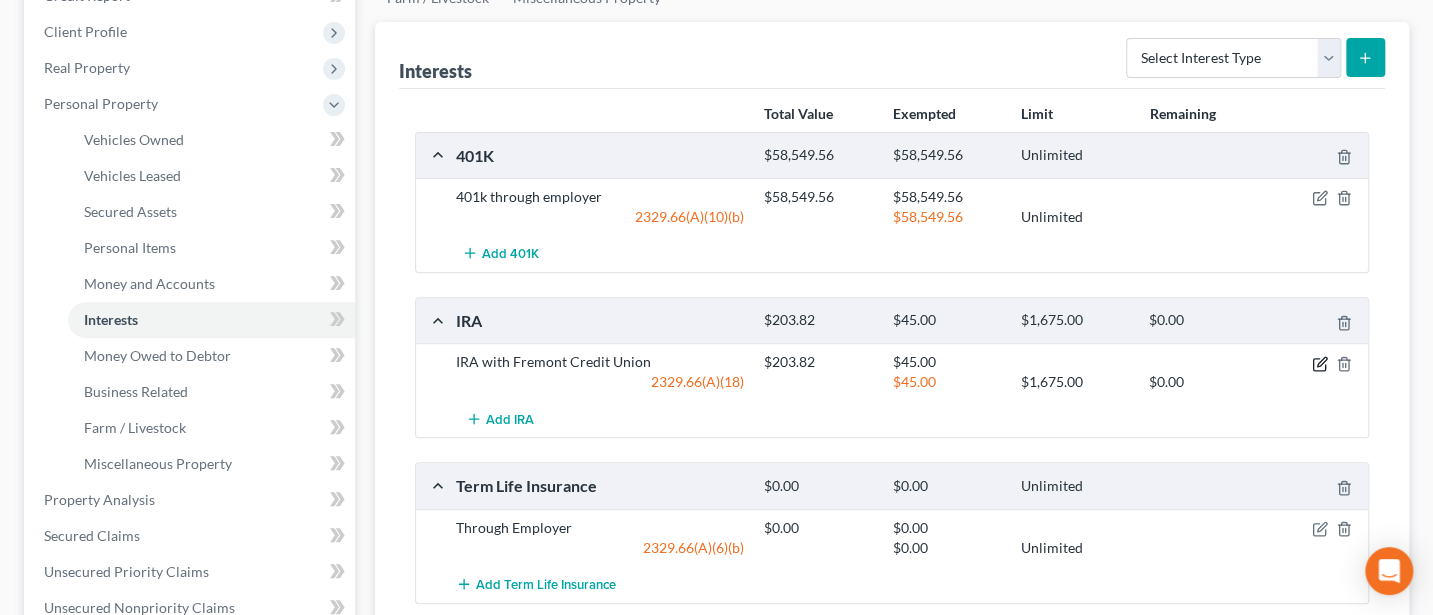 click 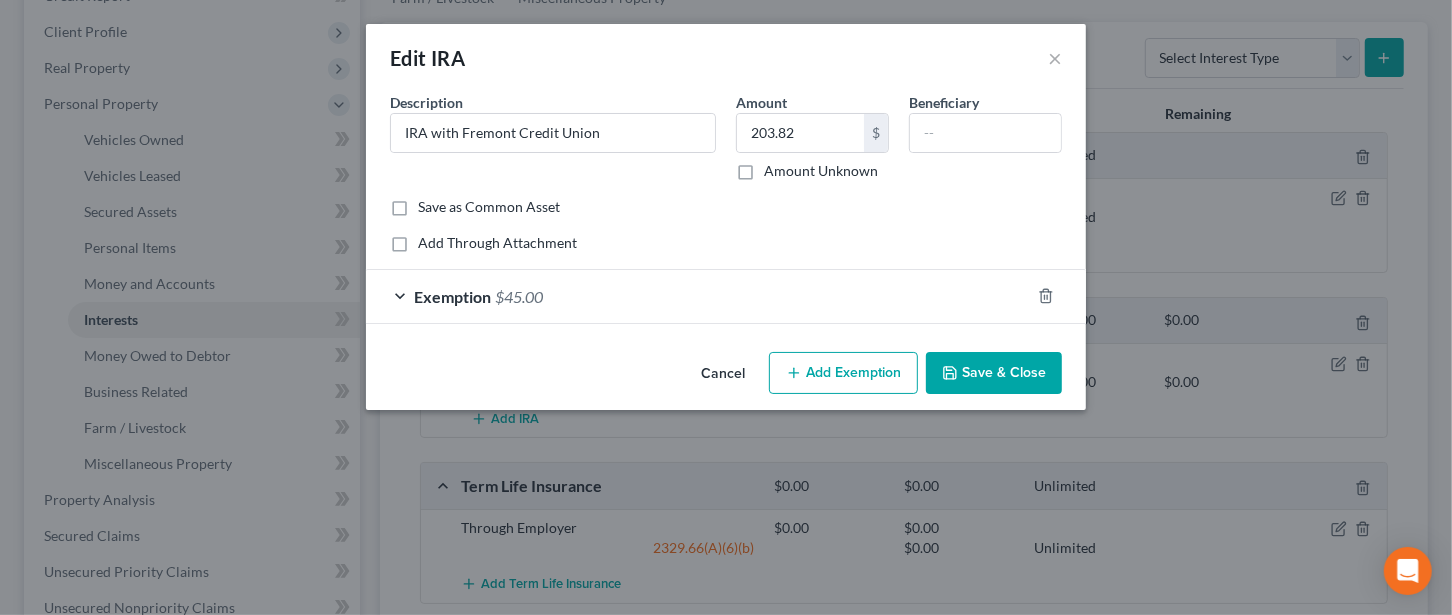click on "Add Exemption" at bounding box center (843, 373) 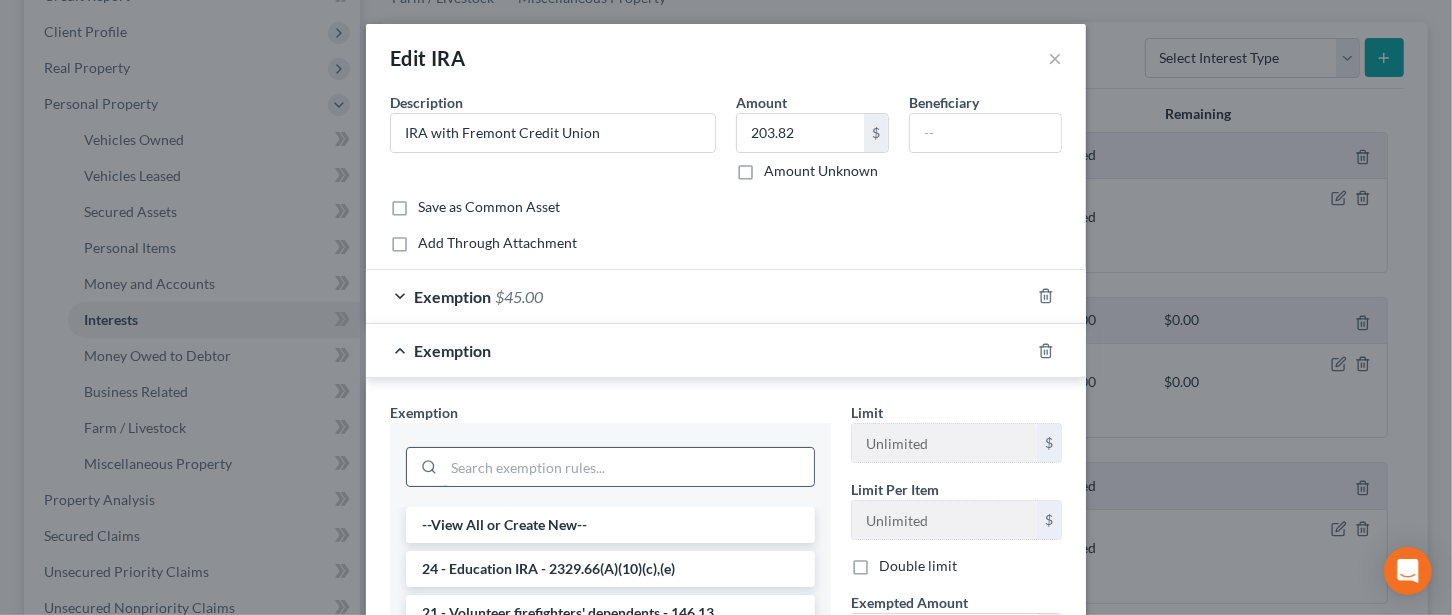 click at bounding box center (629, 467) 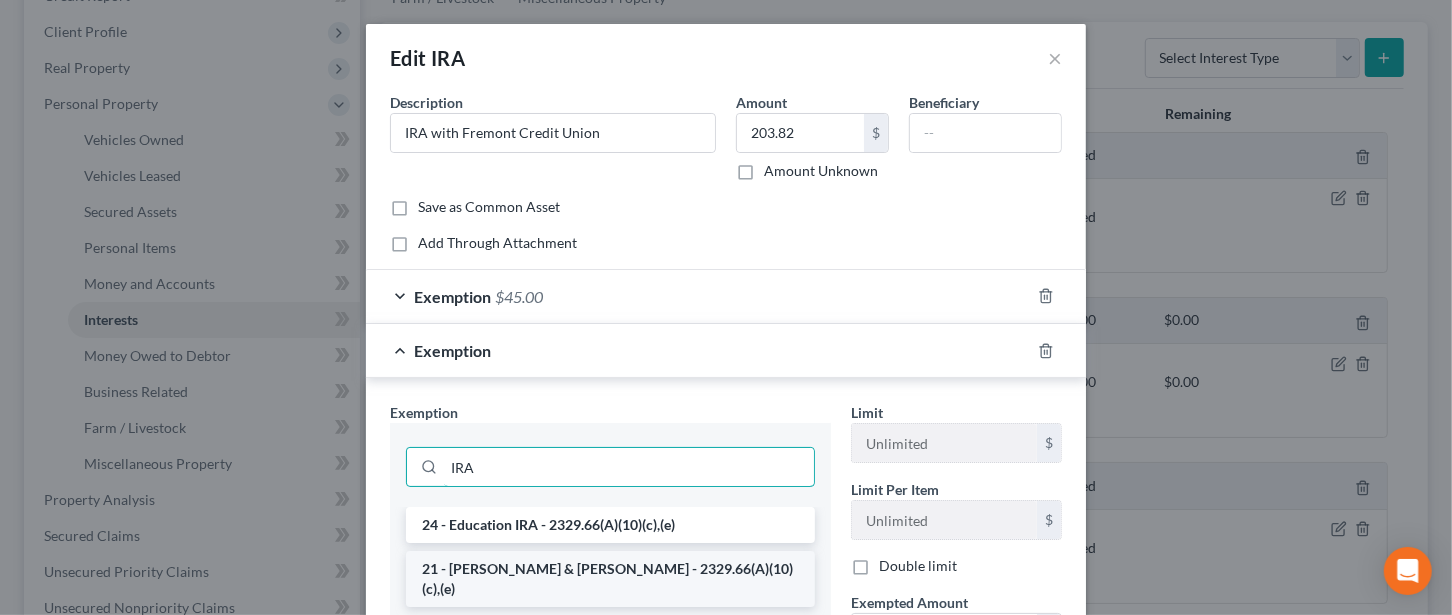 type on "IRA" 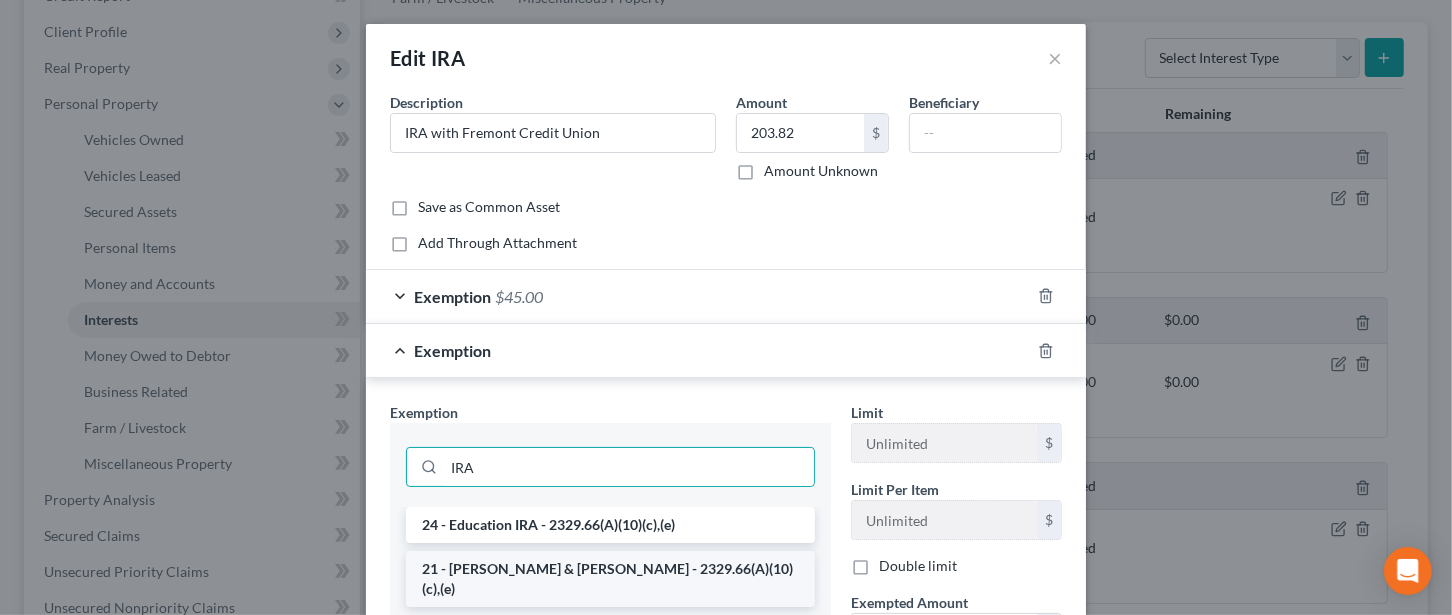 click on "21 - [PERSON_NAME] & [PERSON_NAME] - 2329.66(A)(10)(c),(e)" at bounding box center (610, 579) 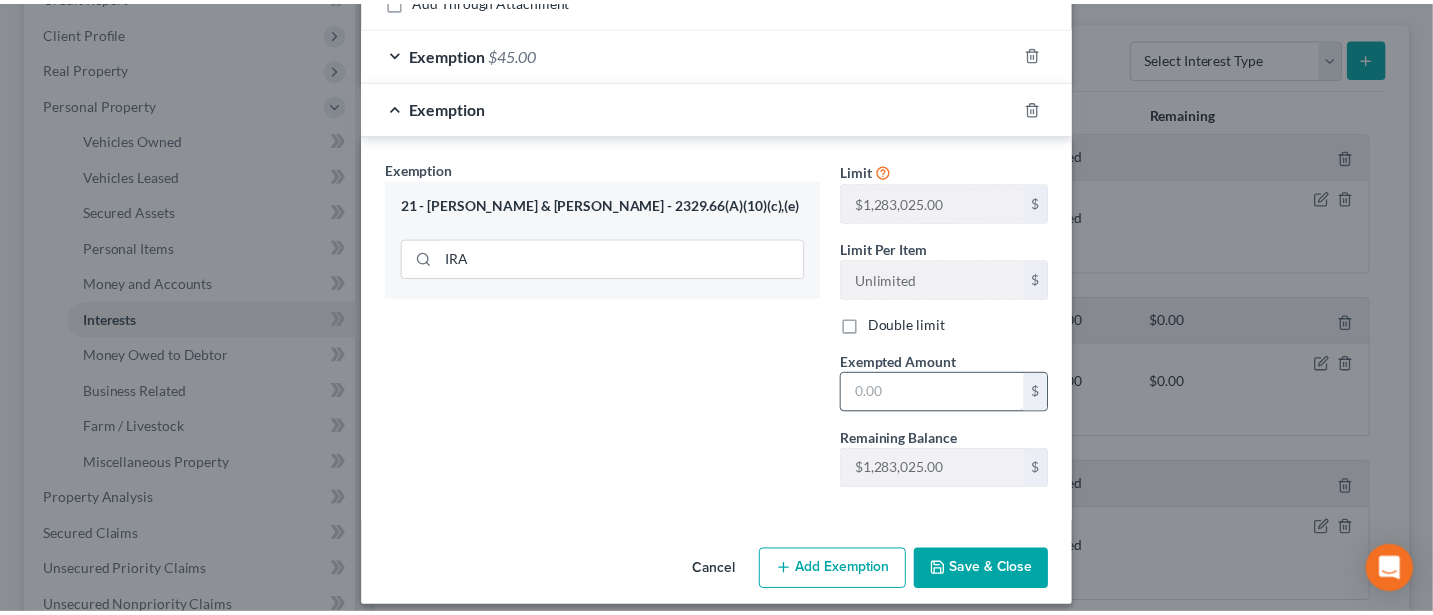 scroll, scrollTop: 256, scrollLeft: 0, axis: vertical 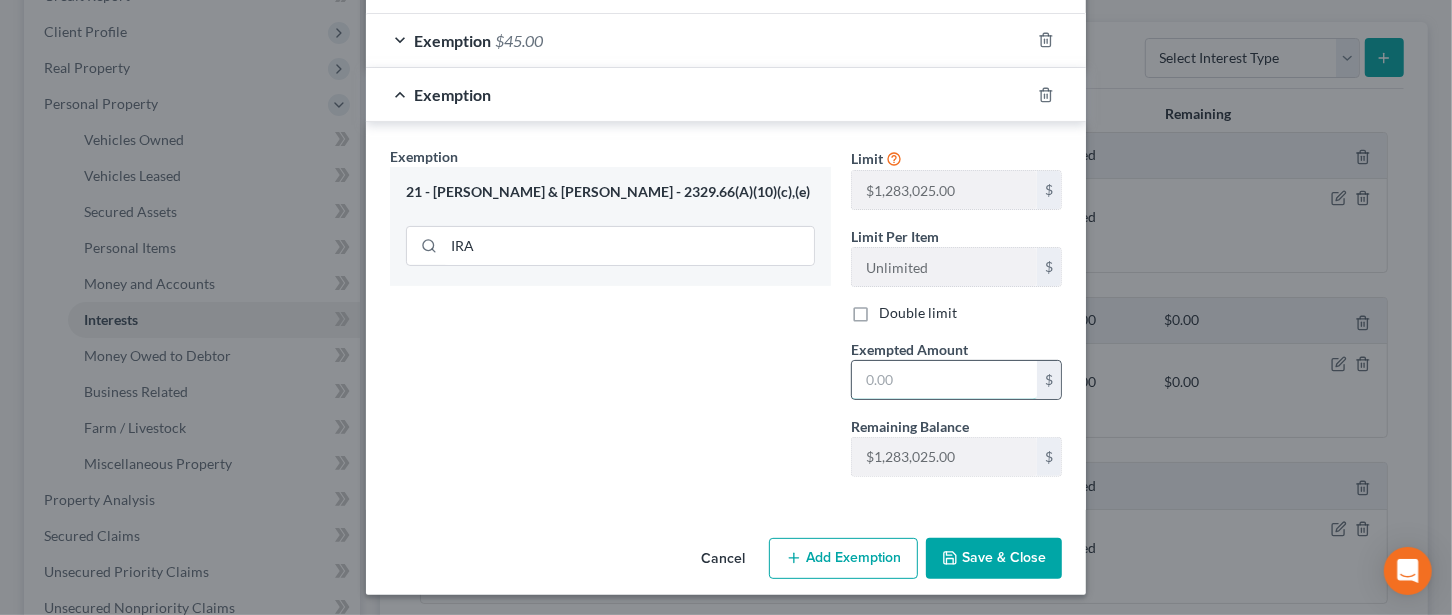 click at bounding box center [944, 380] 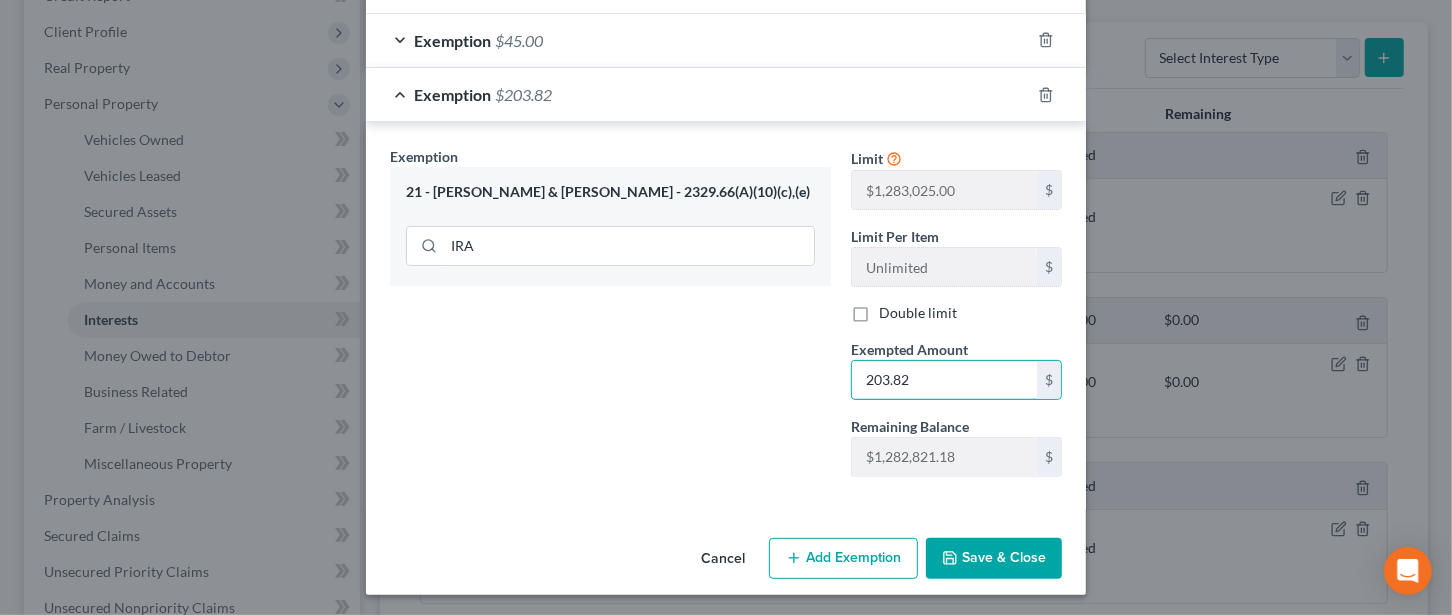 type on "203.82" 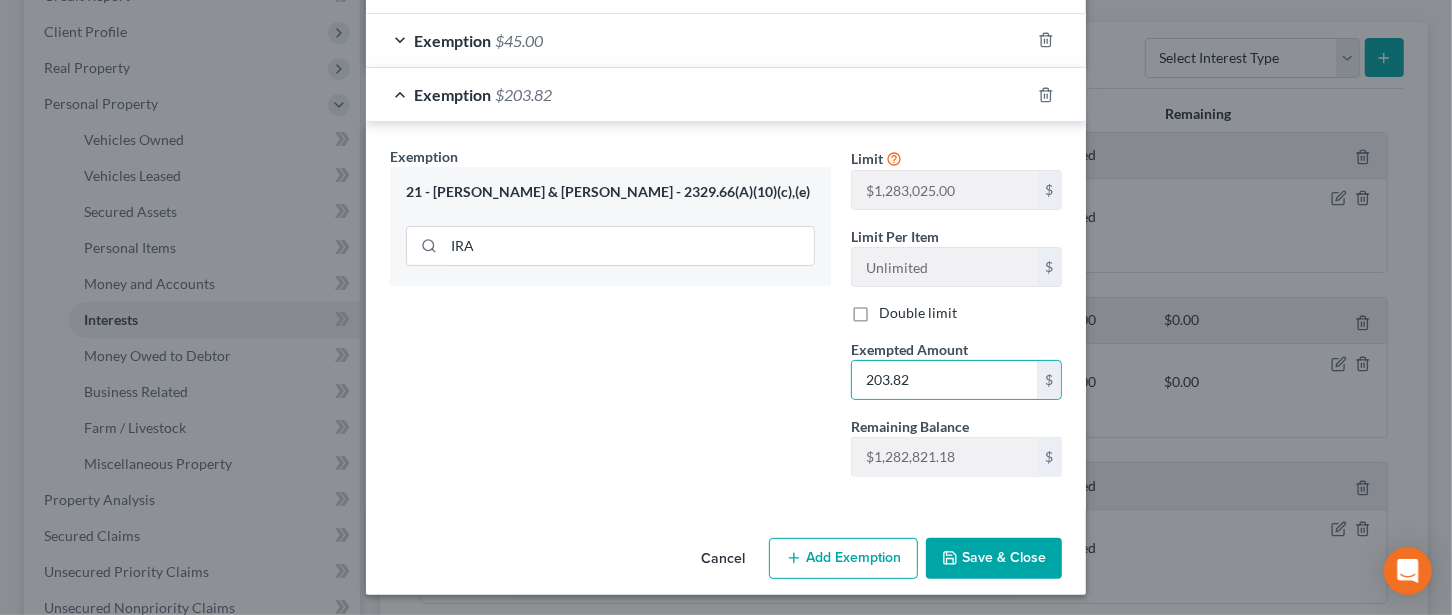 click on "Save & Close" at bounding box center (994, 559) 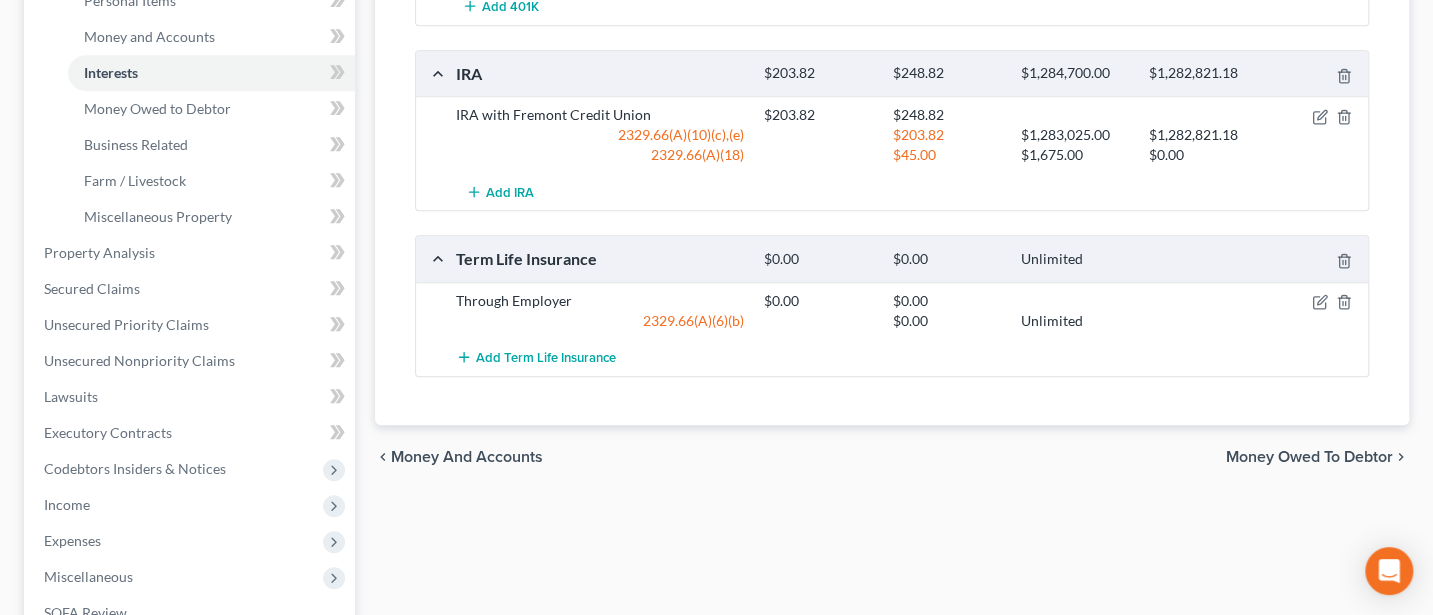 scroll, scrollTop: 533, scrollLeft: 0, axis: vertical 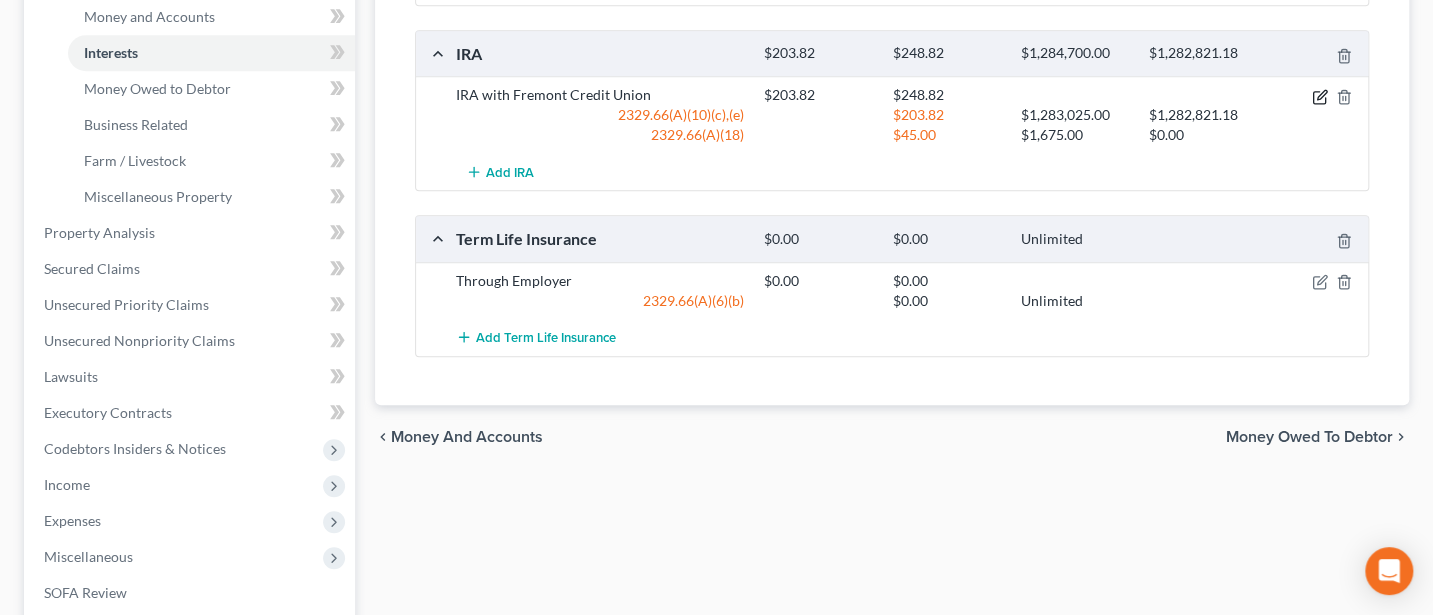 click 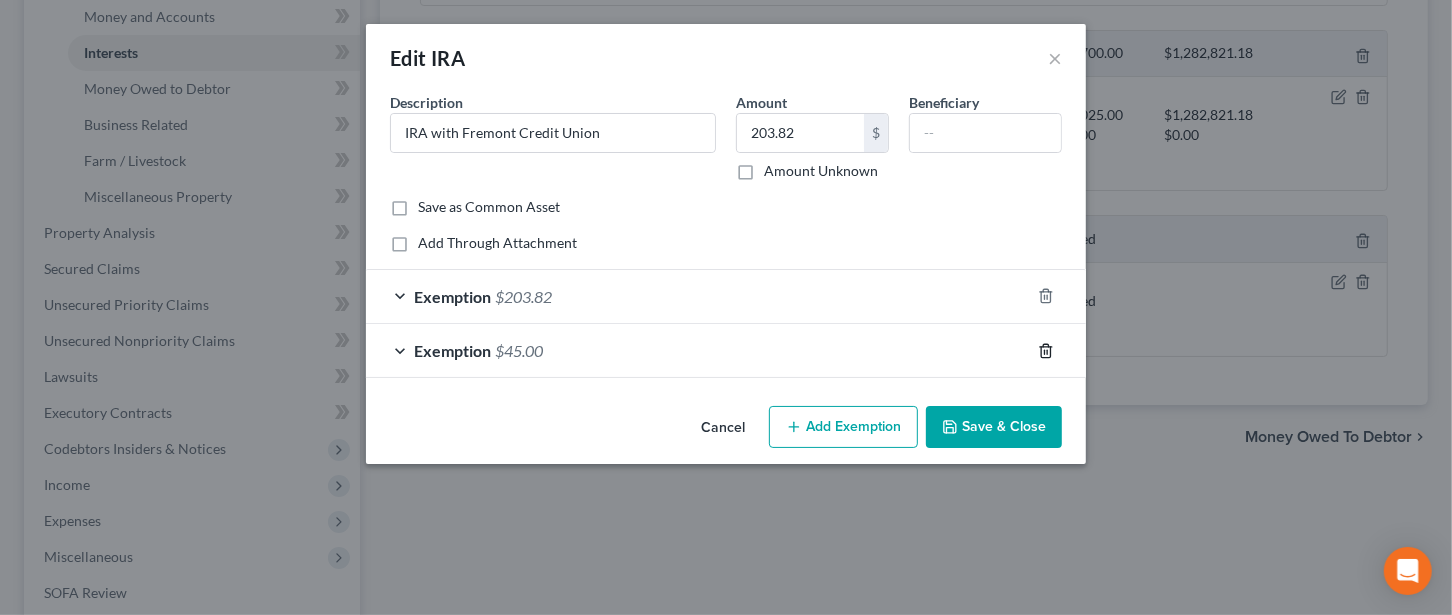 click 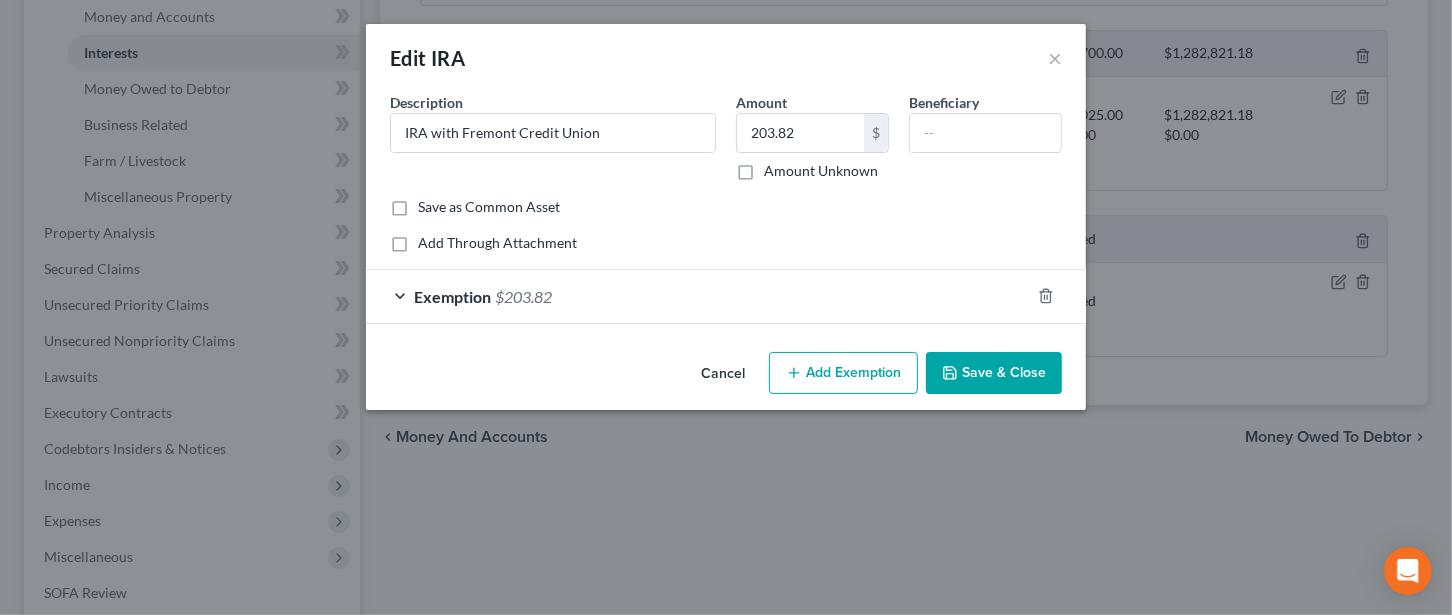click on "Save & Close" at bounding box center [994, 373] 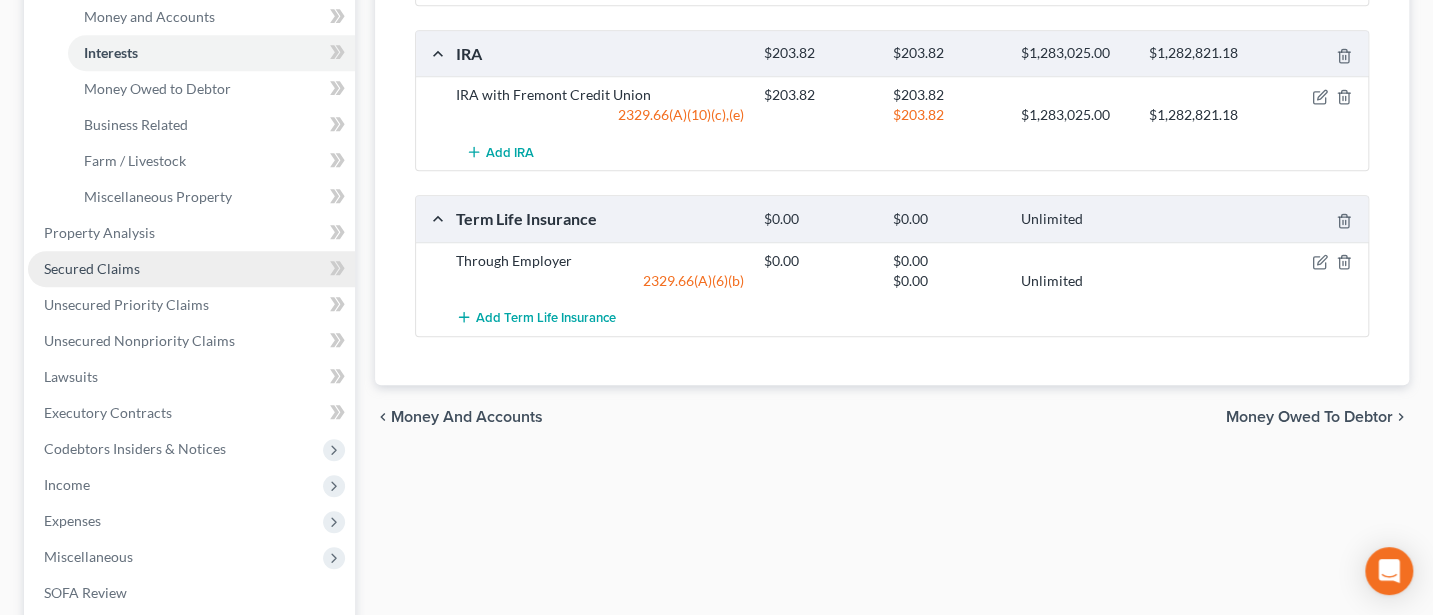 click on "Secured Claims" at bounding box center [92, 268] 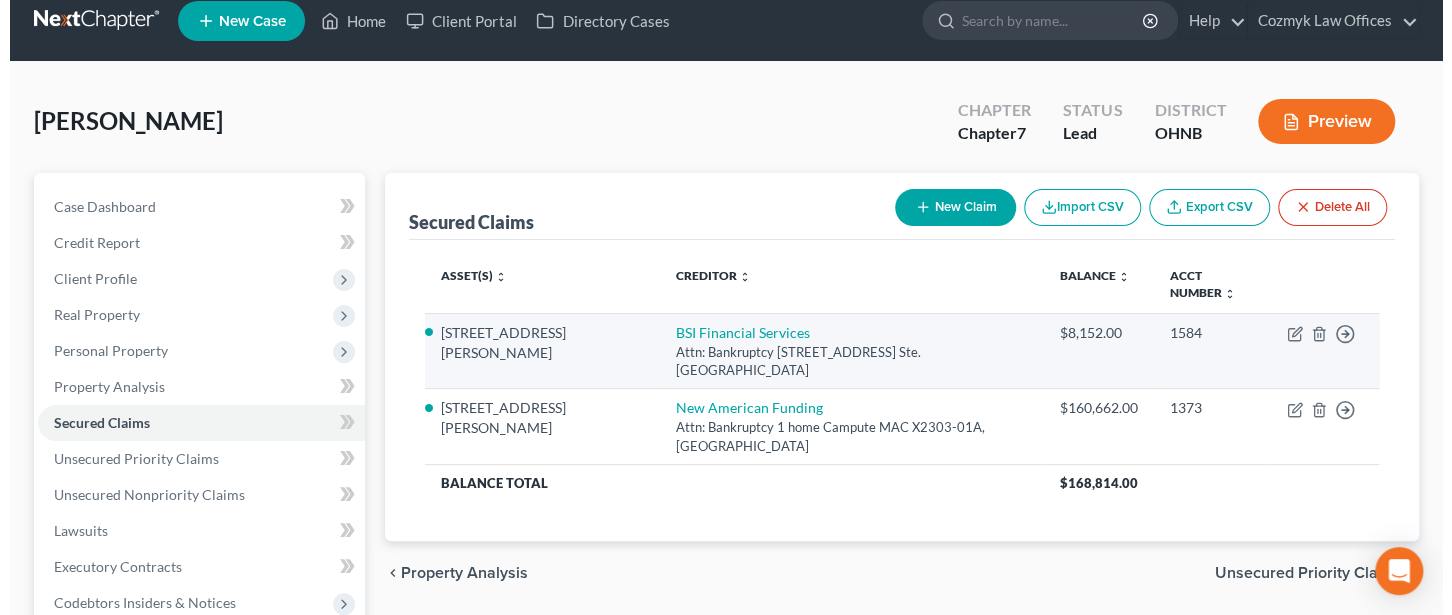 scroll, scrollTop: 0, scrollLeft: 0, axis: both 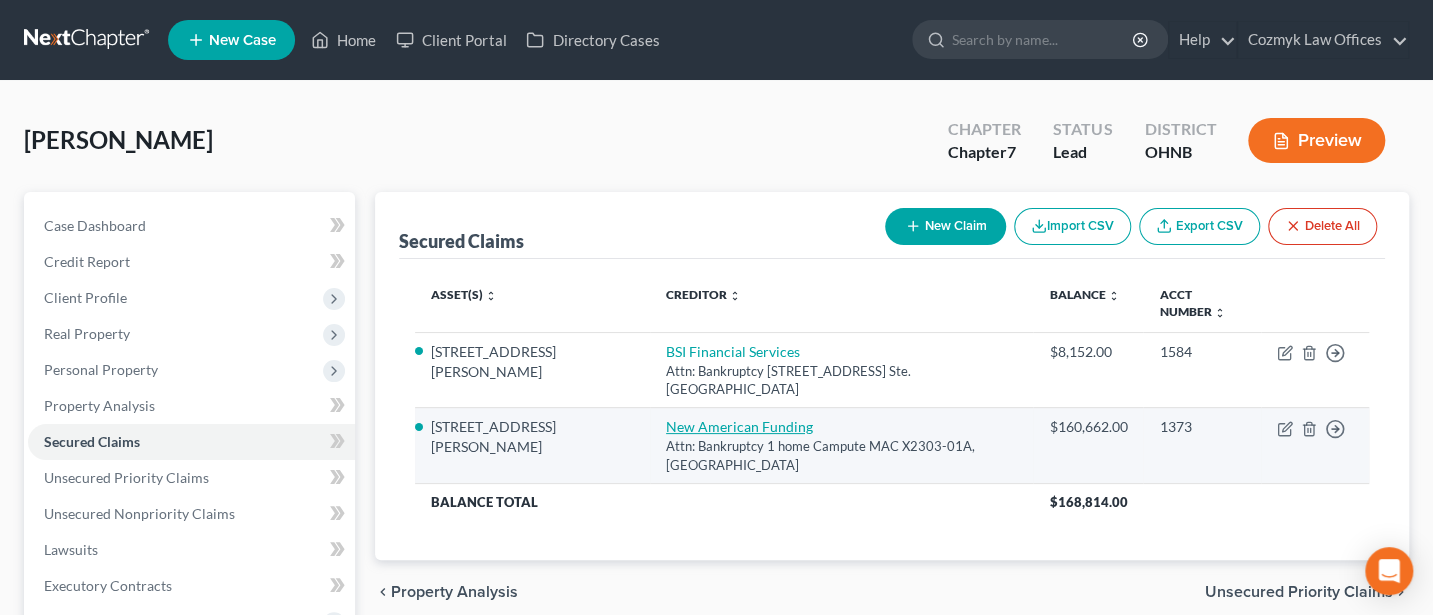 click on "New American Funding" at bounding box center (739, 426) 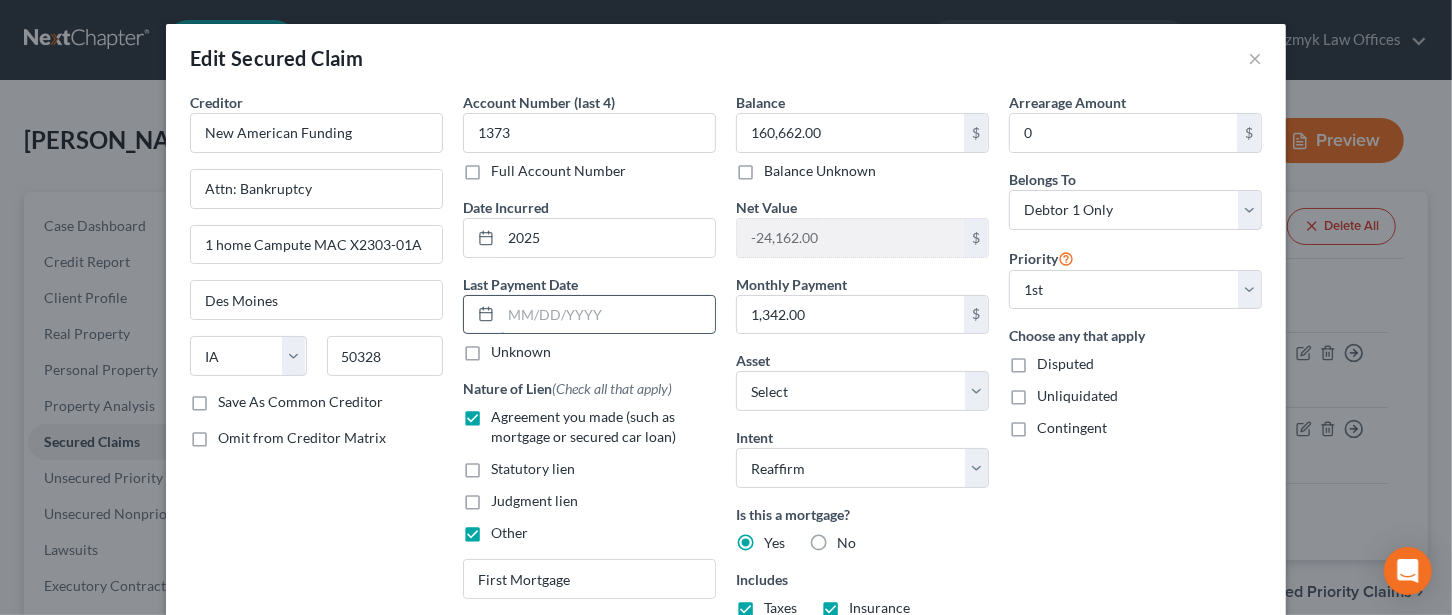 click at bounding box center [608, 315] 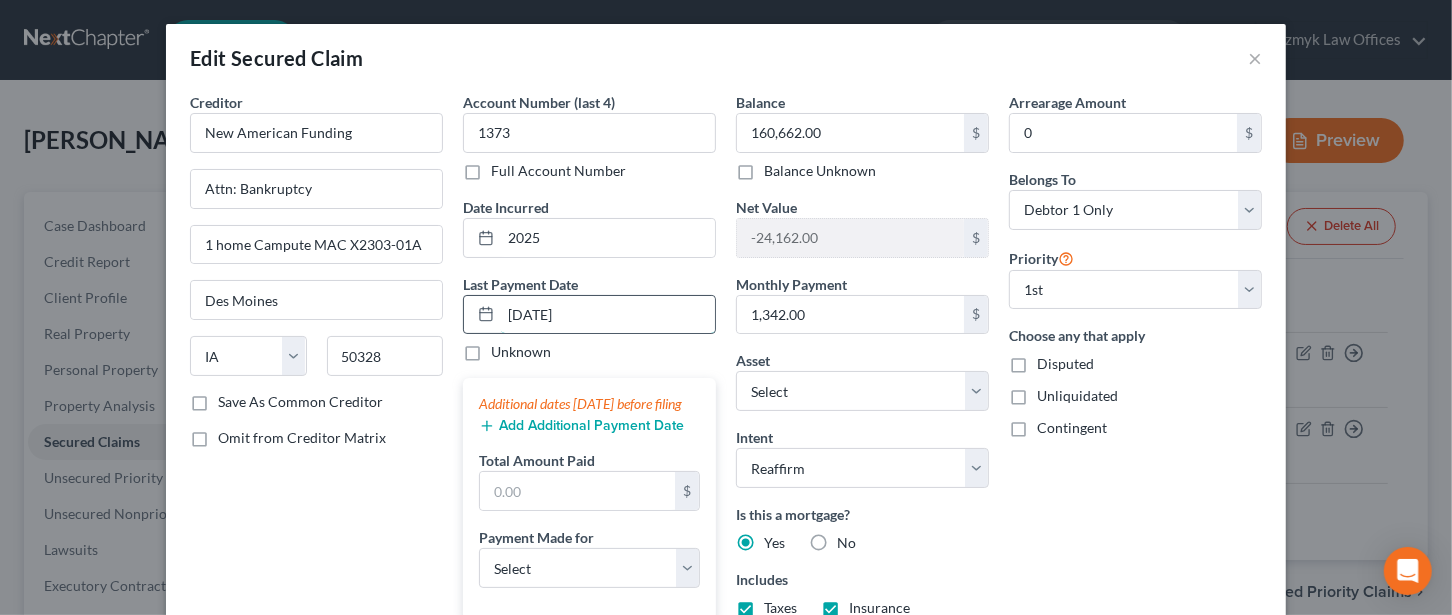 type on "[DATE]" 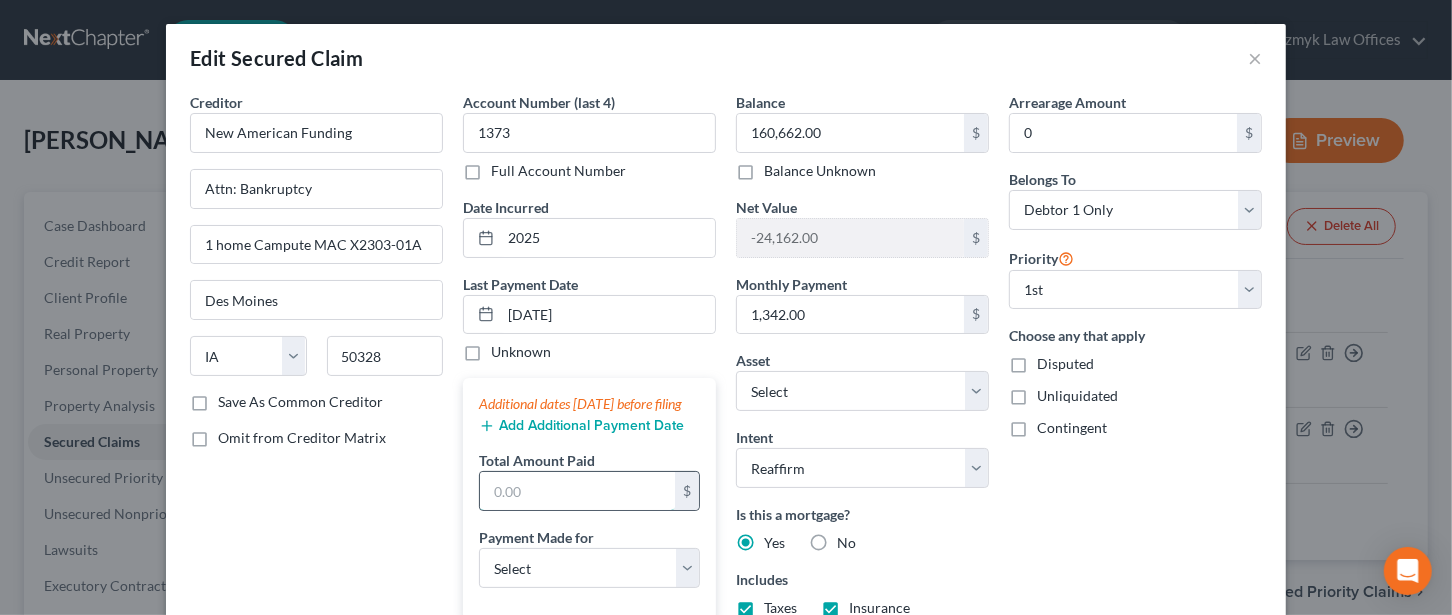 click at bounding box center [577, 491] 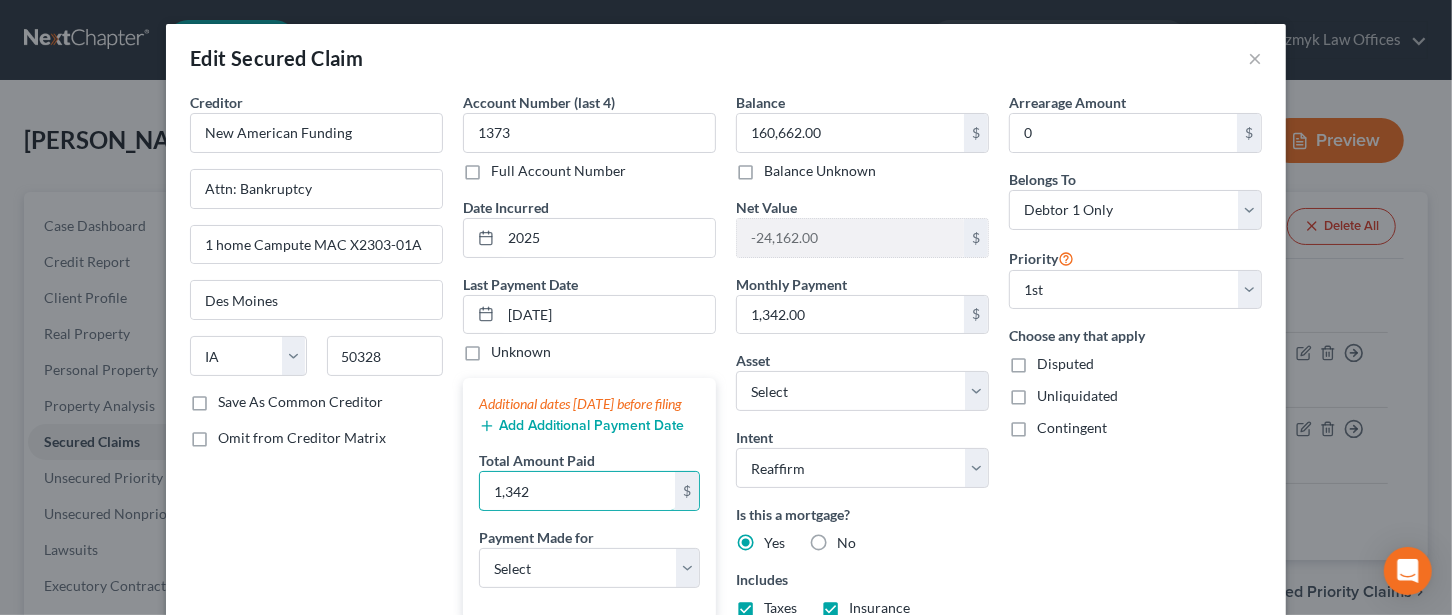 scroll, scrollTop: 266, scrollLeft: 0, axis: vertical 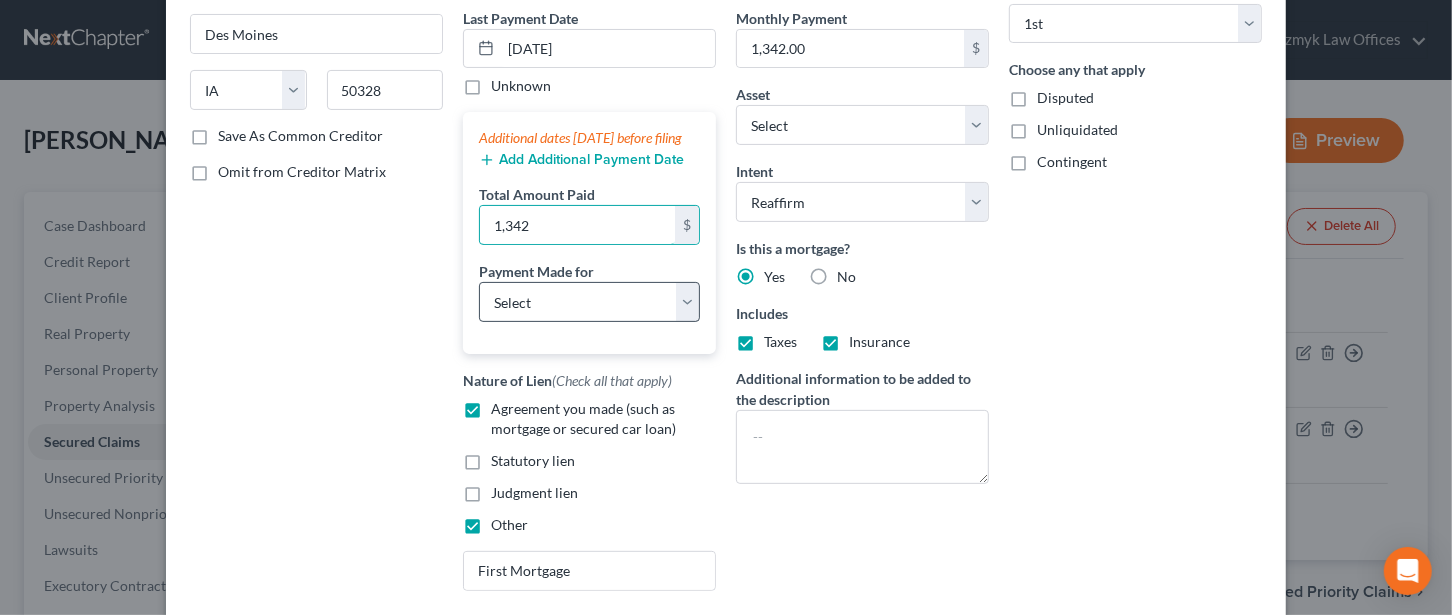 type on "1,342" 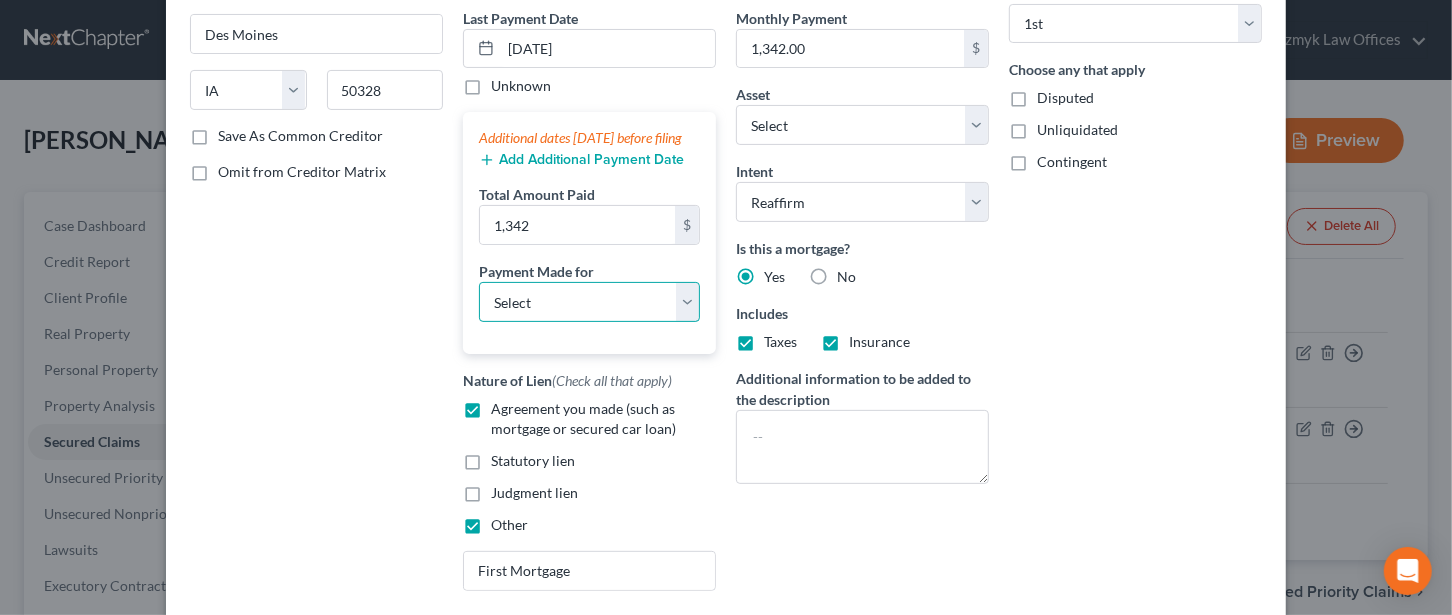 click on "Select Car Credit Card Loan Repayment Mortgage Other Suppliers Or Vendors" at bounding box center (589, 302) 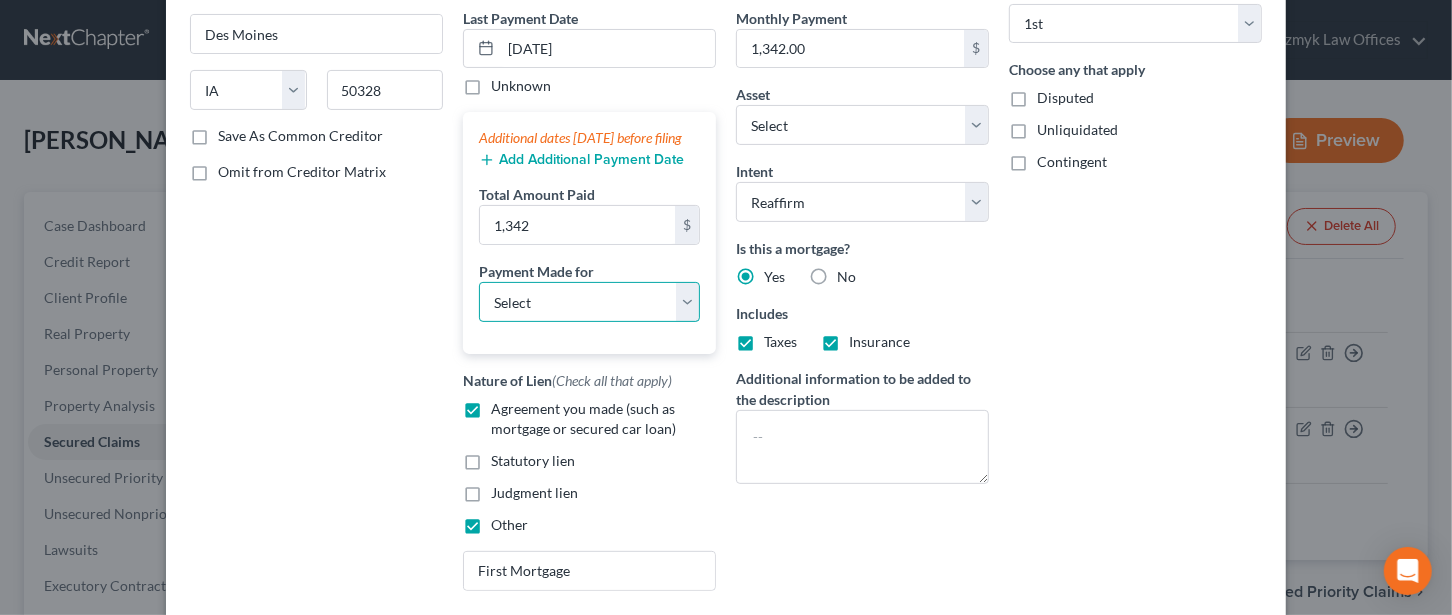 select on "3" 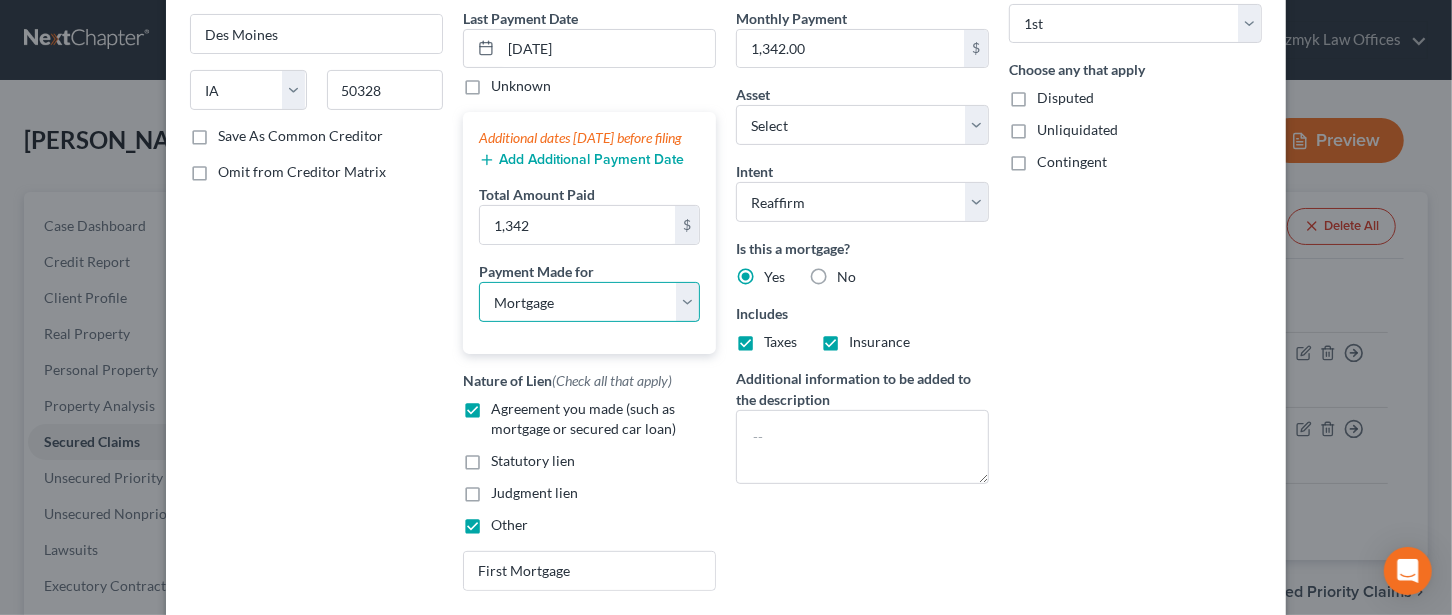click on "Select Car Credit Card Loan Repayment Mortgage Other Suppliers Or Vendors" at bounding box center (589, 302) 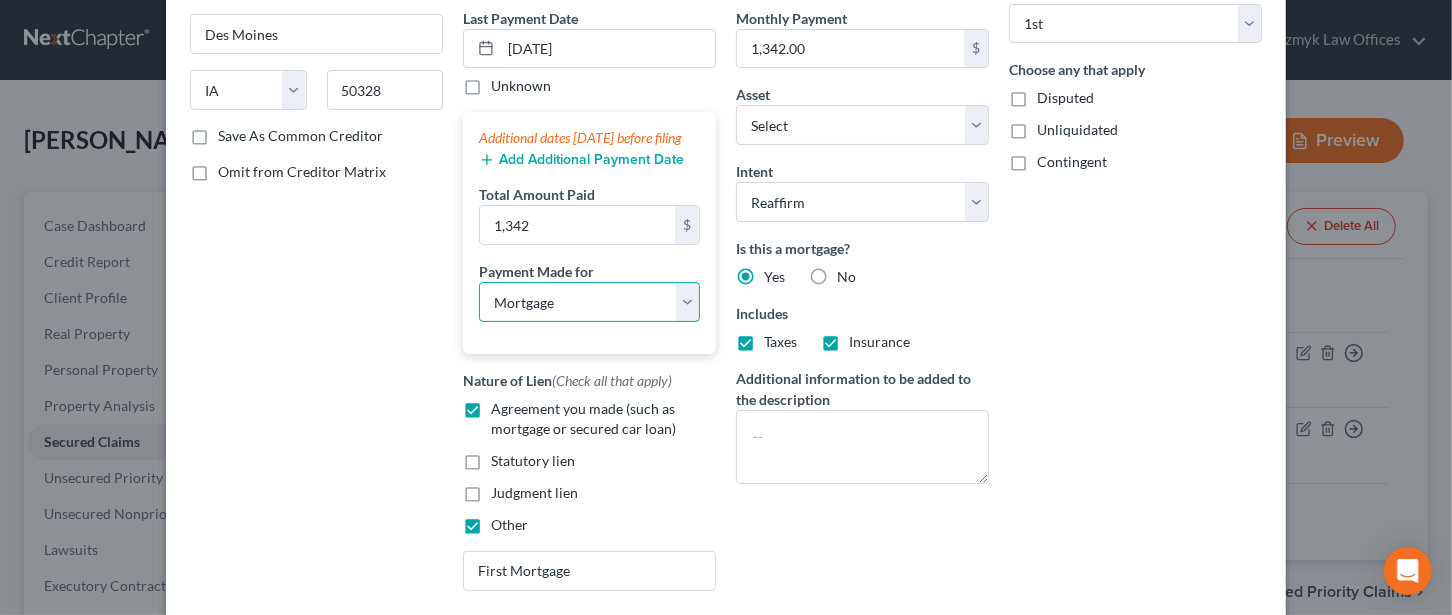 scroll, scrollTop: 457, scrollLeft: 0, axis: vertical 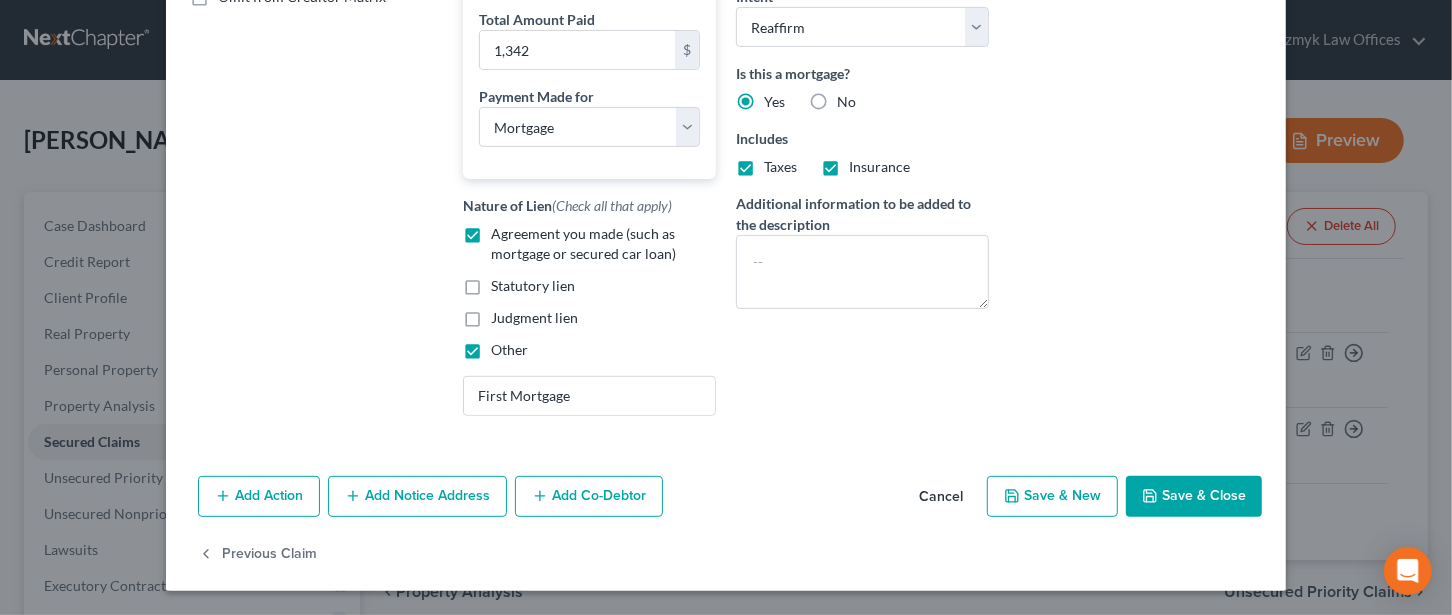 click on "Save & Close" at bounding box center [1194, 497] 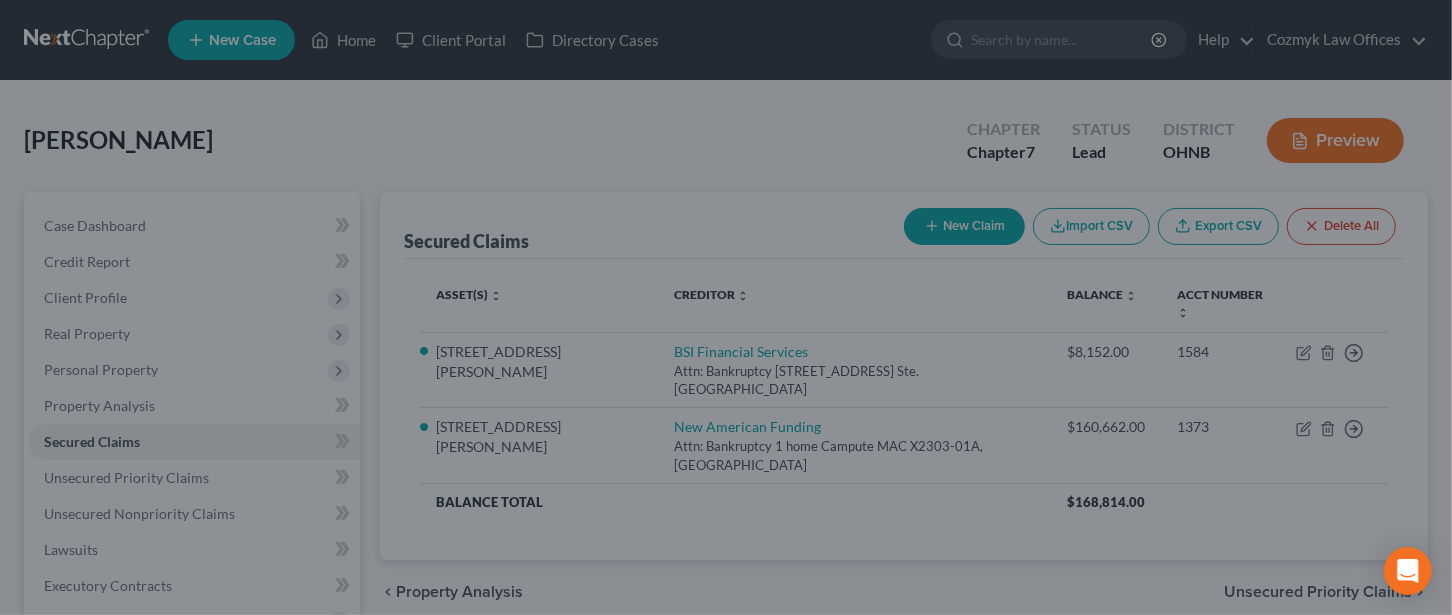 select on "2" 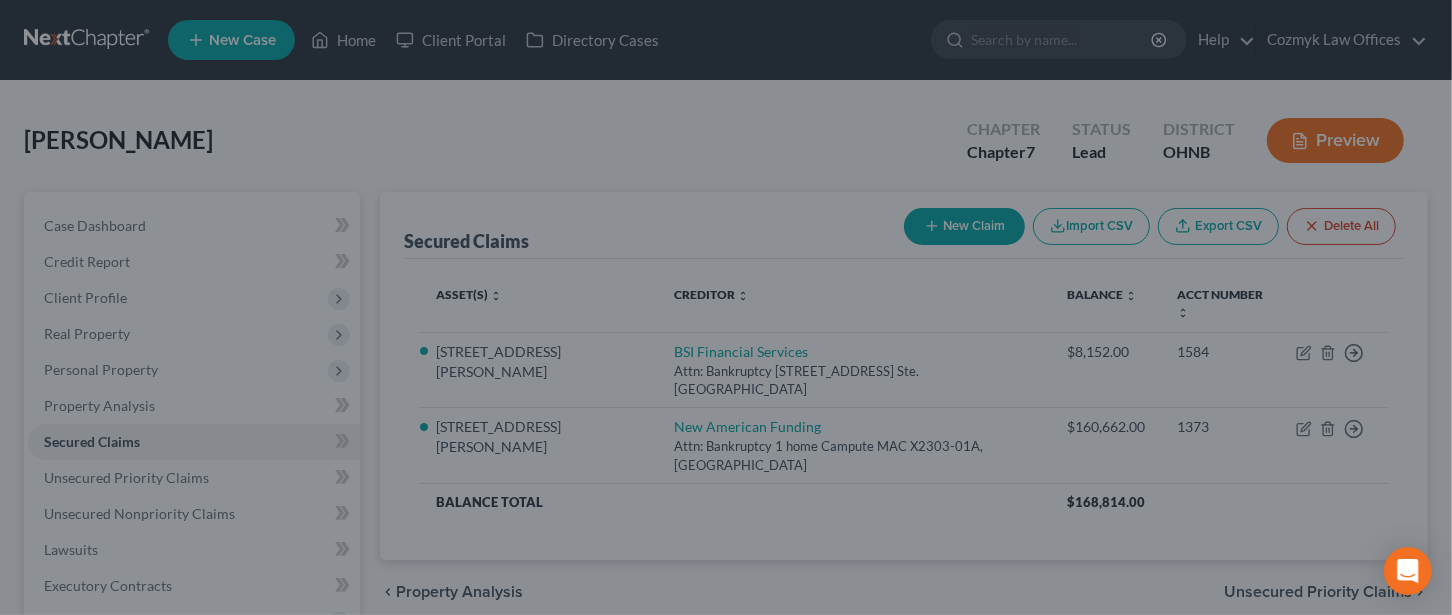 type on "1,342.00" 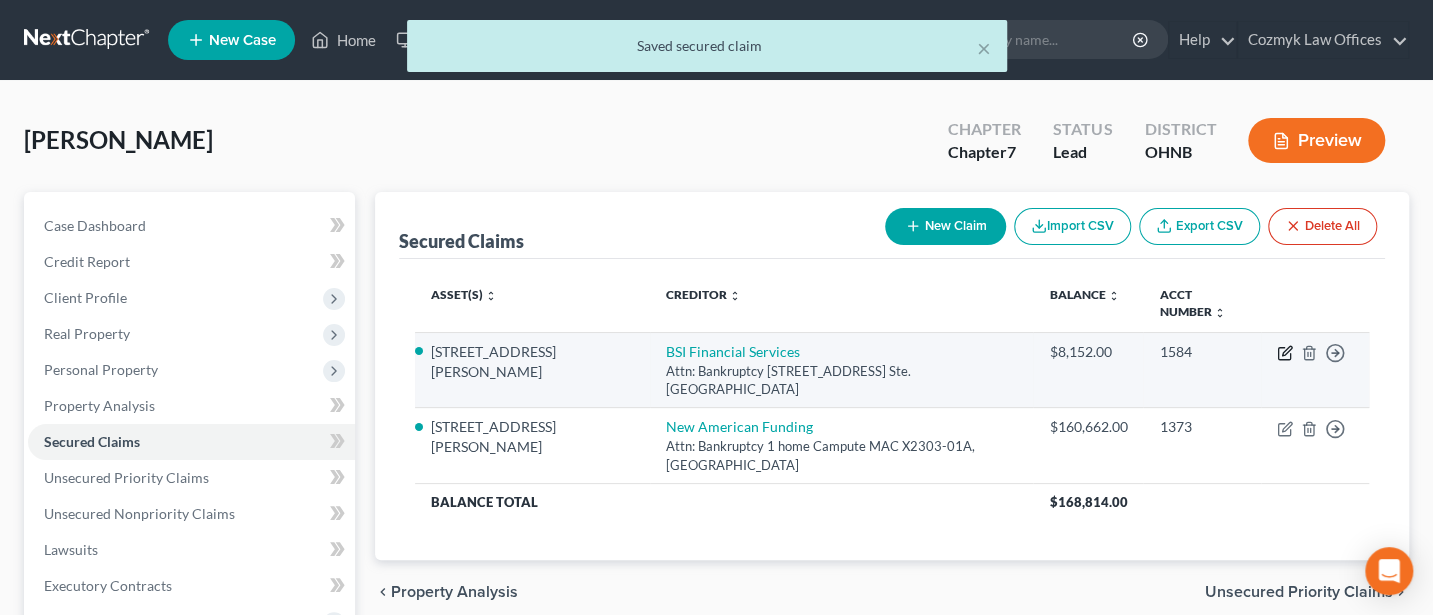 click 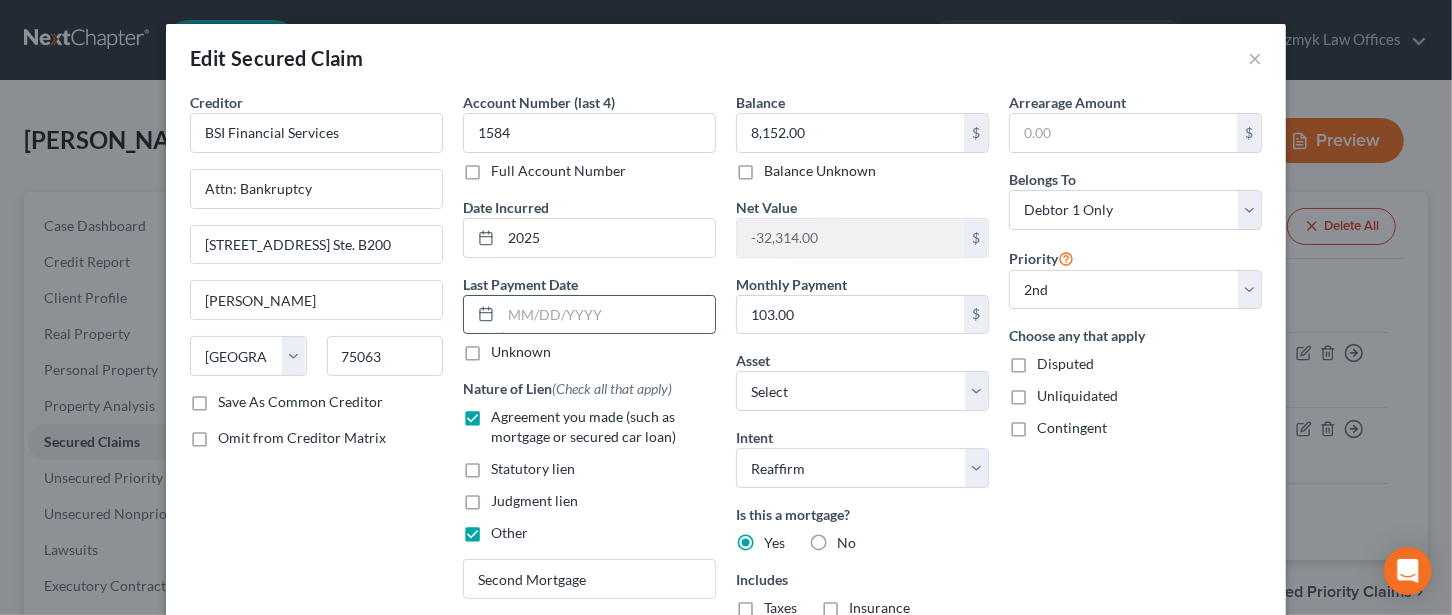 click at bounding box center [608, 315] 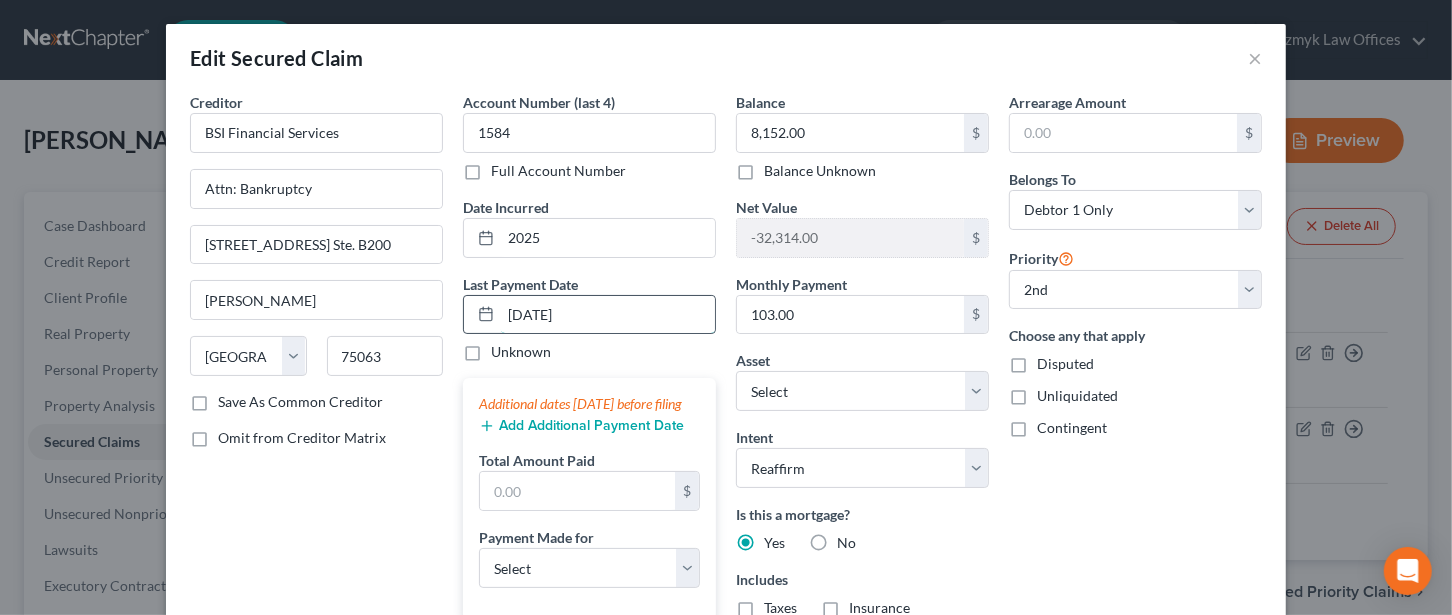 type on "[DATE]" 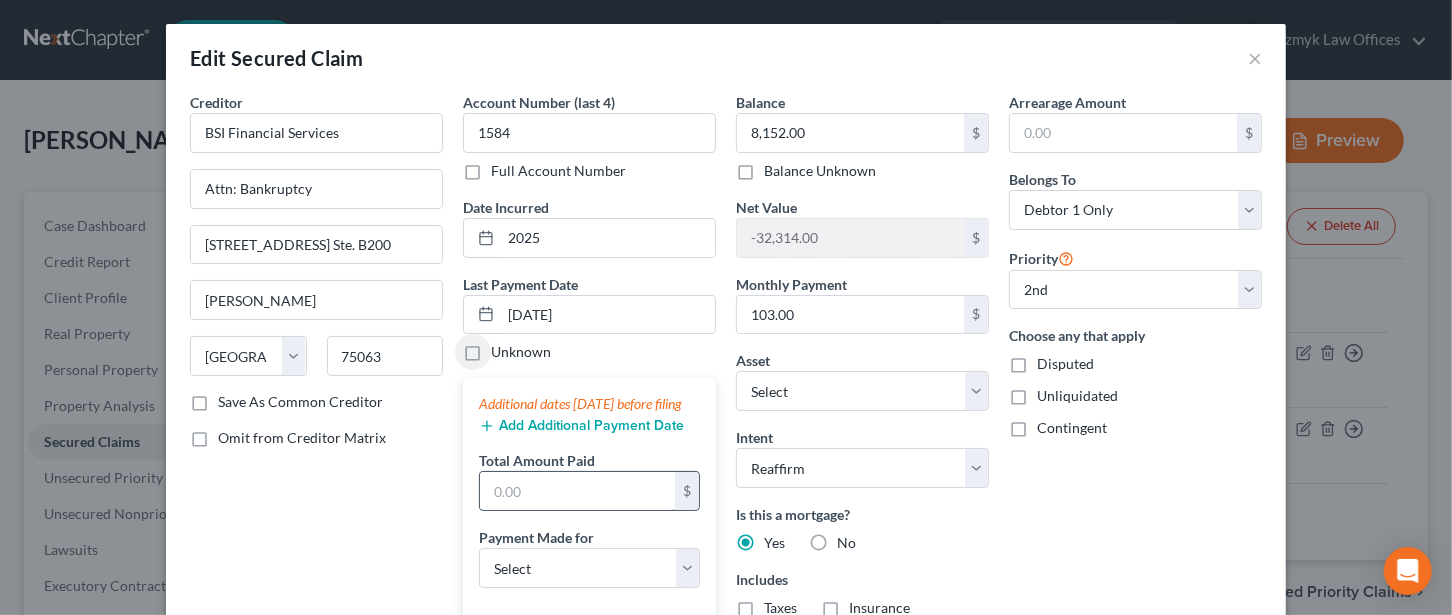 click at bounding box center (577, 491) 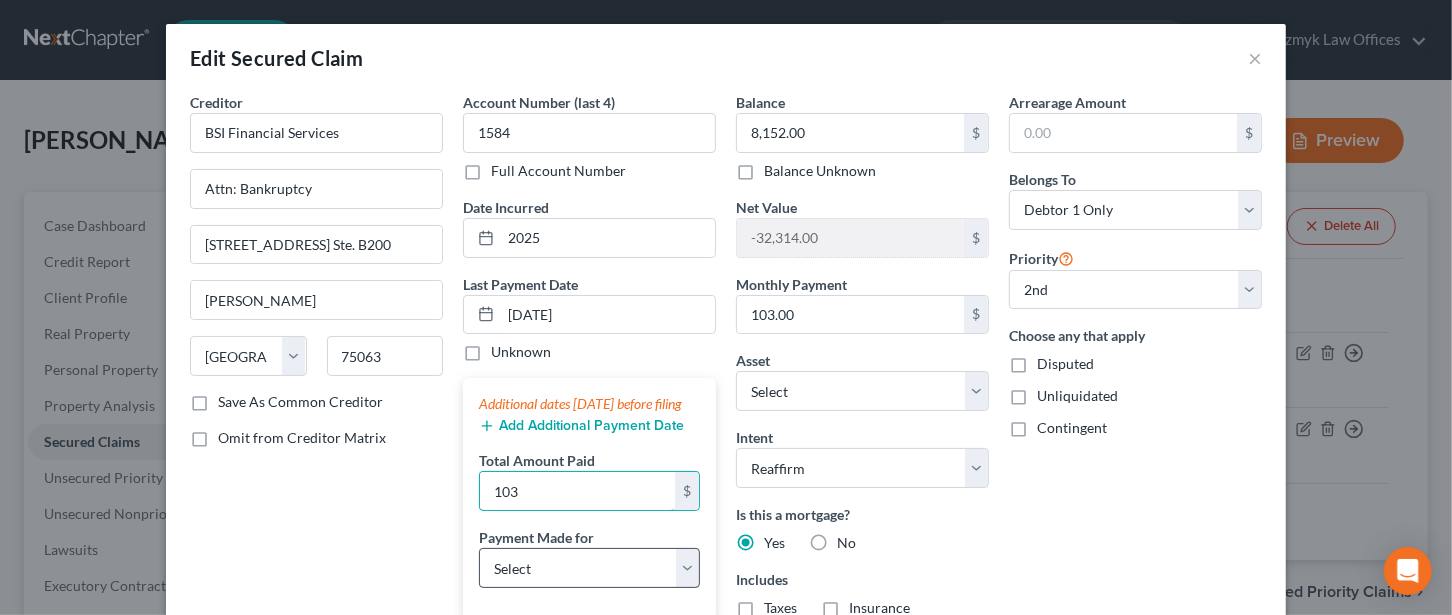 type on "103" 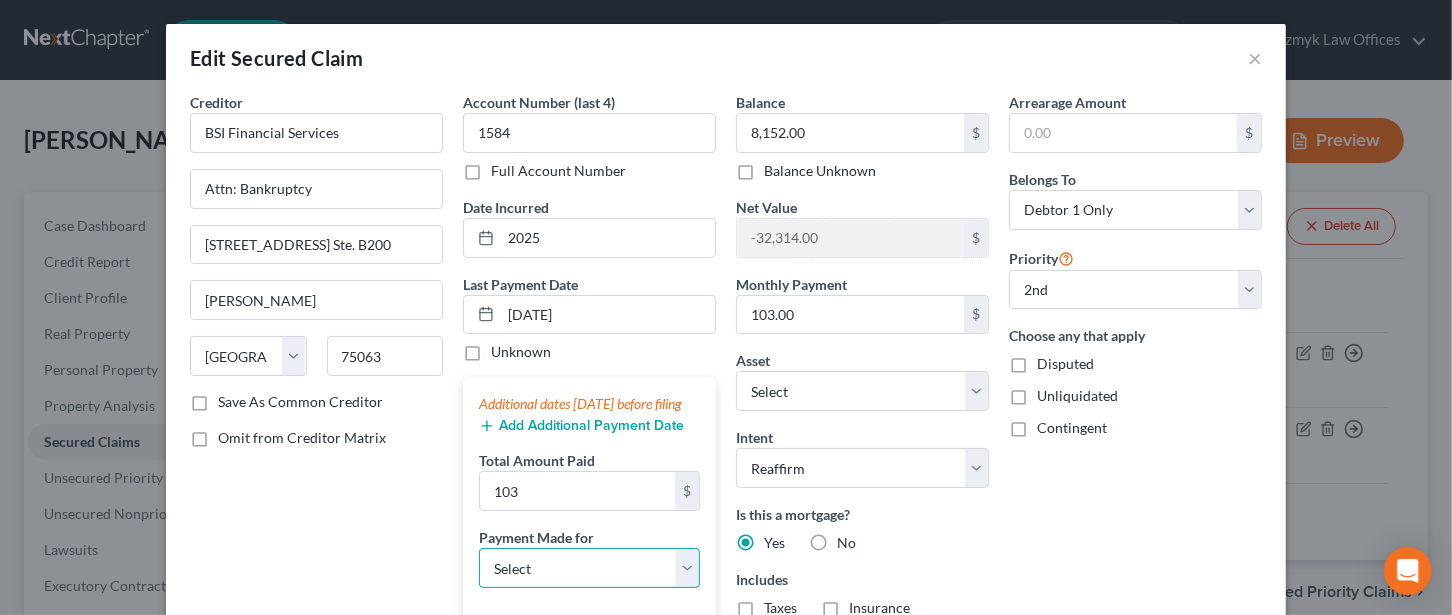 click on "Select Car Credit Card Loan Repayment Mortgage Other Suppliers Or Vendors" at bounding box center [589, 568] 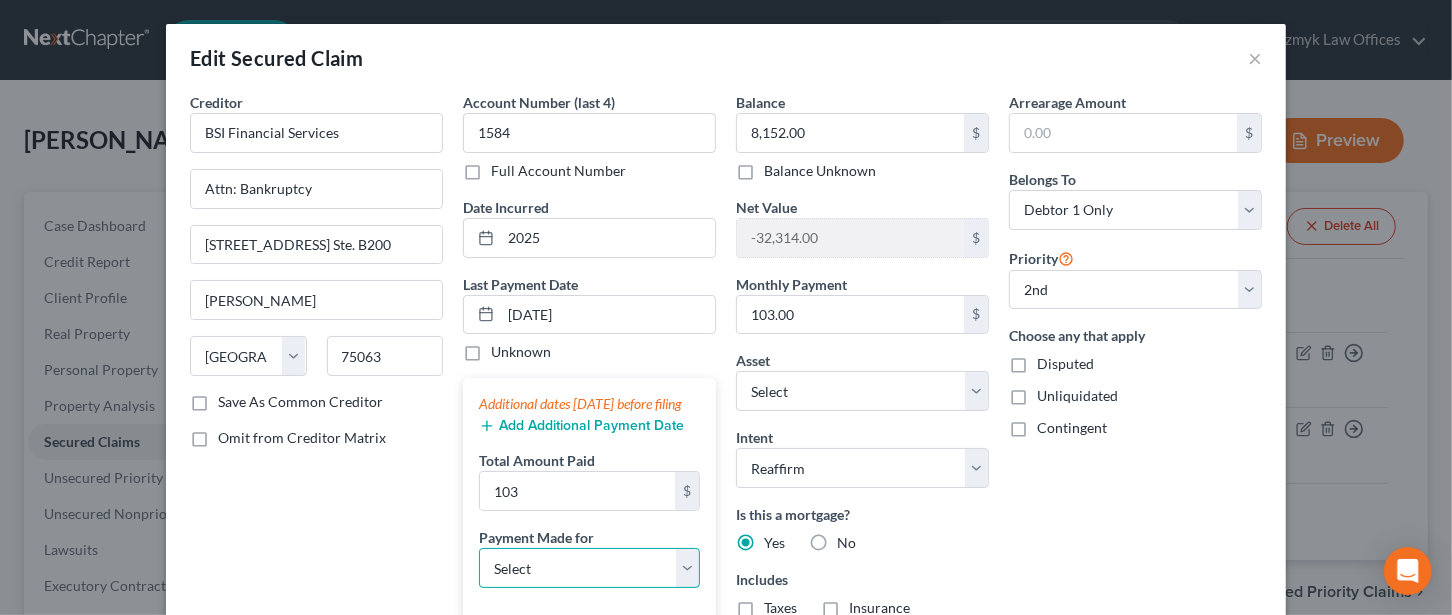 select on "3" 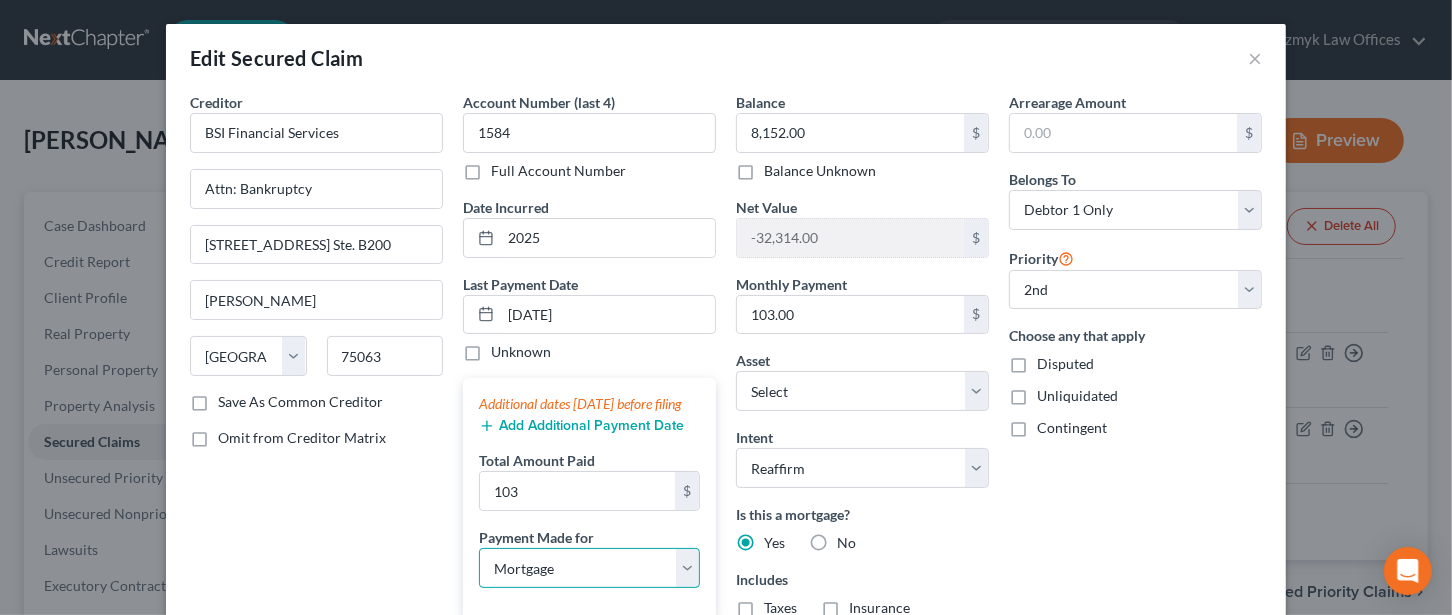 click on "Select Car Credit Card Loan Repayment Mortgage Other Suppliers Or Vendors" at bounding box center [589, 568] 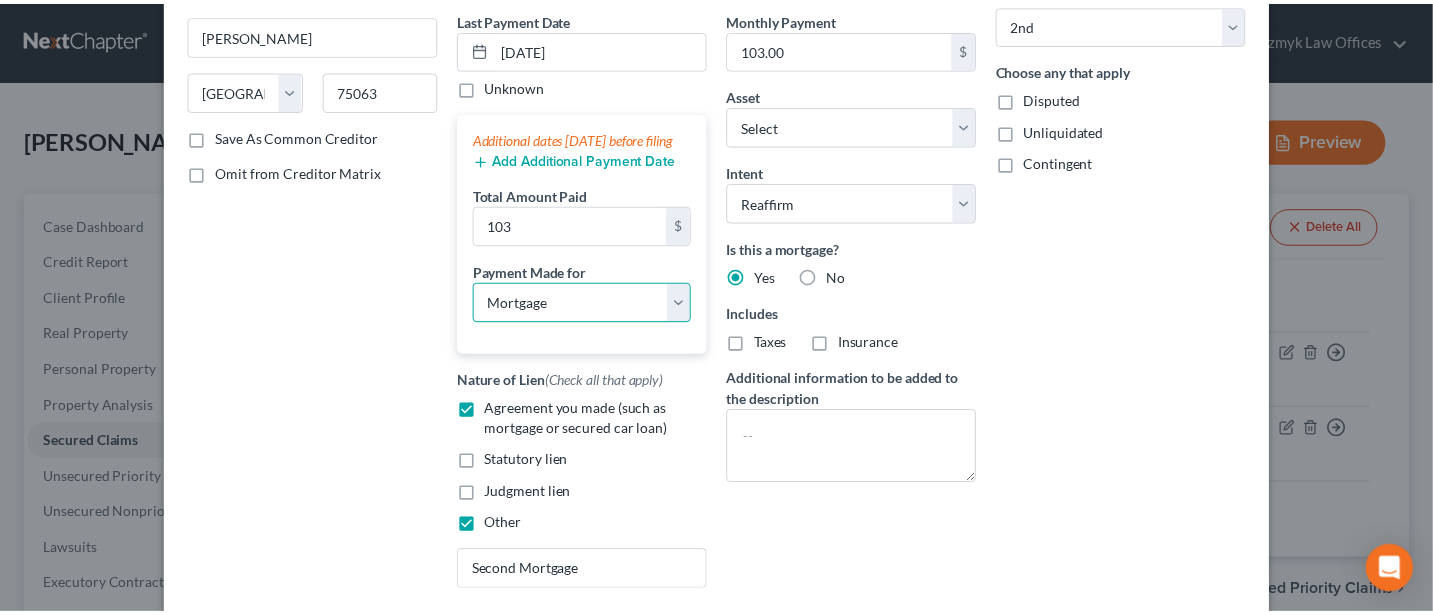 scroll, scrollTop: 457, scrollLeft: 0, axis: vertical 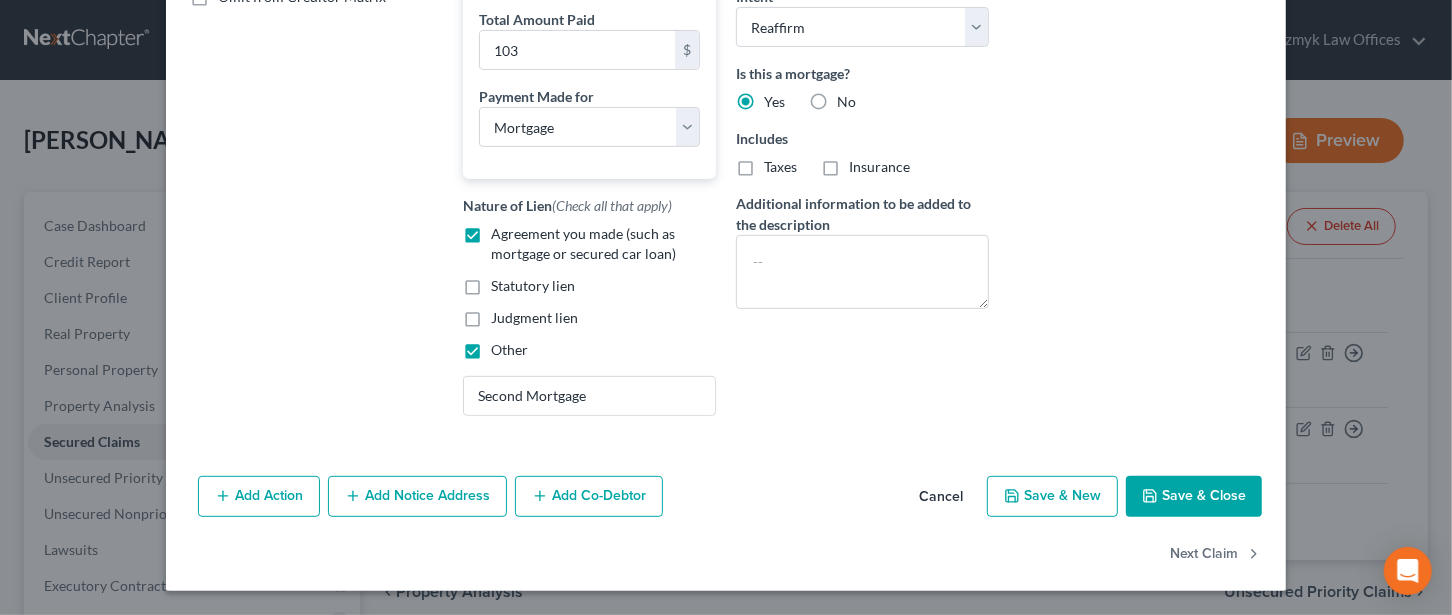 click on "Save & Close" at bounding box center [1194, 497] 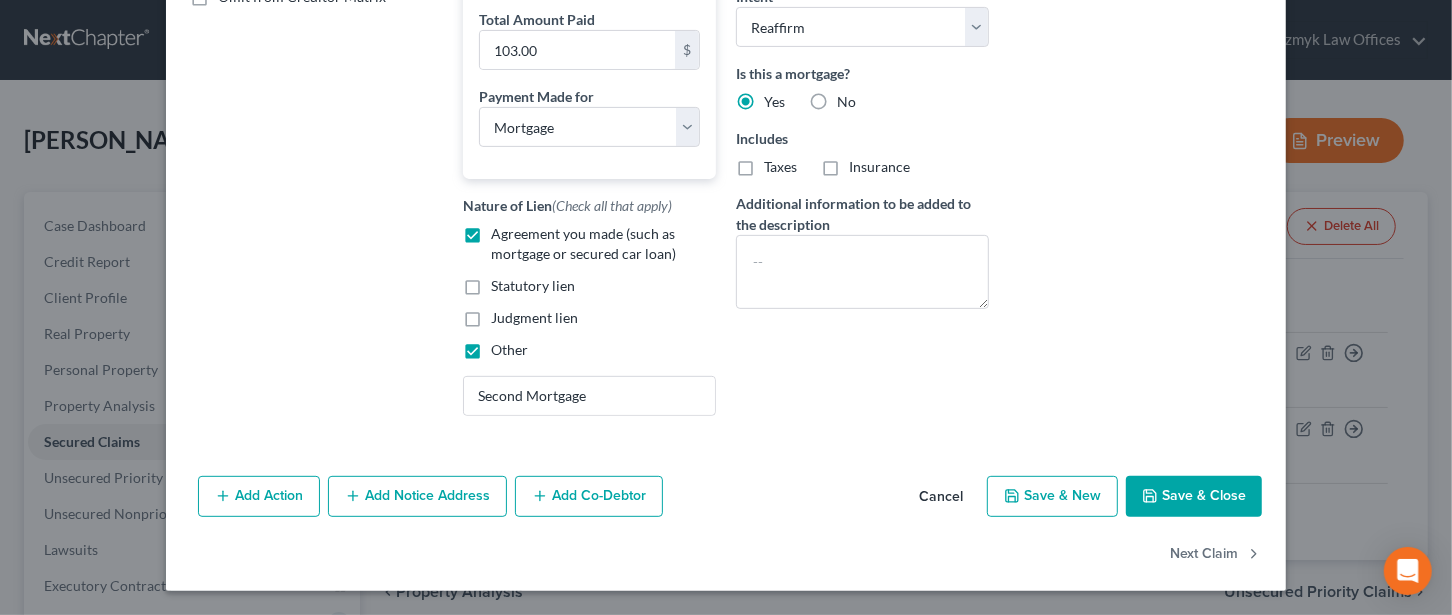 select on "0" 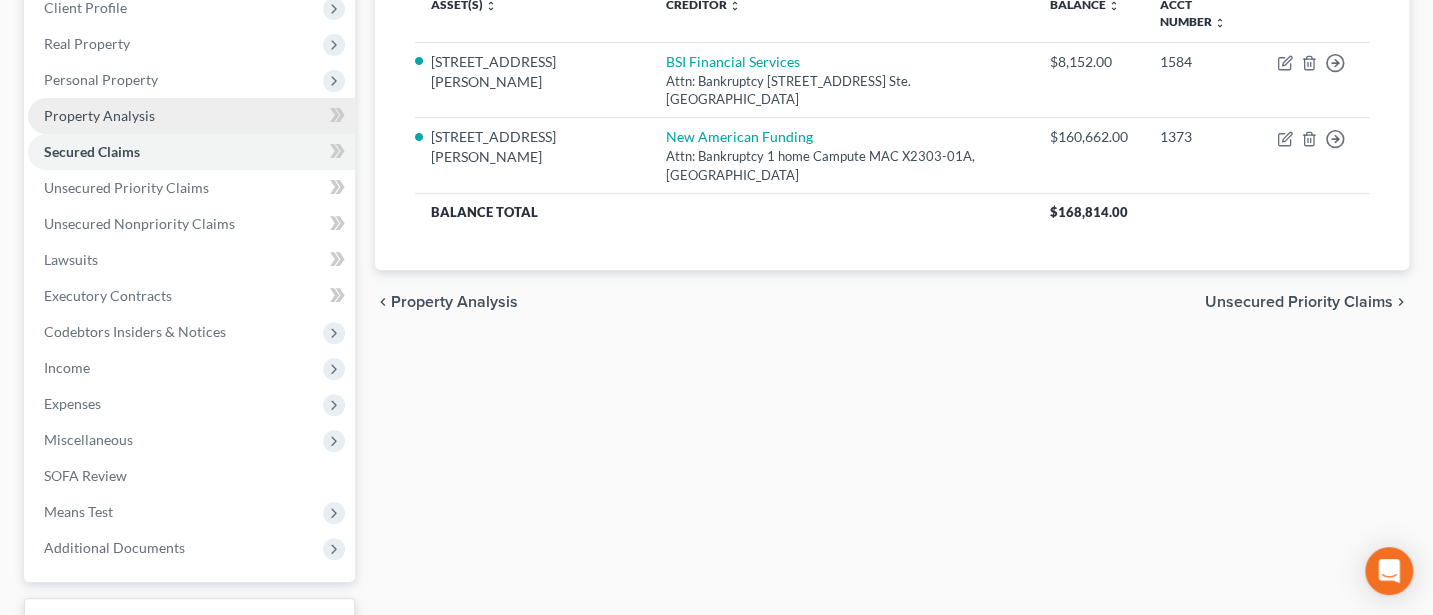 scroll, scrollTop: 445, scrollLeft: 0, axis: vertical 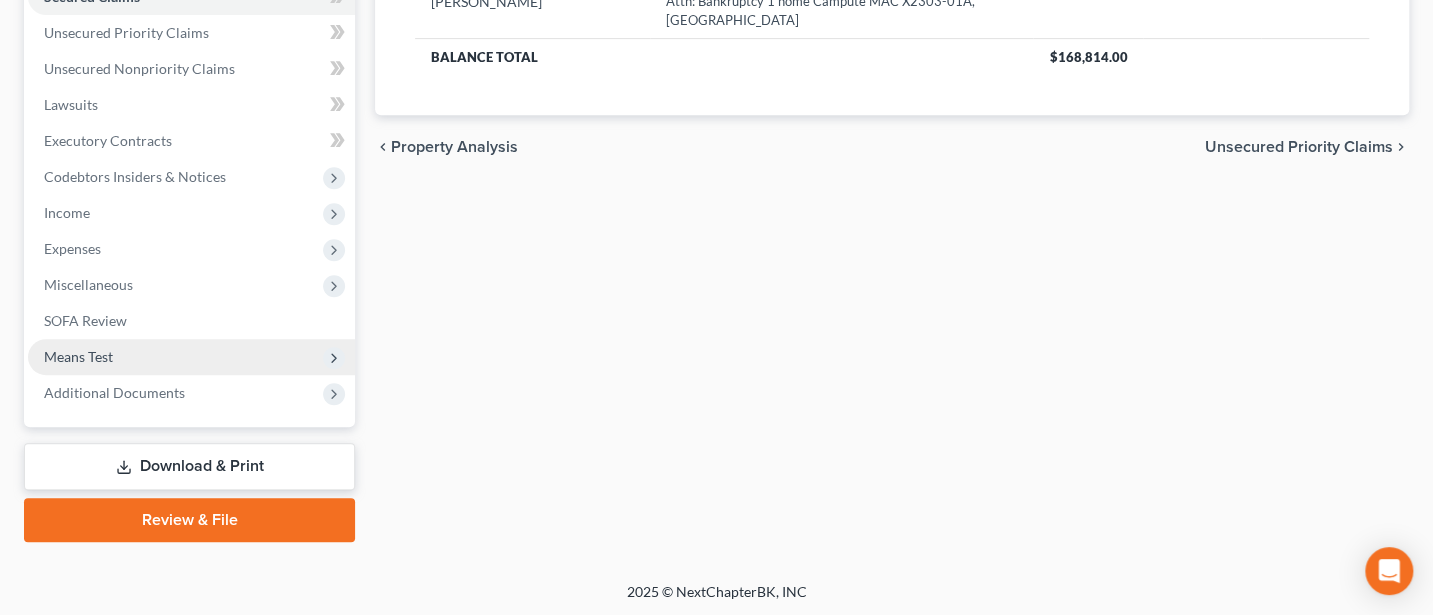click on "Means Test" at bounding box center [78, 356] 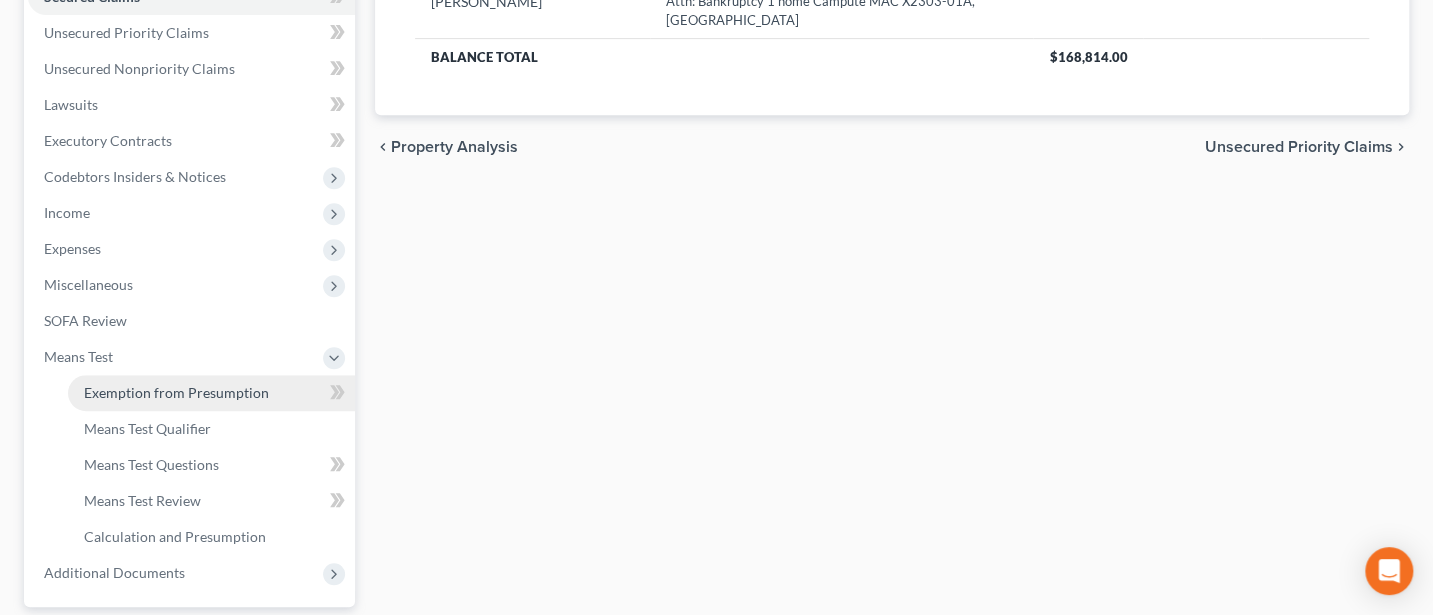 click on "Exemption from Presumption" at bounding box center (211, 393) 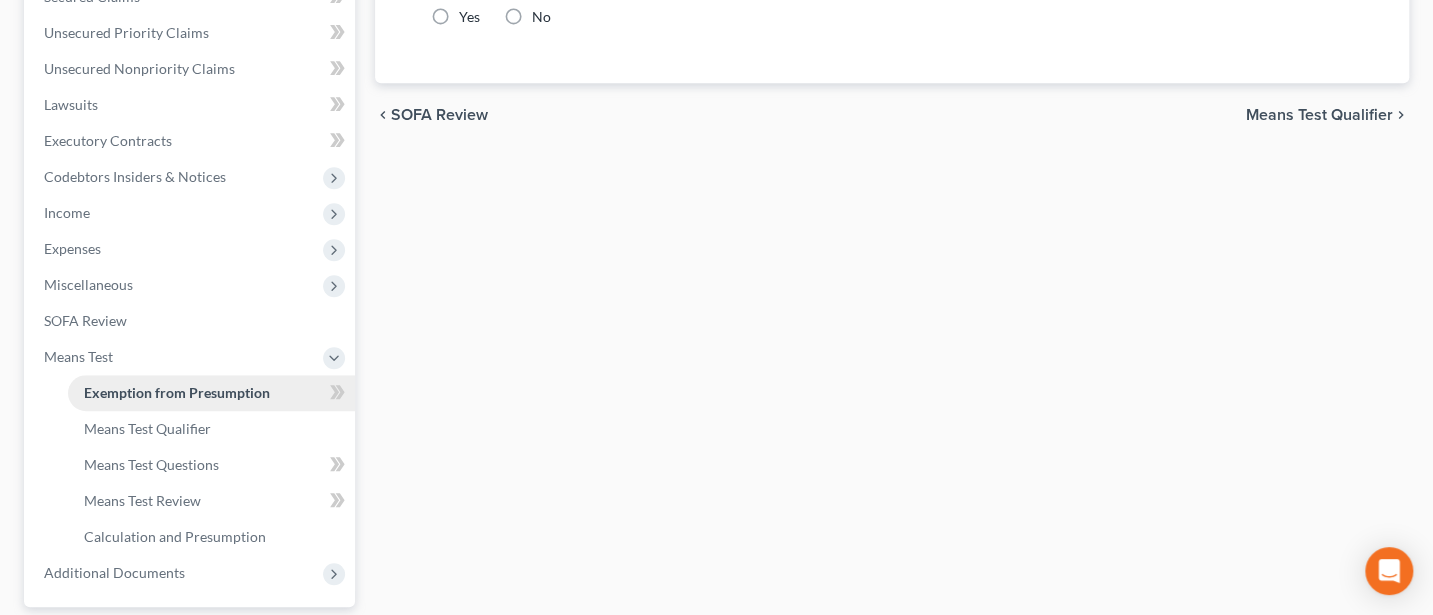radio on "true" 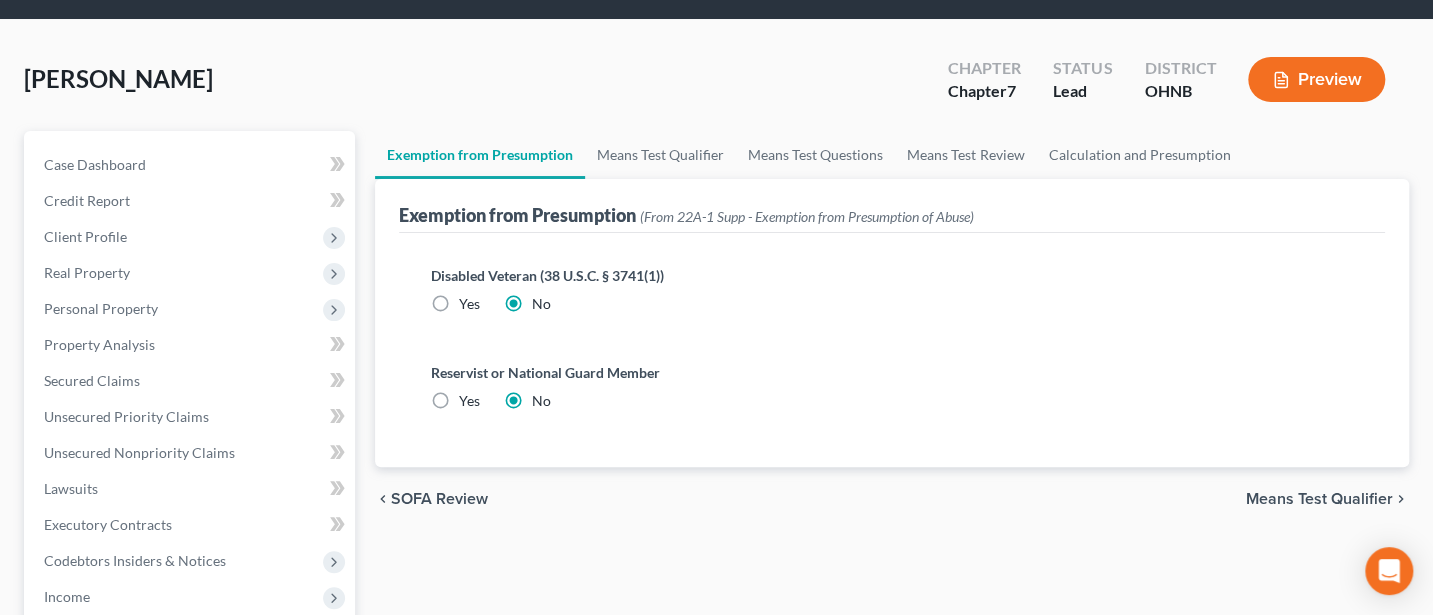 scroll, scrollTop: 0, scrollLeft: 0, axis: both 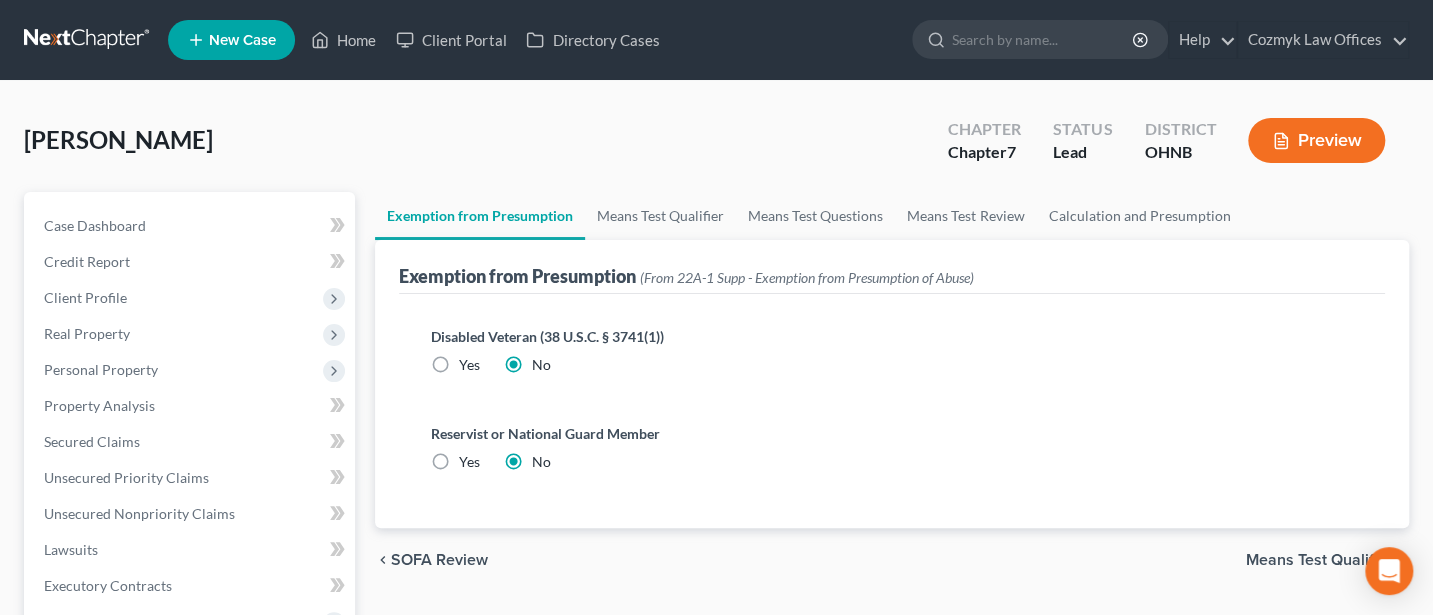 click on "Means Test Qualifier" at bounding box center (1319, 560) 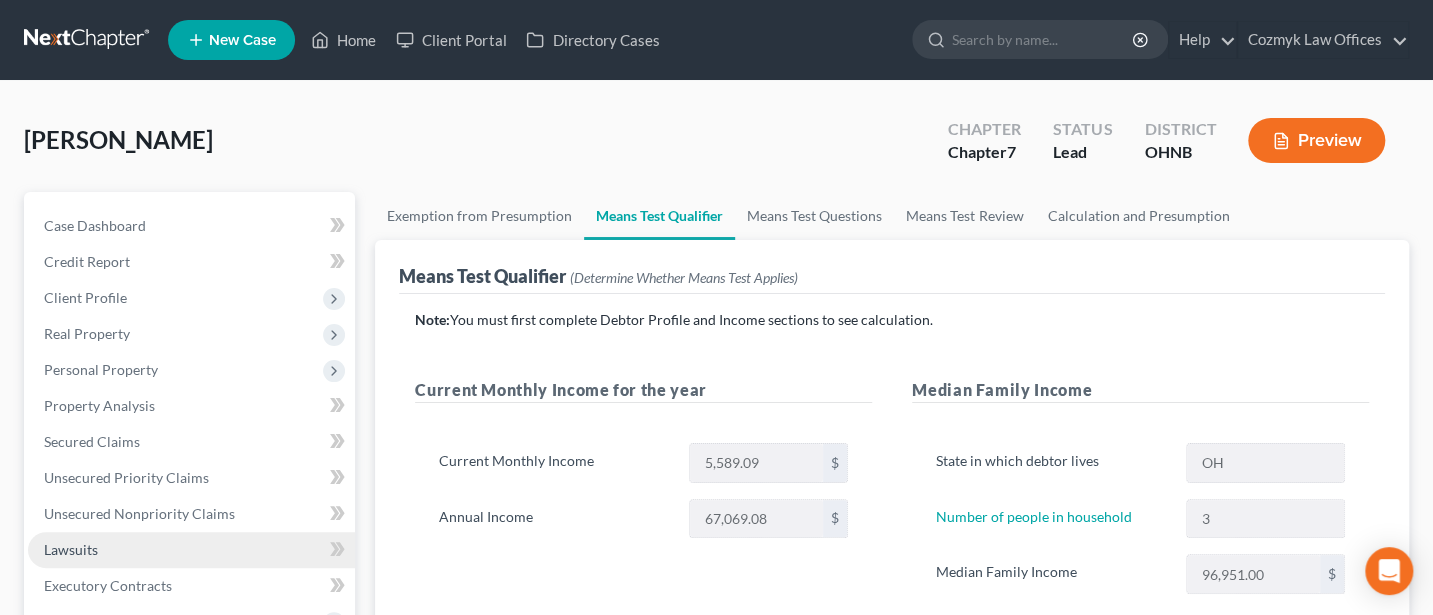 scroll, scrollTop: 266, scrollLeft: 0, axis: vertical 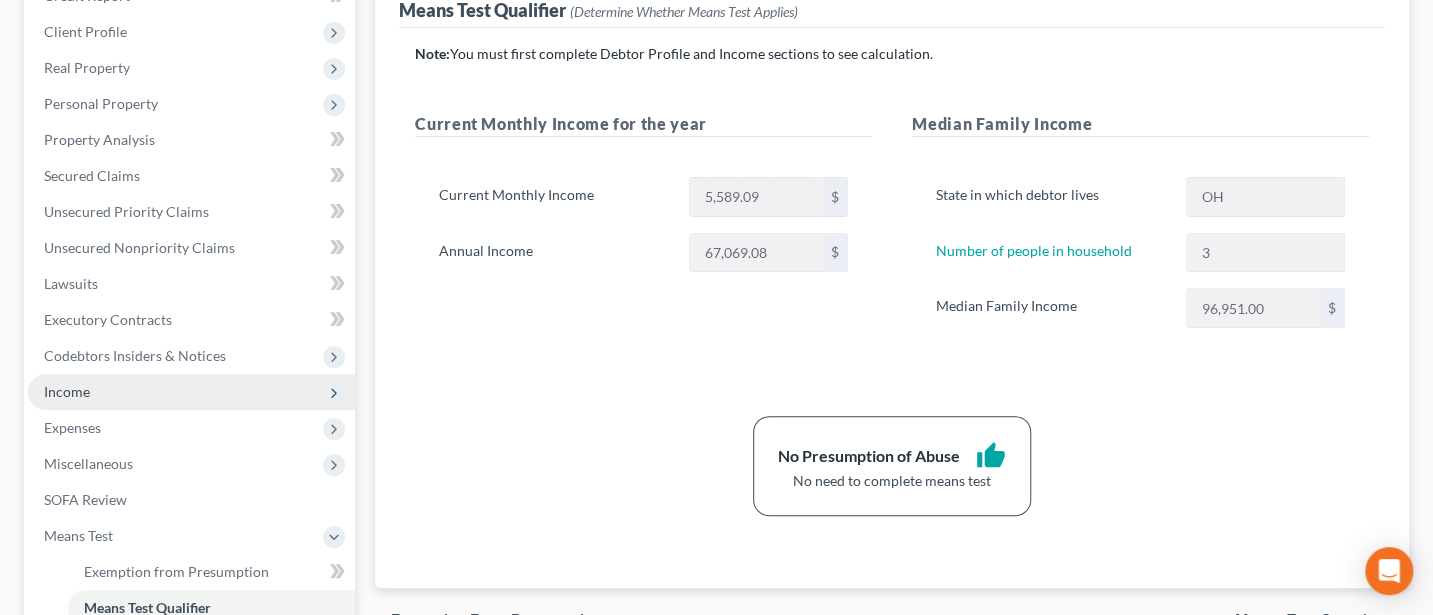 click on "Income" at bounding box center [67, 391] 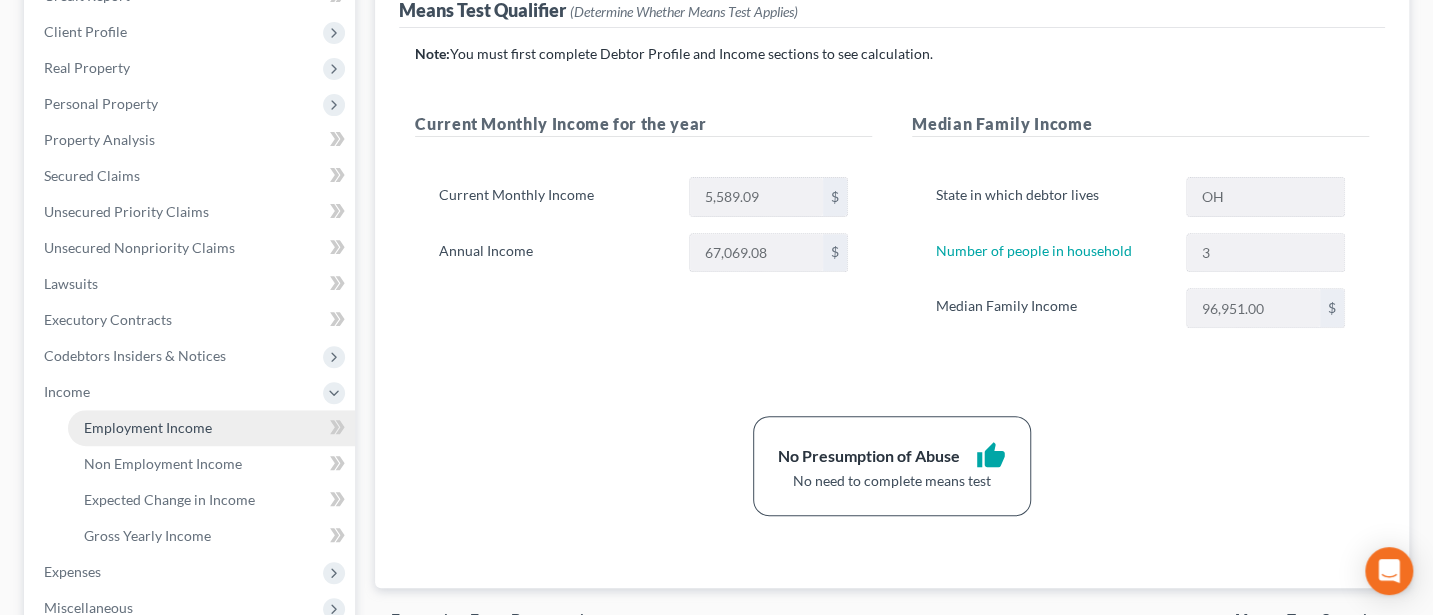 click on "Employment Income" at bounding box center [148, 427] 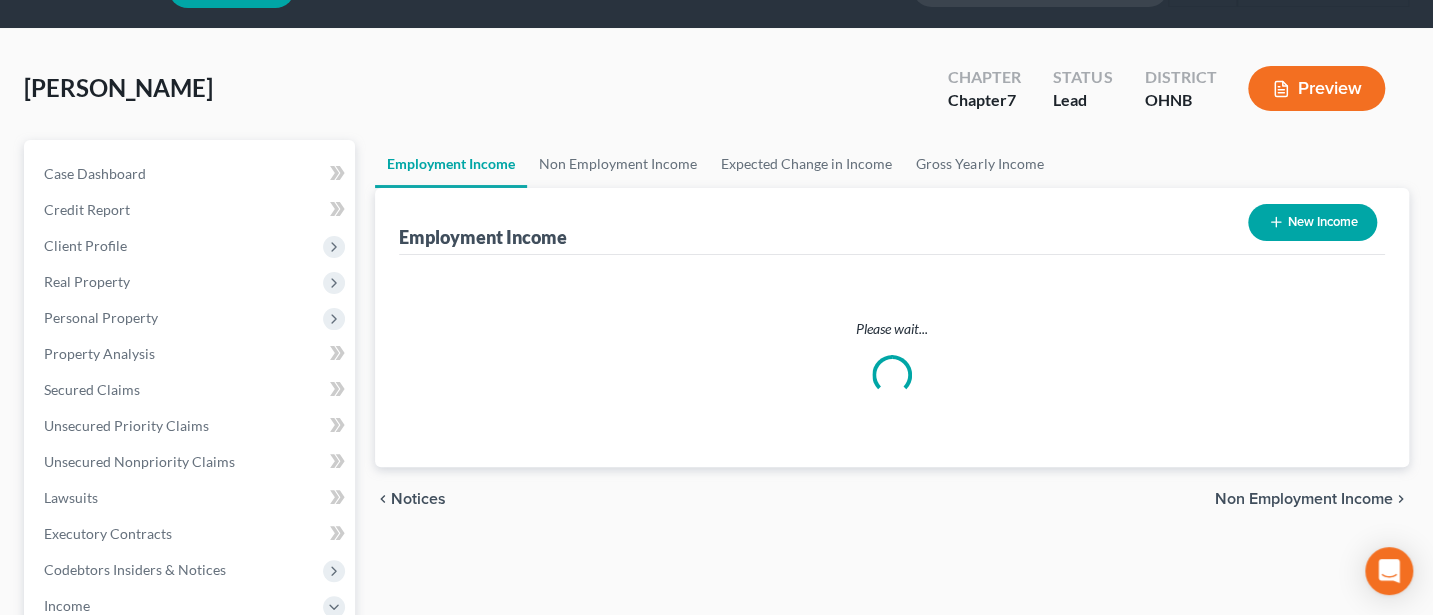 scroll, scrollTop: 0, scrollLeft: 0, axis: both 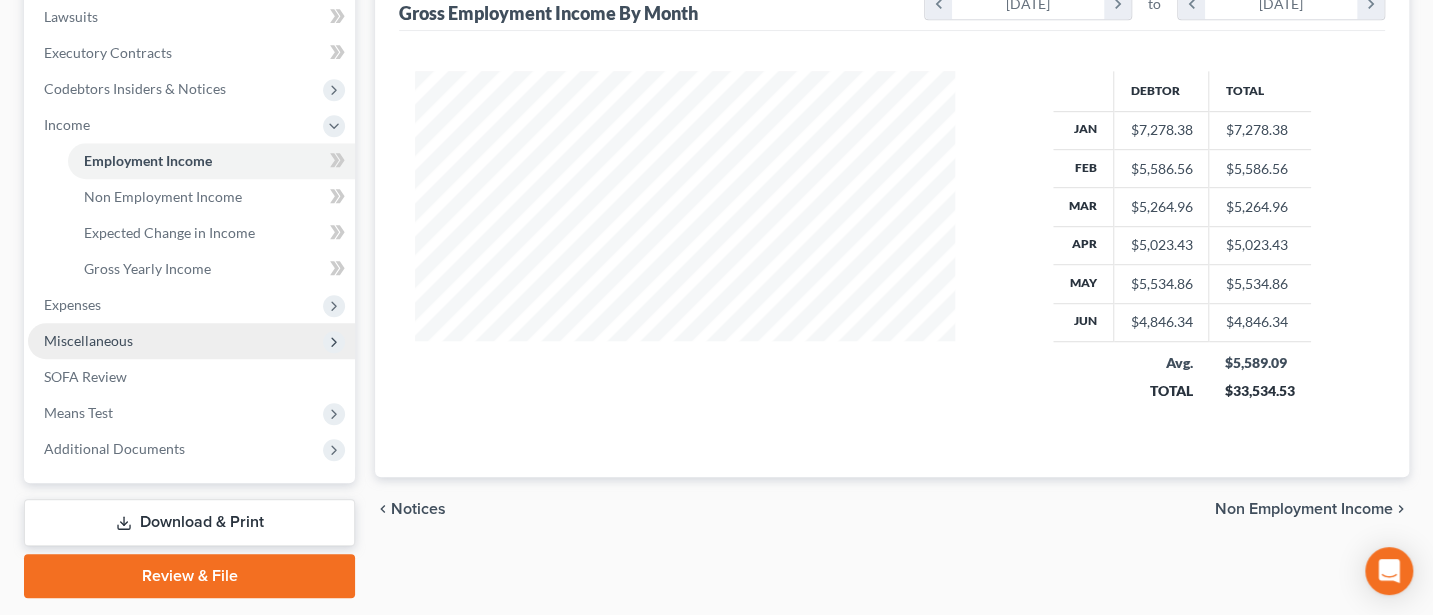 click on "Miscellaneous" at bounding box center [191, 341] 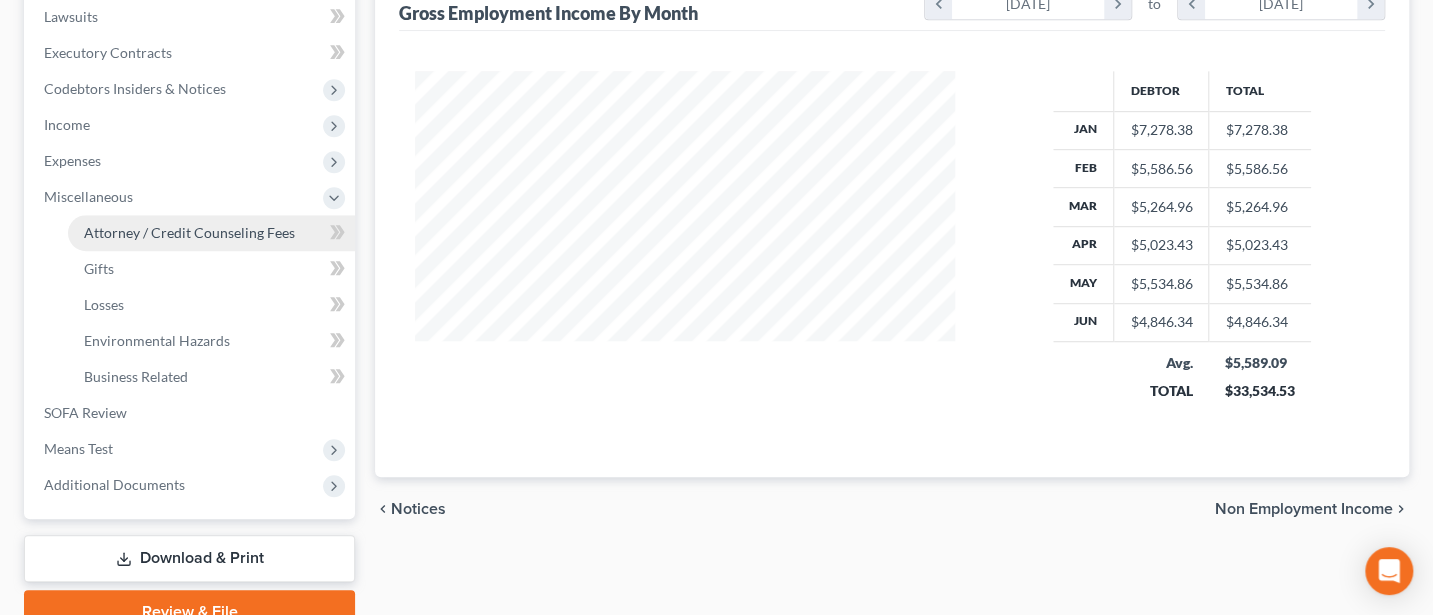 click on "Attorney / Credit Counseling Fees" at bounding box center (211, 233) 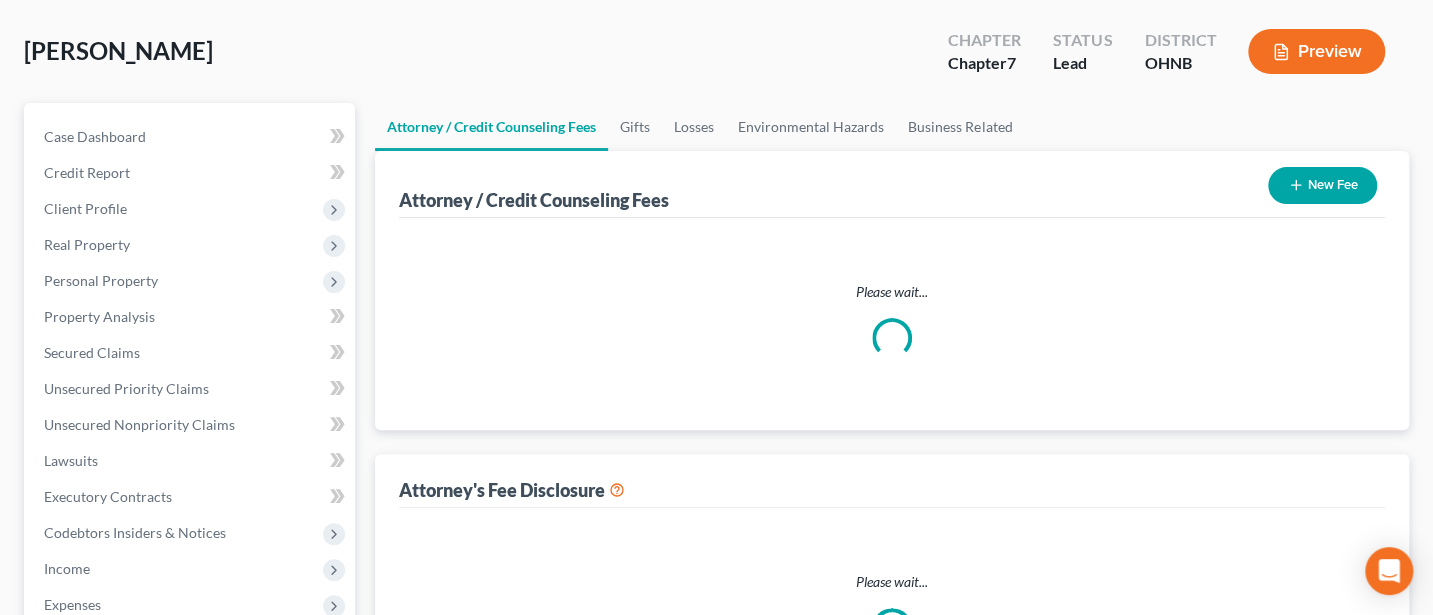 scroll, scrollTop: 0, scrollLeft: 0, axis: both 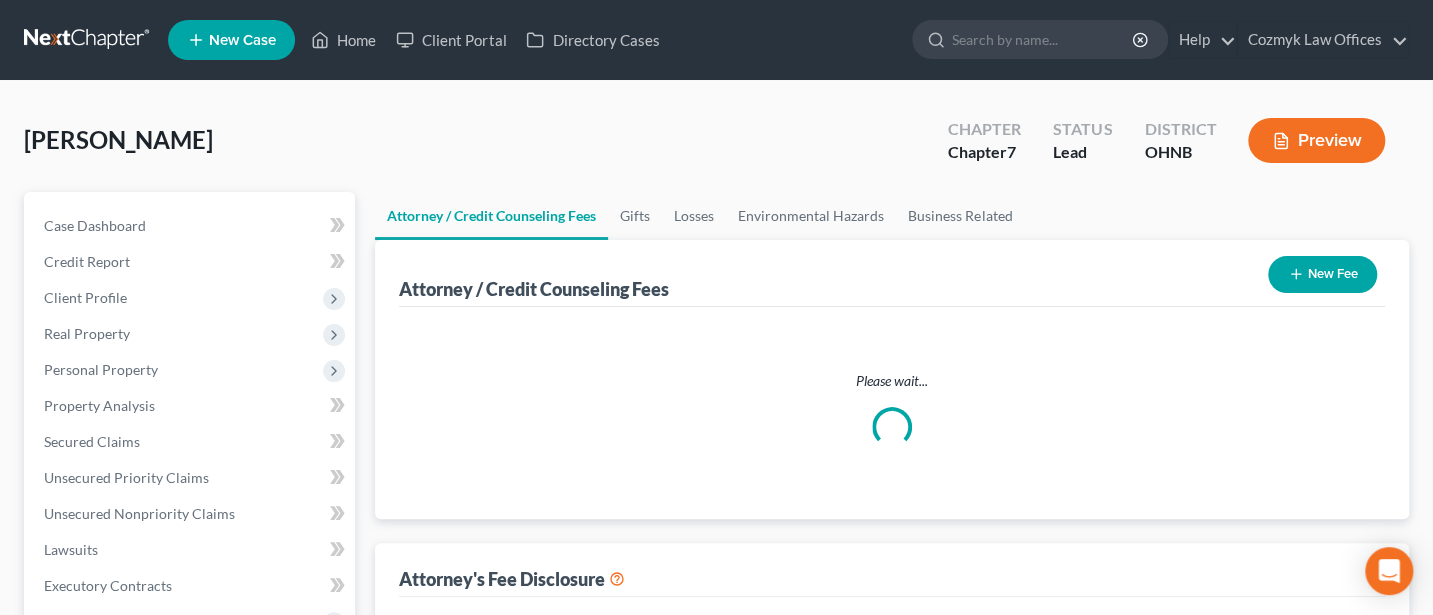 select on "1" 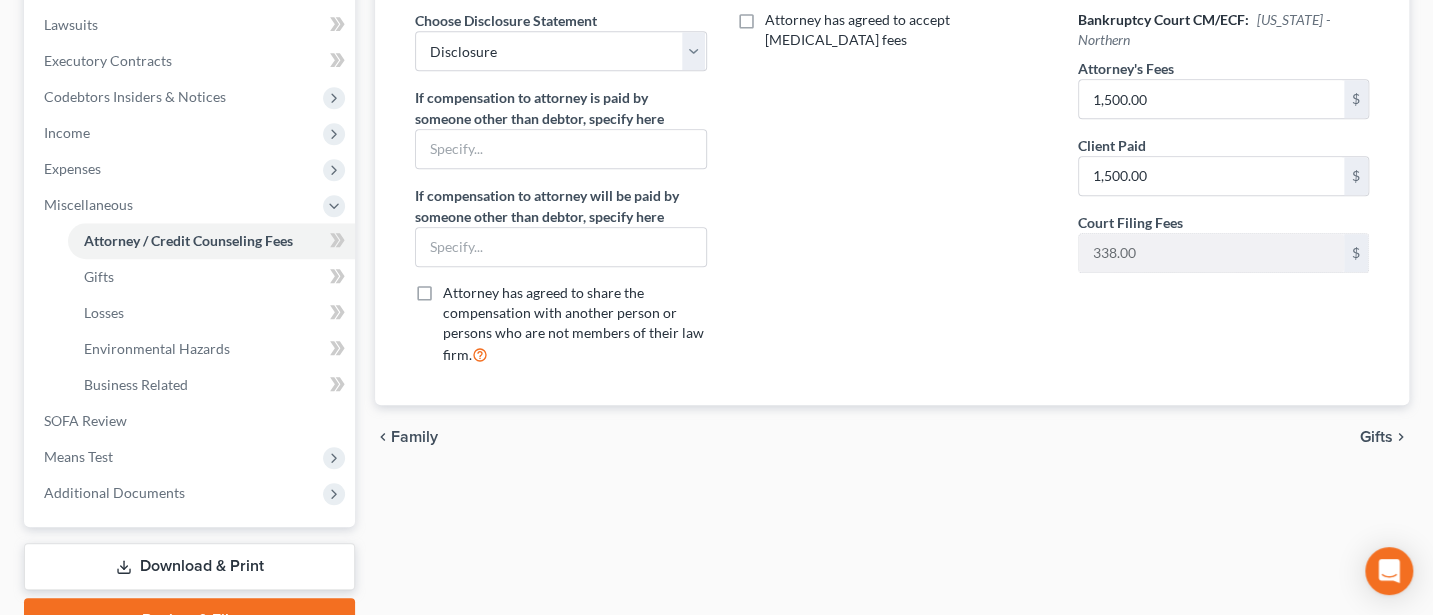 scroll, scrollTop: 533, scrollLeft: 0, axis: vertical 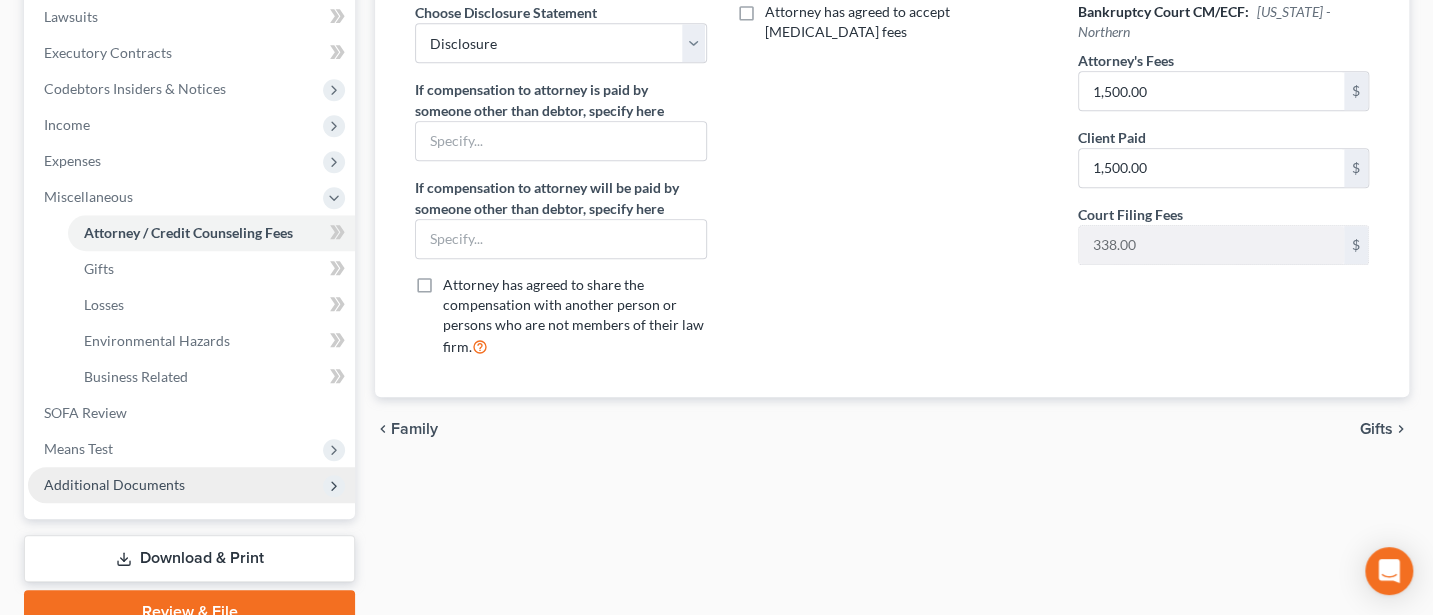 click on "Additional Documents" at bounding box center (114, 484) 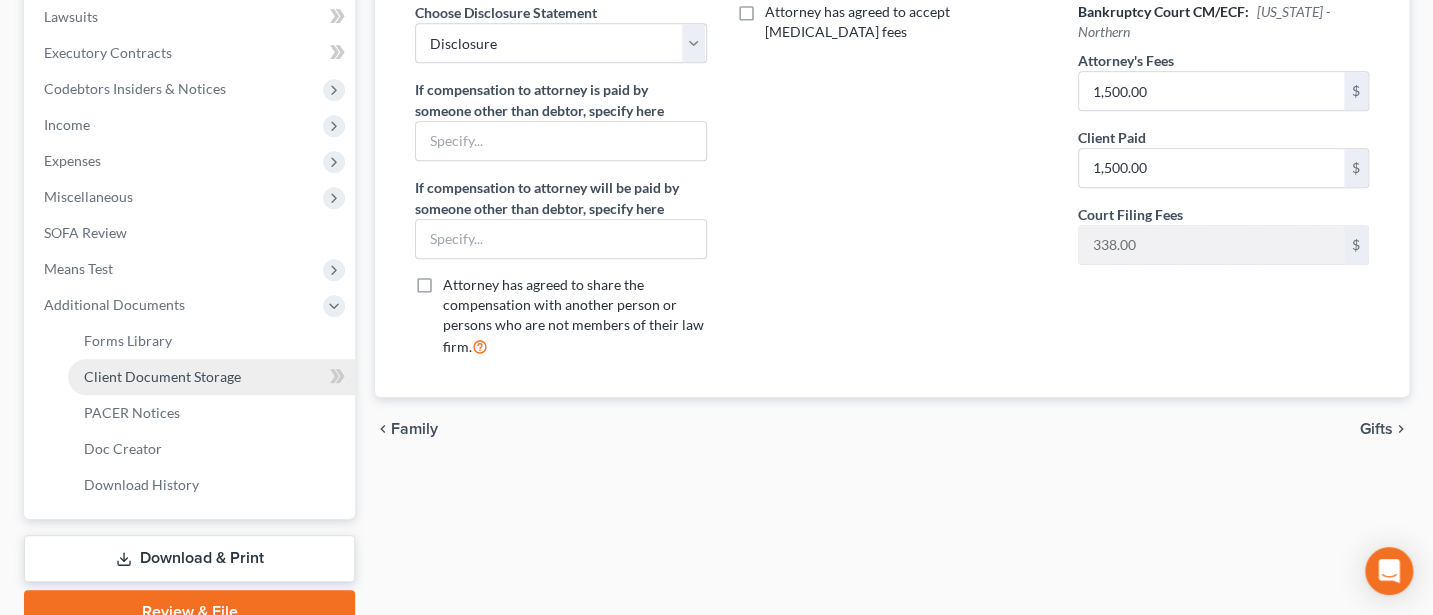 click on "Client Document Storage" at bounding box center (162, 376) 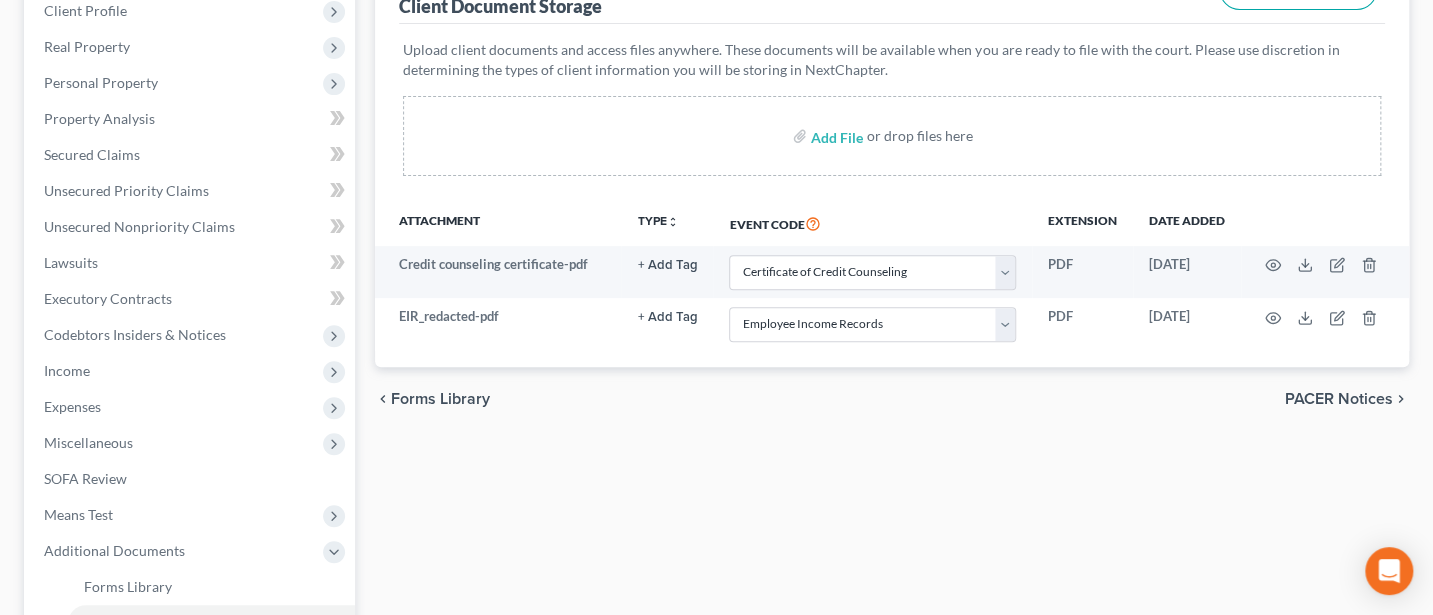 scroll, scrollTop: 266, scrollLeft: 0, axis: vertical 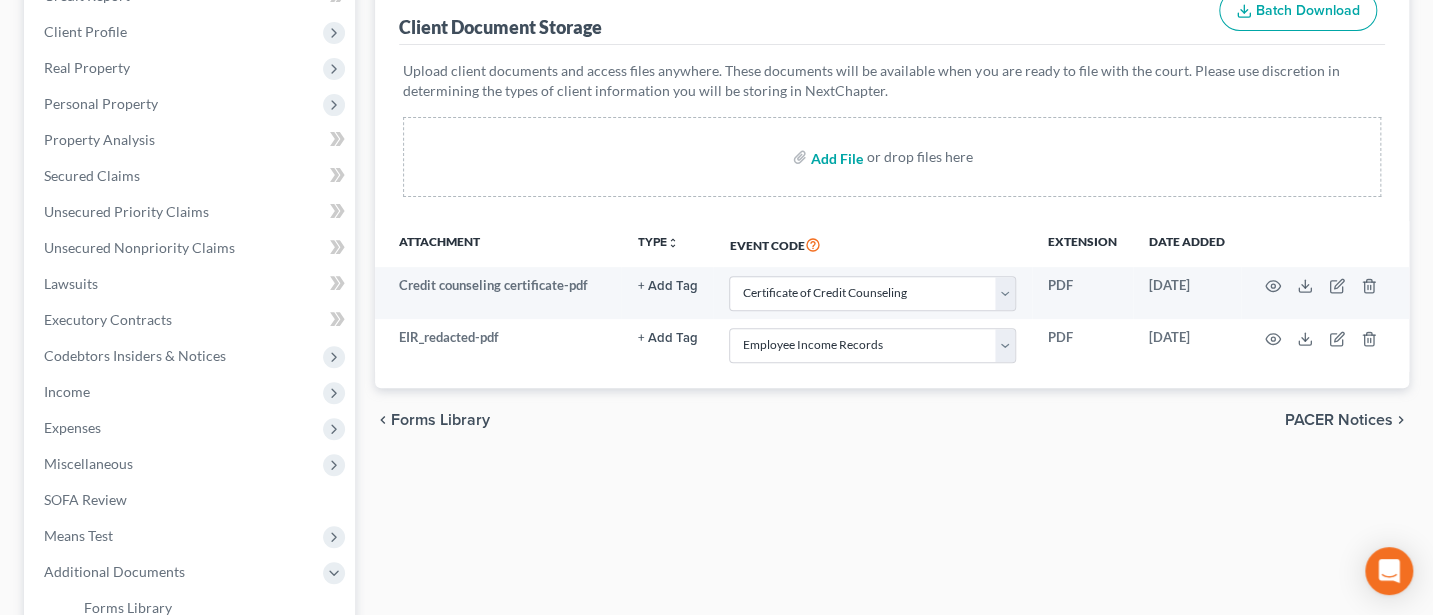 click at bounding box center (835, 157) 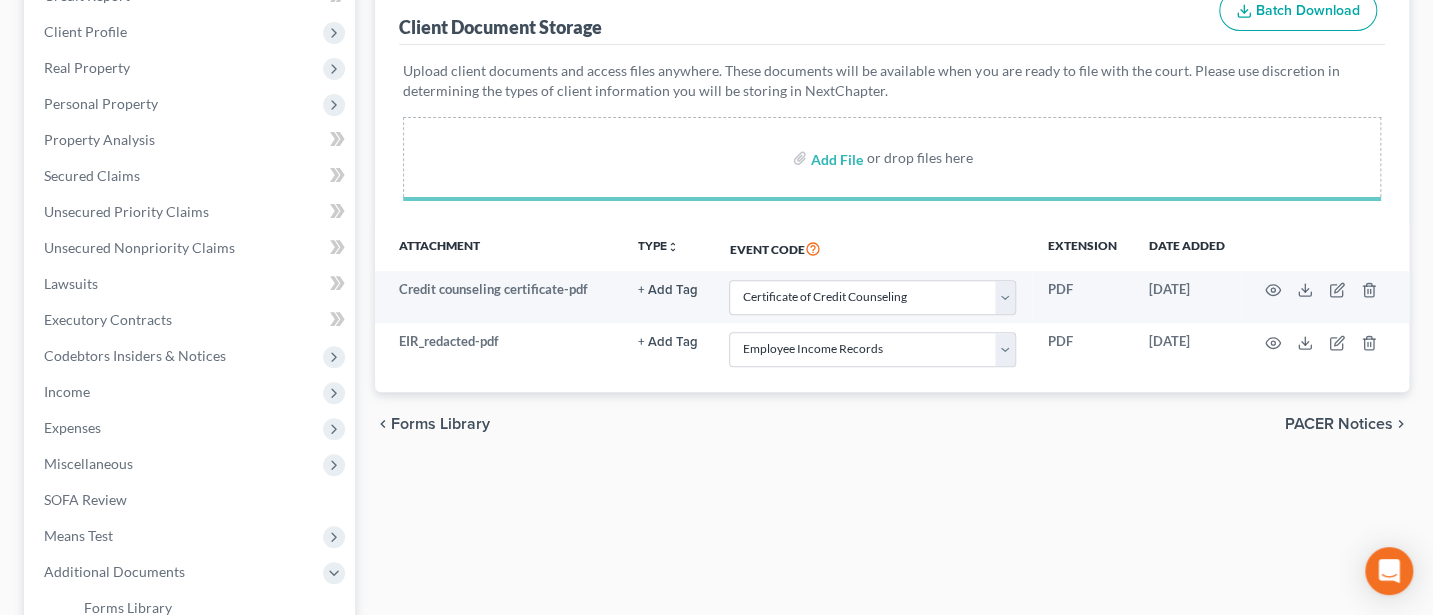 select on "5" 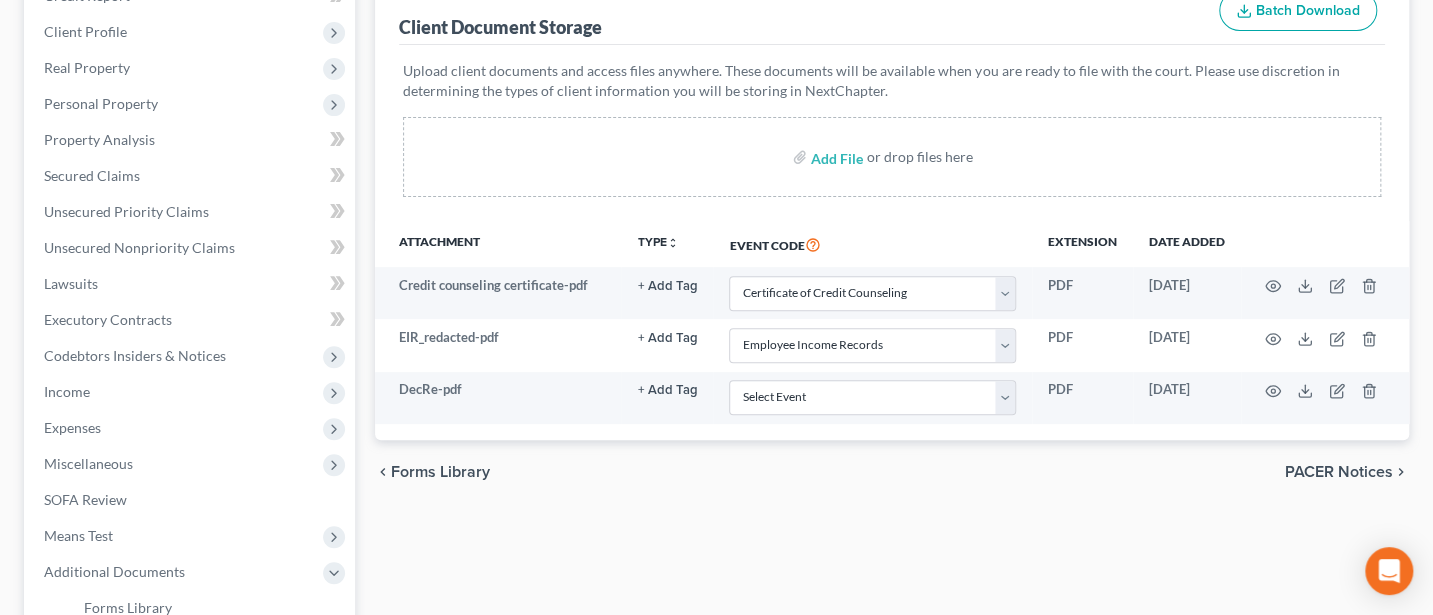 select on "5" 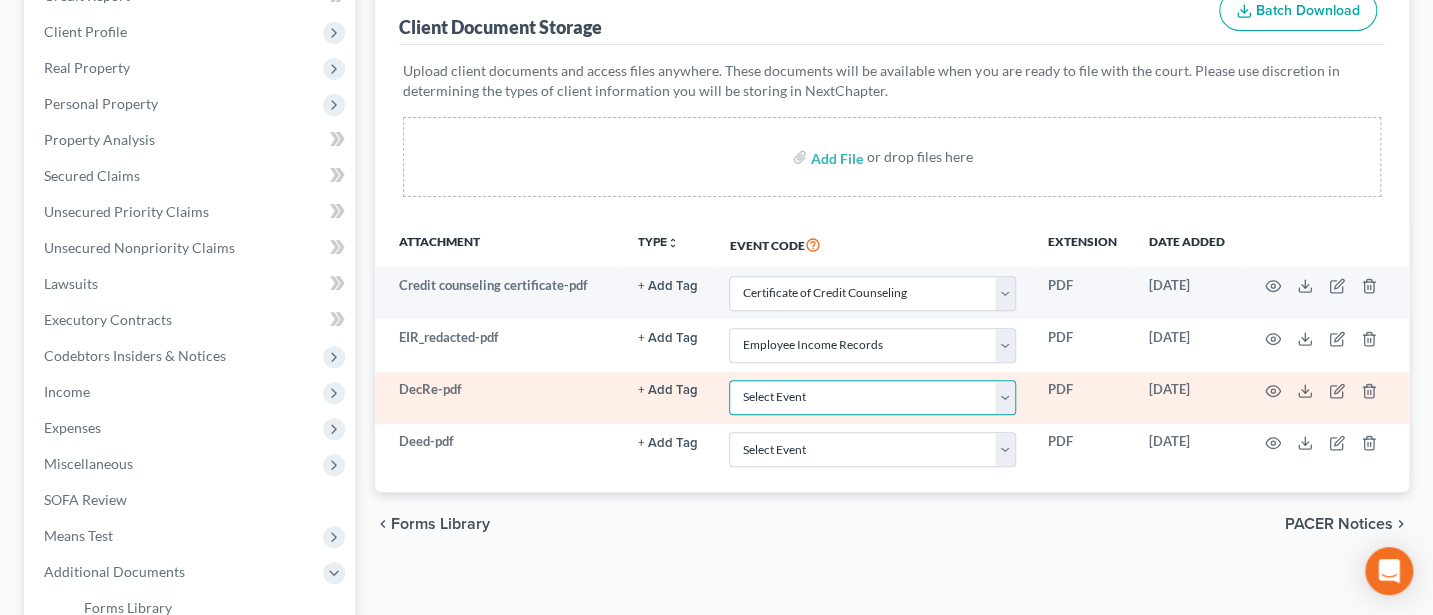 click on "Select Event 20 Largest Unsecured Creditors Amended List of Creditors (Fee) Amended Schedules and Summary (Fee) Amended Schedules and Summary (No Fee) Application to Have Chapter 7 Filing Fee Waived Certificate of Credit Counseling Certificate of Service Chapter 11 Monthly operating Report UST Form 11-MOR Chapter 11 Post-Confirmation Report Chapter 11 Statement of Current Monthly Income - Form 122B Chapter 13 Calculation of Disposable Income 122C-2 Chapter 13 Plan Chapter 13 Statement of Monthly Income 122C-1 Chapter 7 Means Test Calculation 122A-2 Chapter 7 Statements - Monthly Income (122A-1) / Exemption Presumption of Abuse (122A-1Supp) (12/15) Debtor Electronic Noticing (DeBN) Declaration Re: Electronic Filing Declaration Under Penalty of Perjury Disclosure of Compensation of Attorney for Debtor Domestic Support Obligations Employee Income Records Financial Management Course (Form 423) Legal Description Operating Report Pay Filing Fee in Installments Reaffirmation Agreement Rights and Responsibilities" at bounding box center (872, 397) 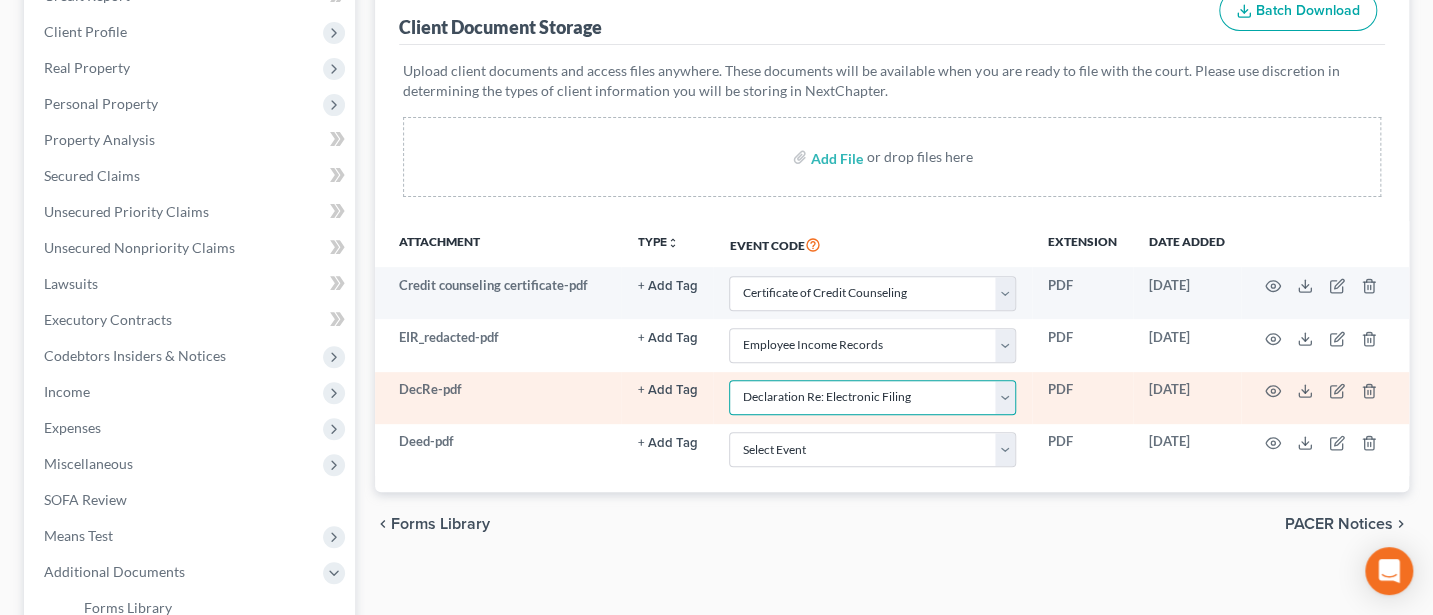 click on "Select Event 20 Largest Unsecured Creditors Amended List of Creditors (Fee) Amended Schedules and Summary (Fee) Amended Schedules and Summary (No Fee) Application to Have Chapter 7 Filing Fee Waived Certificate of Credit Counseling Certificate of Service Chapter 11 Monthly operating Report UST Form 11-MOR Chapter 11 Post-Confirmation Report Chapter 11 Statement of Current Monthly Income - Form 122B Chapter 13 Calculation of Disposable Income 122C-2 Chapter 13 Plan Chapter 13 Statement of Monthly Income 122C-1 Chapter 7 Means Test Calculation 122A-2 Chapter 7 Statements - Monthly Income (122A-1) / Exemption Presumption of Abuse (122A-1Supp) (12/15) Debtor Electronic Noticing (DeBN) Declaration Re: Electronic Filing Declaration Under Penalty of Perjury Disclosure of Compensation of Attorney for Debtor Domestic Support Obligations Employee Income Records Financial Management Course (Form 423) Legal Description Operating Report Pay Filing Fee in Installments Reaffirmation Agreement Rights and Responsibilities" at bounding box center (872, 397) 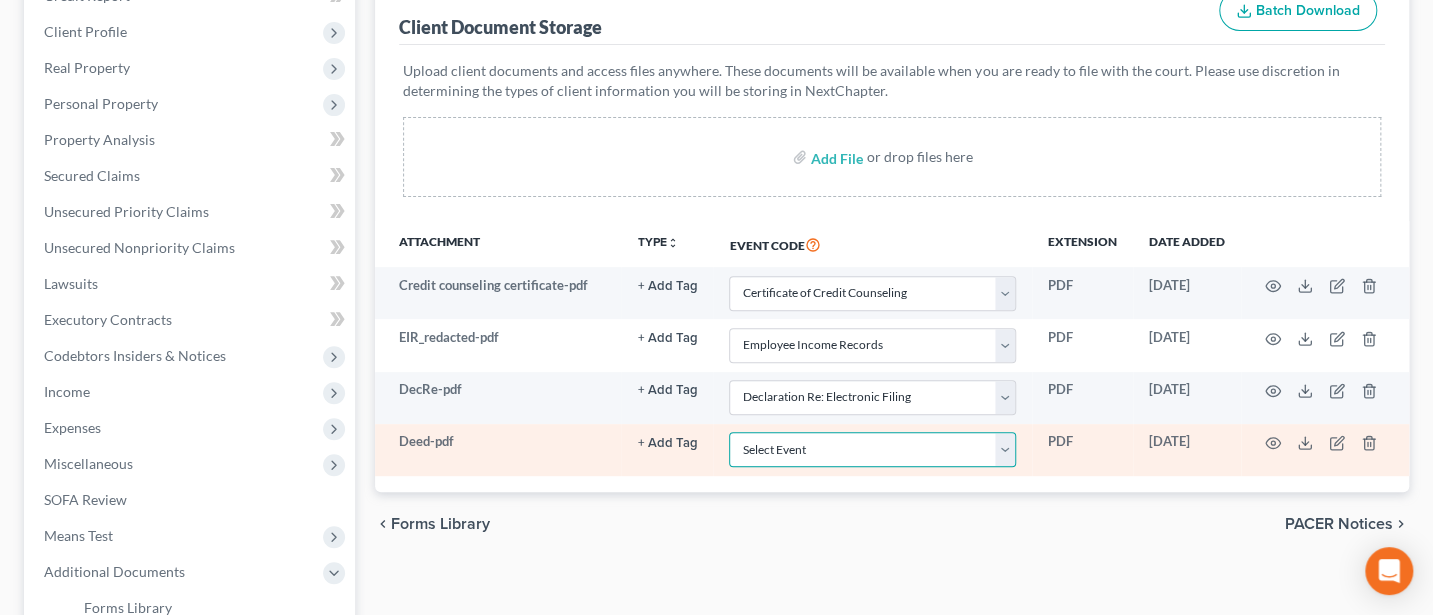 click on "Select Event 20 Largest Unsecured Creditors Amended List of Creditors (Fee) Amended Schedules and Summary (Fee) Amended Schedules and Summary (No Fee) Application to Have Chapter 7 Filing Fee Waived Certificate of Credit Counseling Certificate of Service Chapter 11 Monthly operating Report UST Form 11-MOR Chapter 11 Post-Confirmation Report Chapter 11 Statement of Current Monthly Income - Form 122B Chapter 13 Calculation of Disposable Income 122C-2 Chapter 13 Plan Chapter 13 Statement of Monthly Income 122C-1 Chapter 7 Means Test Calculation 122A-2 Chapter 7 Statements - Monthly Income (122A-1) / Exemption Presumption of Abuse (122A-1Supp) (12/15) Debtor Electronic Noticing (DeBN) Declaration Re: Electronic Filing Declaration Under Penalty of Perjury Disclosure of Compensation of Attorney for Debtor Domestic Support Obligations Employee Income Records Financial Management Course (Form 423) Legal Description Operating Report Pay Filing Fee in Installments Reaffirmation Agreement Rights and Responsibilities" at bounding box center (872, 449) 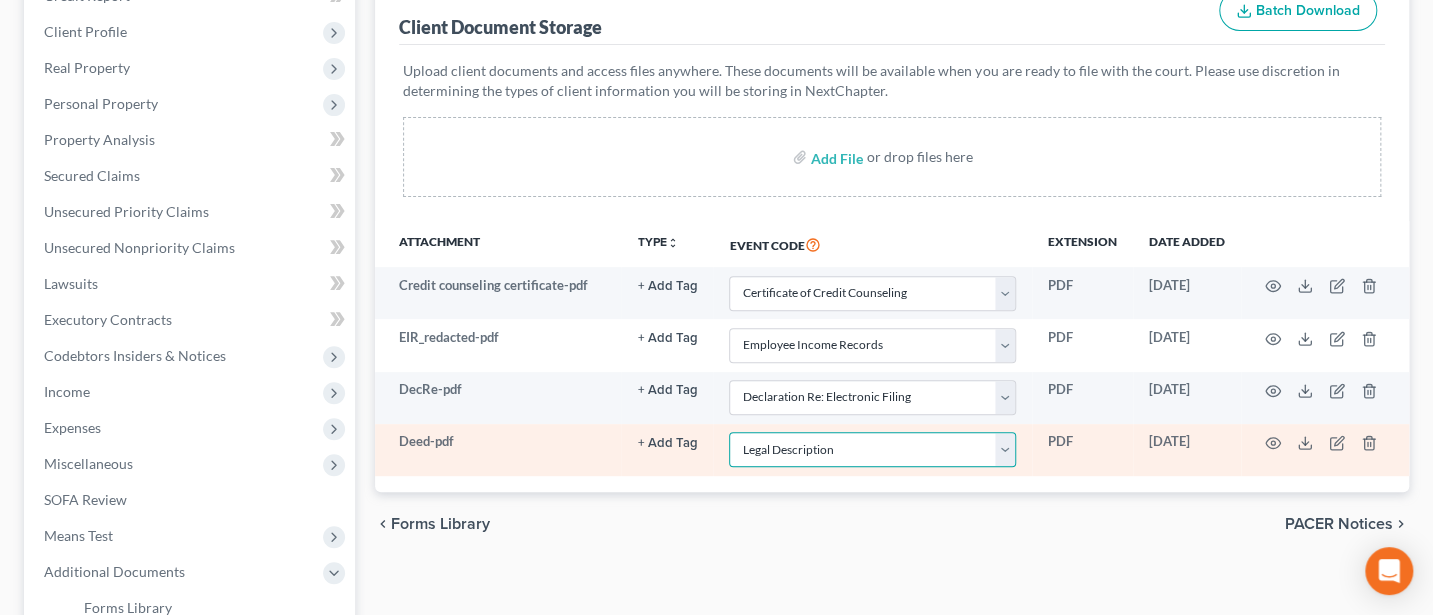 click on "Select Event 20 Largest Unsecured Creditors Amended List of Creditors (Fee) Amended Schedules and Summary (Fee) Amended Schedules and Summary (No Fee) Application to Have Chapter 7 Filing Fee Waived Certificate of Credit Counseling Certificate of Service Chapter 11 Monthly operating Report UST Form 11-MOR Chapter 11 Post-Confirmation Report Chapter 11 Statement of Current Monthly Income - Form 122B Chapter 13 Calculation of Disposable Income 122C-2 Chapter 13 Plan Chapter 13 Statement of Monthly Income 122C-1 Chapter 7 Means Test Calculation 122A-2 Chapter 7 Statements - Monthly Income (122A-1) / Exemption Presumption of Abuse (122A-1Supp) (12/15) Debtor Electronic Noticing (DeBN) Declaration Re: Electronic Filing Declaration Under Penalty of Perjury Disclosure of Compensation of Attorney for Debtor Domestic Support Obligations Employee Income Records Financial Management Course (Form 423) Legal Description Operating Report Pay Filing Fee in Installments Reaffirmation Agreement Rights and Responsibilities" at bounding box center (872, 449) 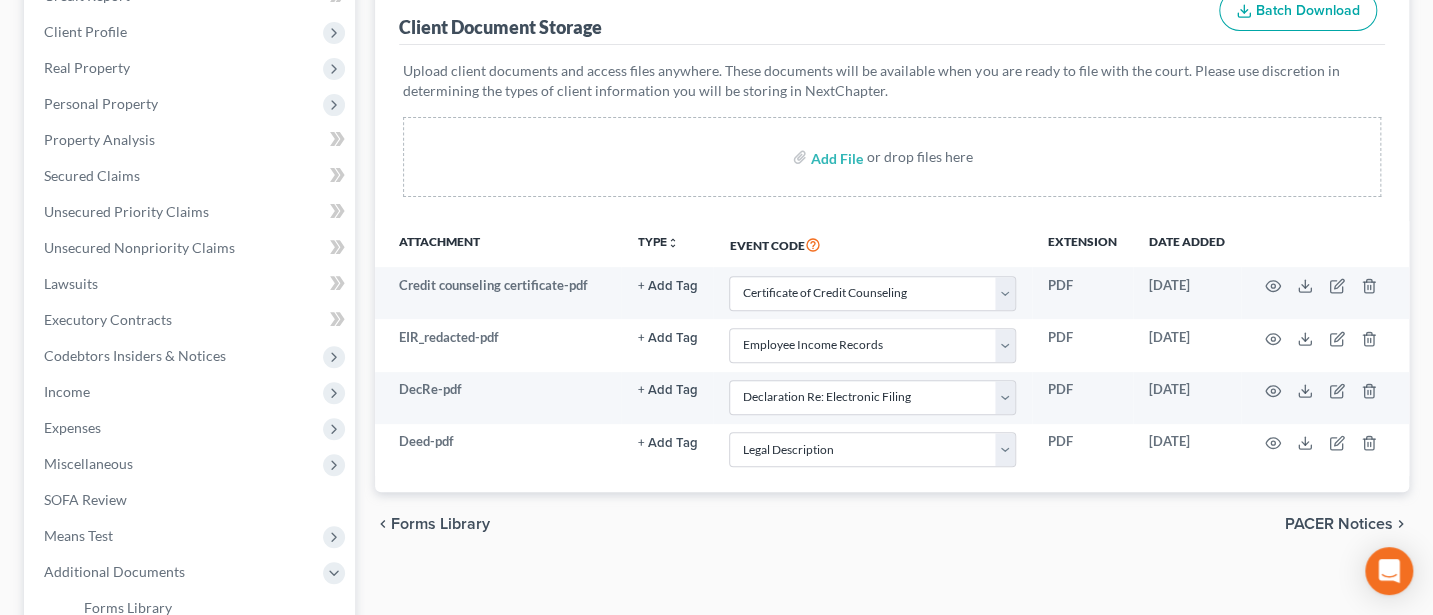 click on "chevron_left
Forms Library
PACER Notices
chevron_right" at bounding box center [892, 524] 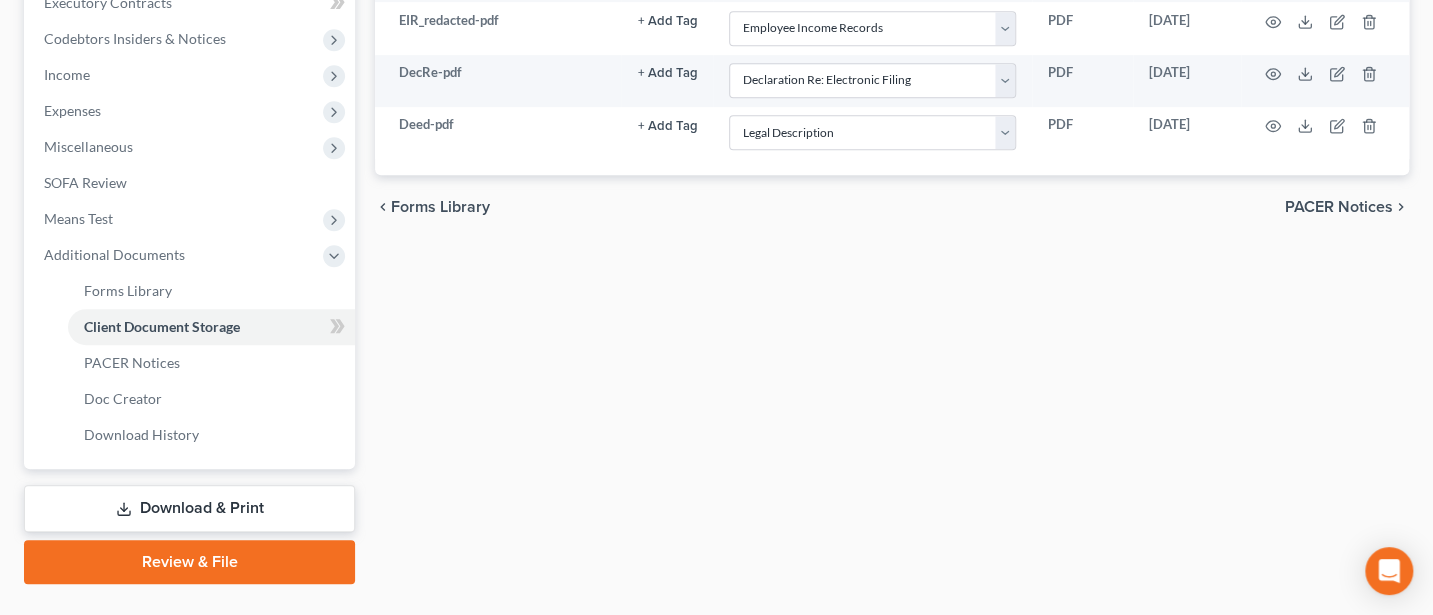scroll, scrollTop: 625, scrollLeft: 0, axis: vertical 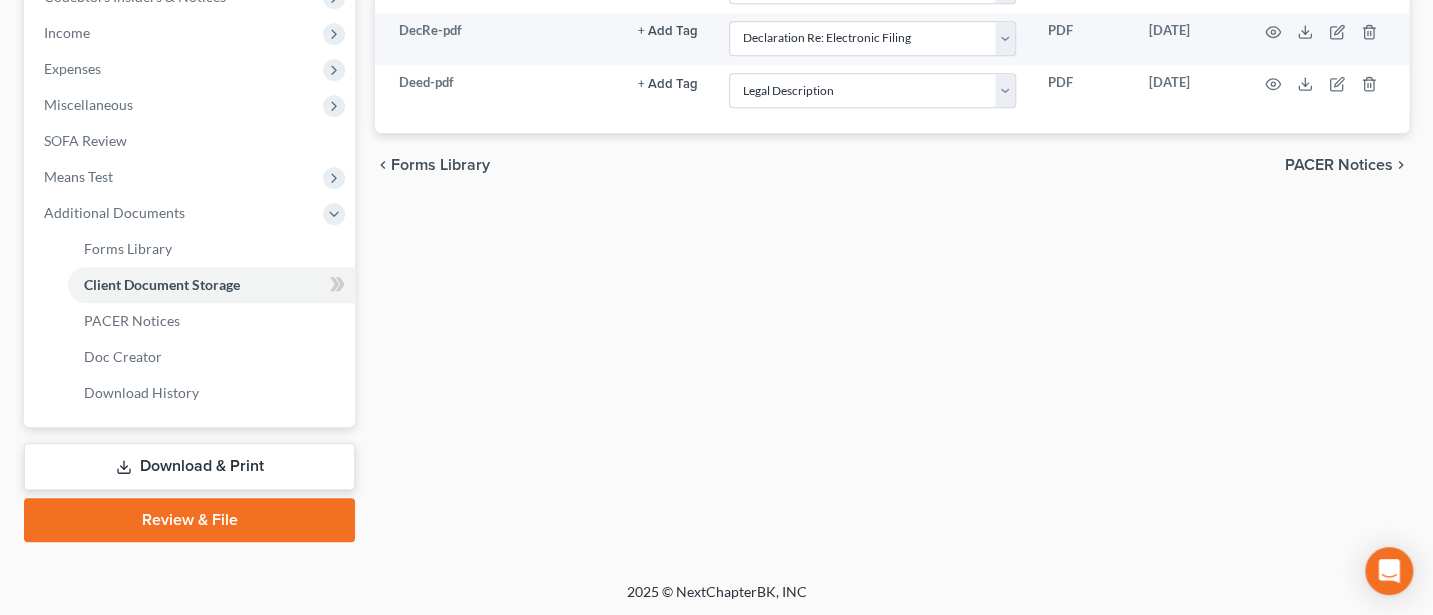 click on "Review & File" at bounding box center [189, 520] 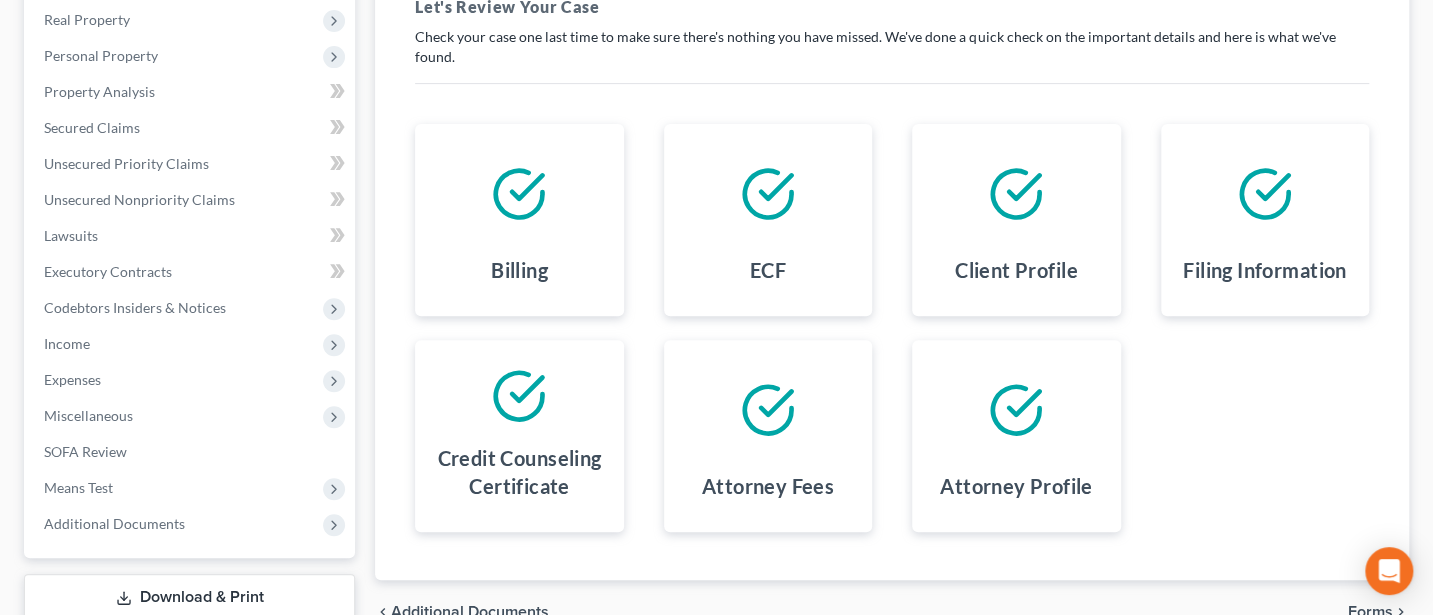 scroll, scrollTop: 445, scrollLeft: 0, axis: vertical 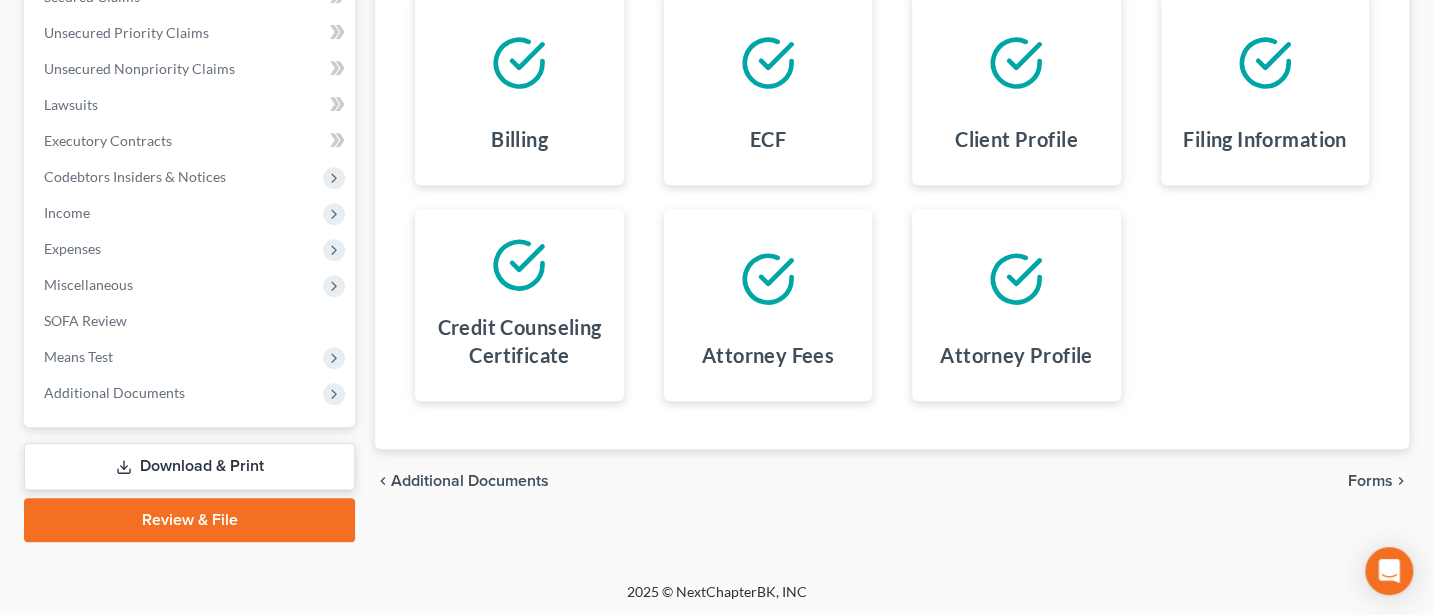 click on "chevron_left   Additional Documents Forms   chevron_right" at bounding box center [892, 481] 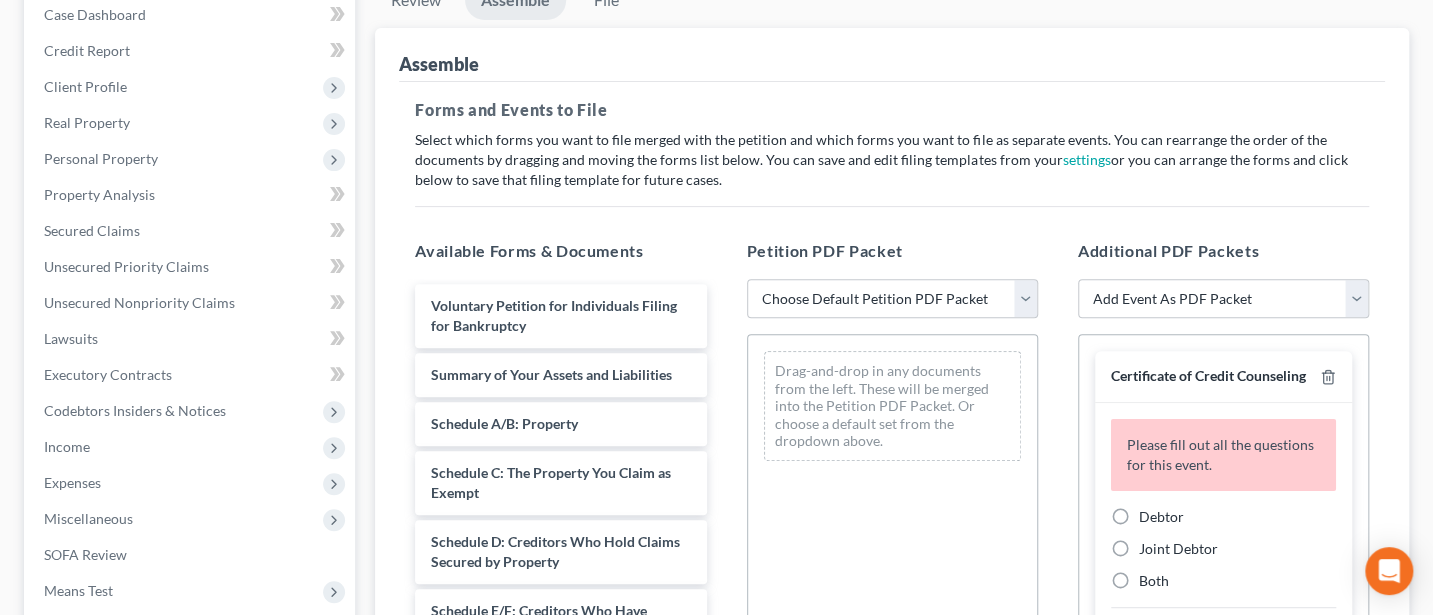 scroll, scrollTop: 179, scrollLeft: 0, axis: vertical 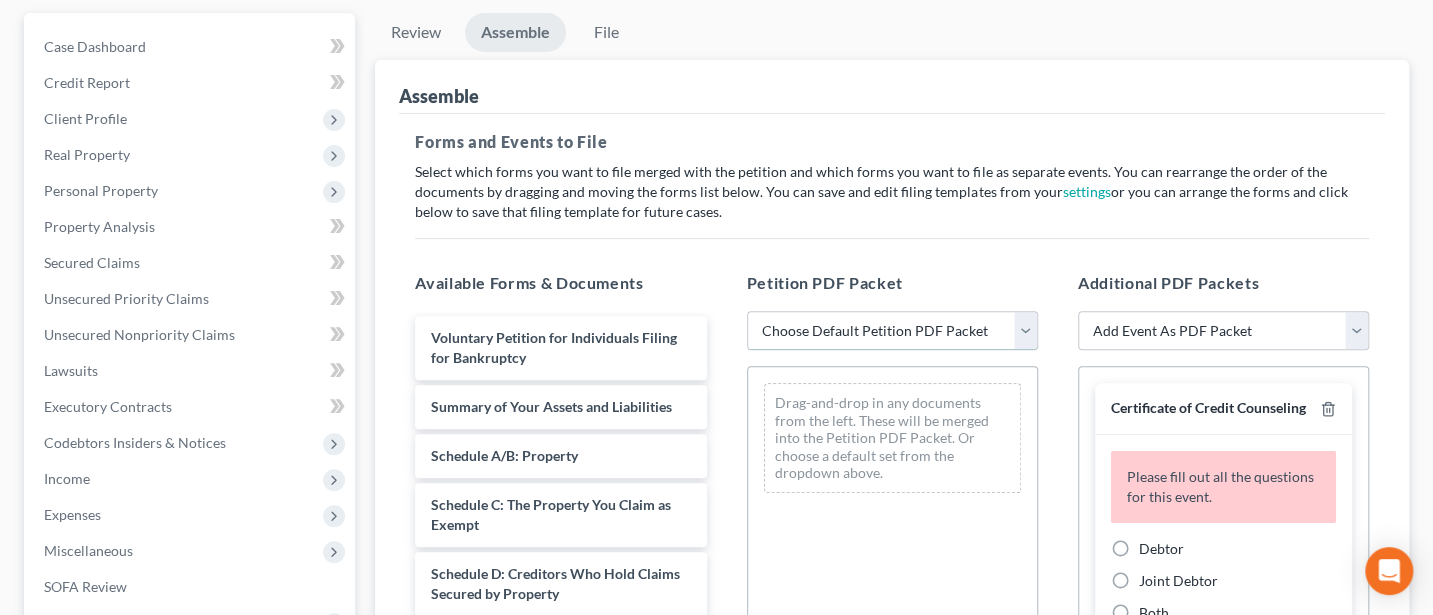 click on "Choose Default Petition PDF Packet Complete Bankruptcy Petition (all forms and schedules) Emergency Filing (Voluntary Petition and Creditor List Only)" at bounding box center (892, 331) 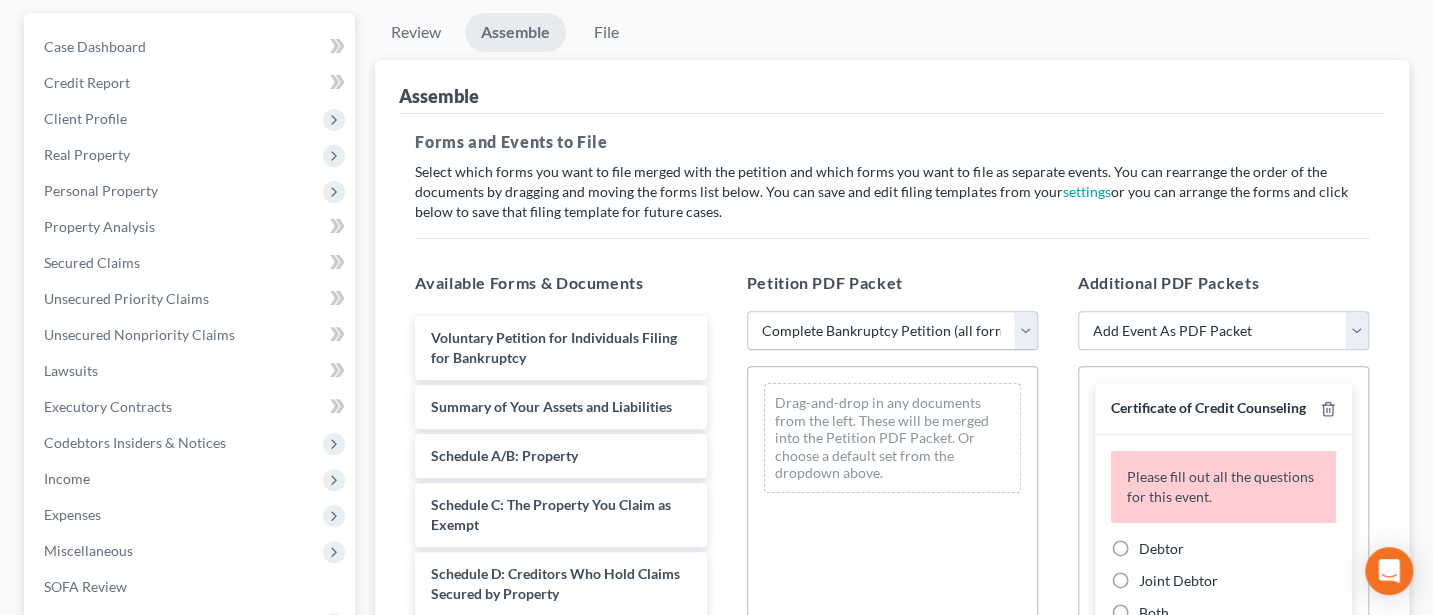 click on "Choose Default Petition PDF Packet Complete Bankruptcy Petition (all forms and schedules) Emergency Filing (Voluntary Petition and Creditor List Only)" at bounding box center (892, 331) 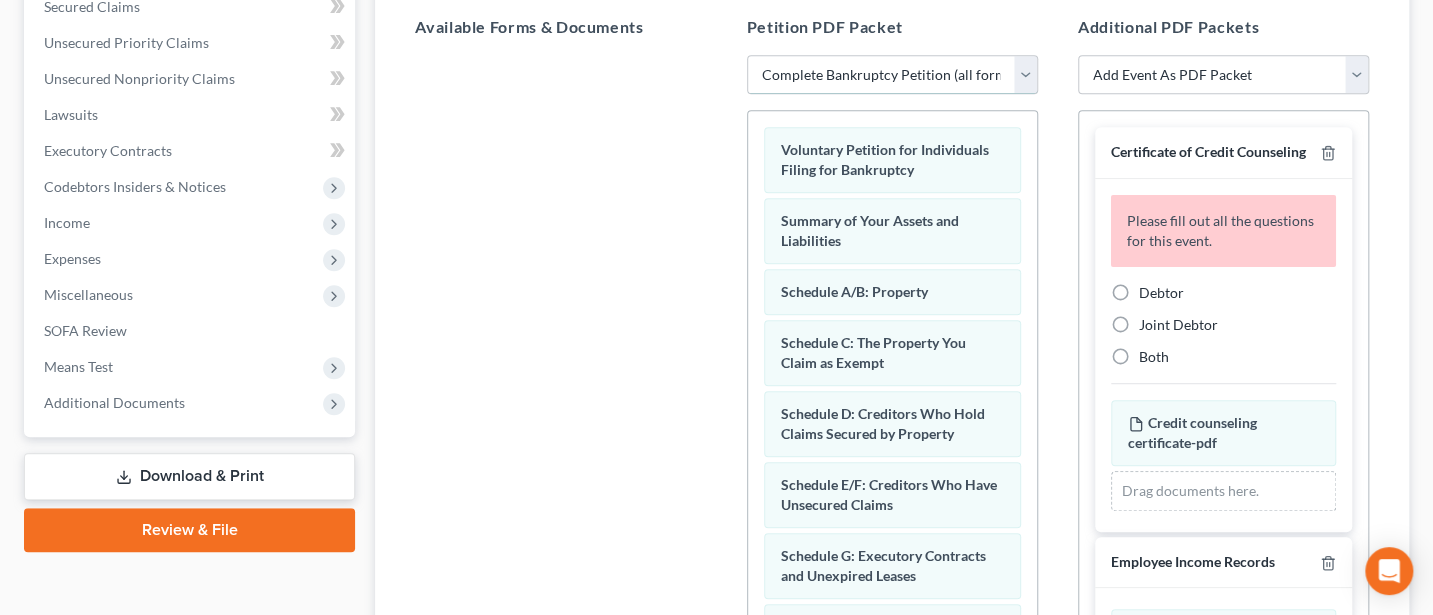 scroll, scrollTop: 445, scrollLeft: 0, axis: vertical 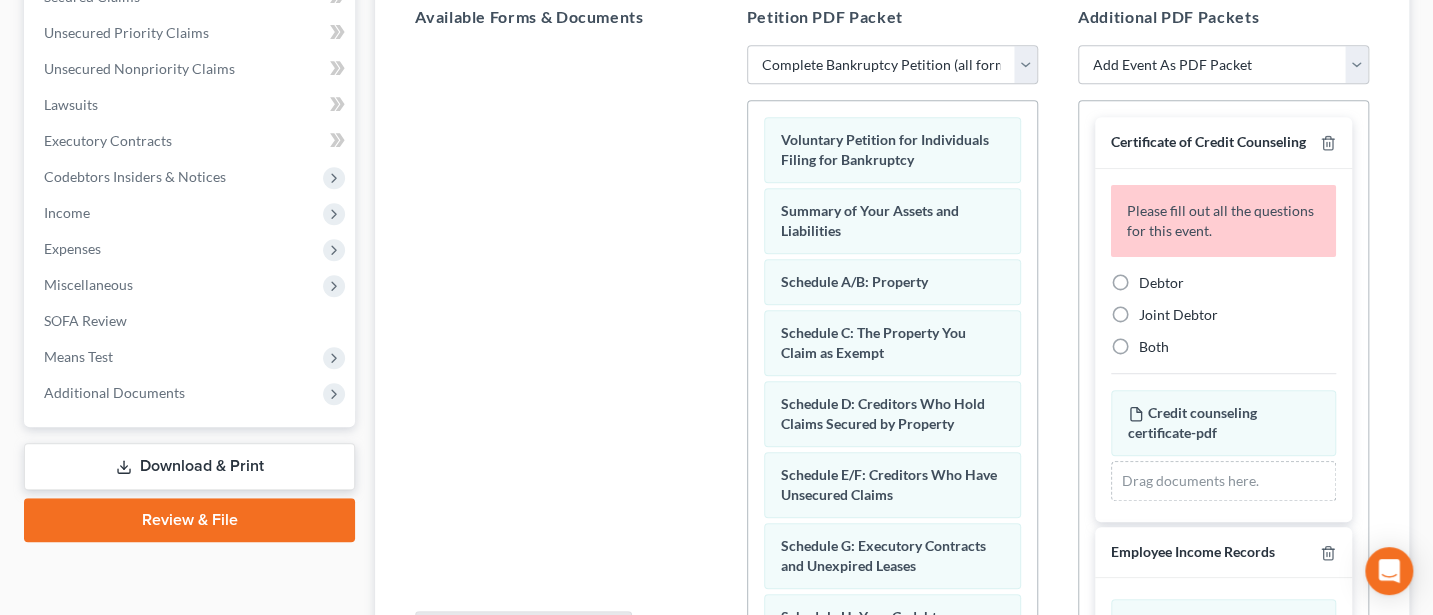 drag, startPoint x: 1120, startPoint y: 292, endPoint x: 1134, endPoint y: 295, distance: 14.3178215 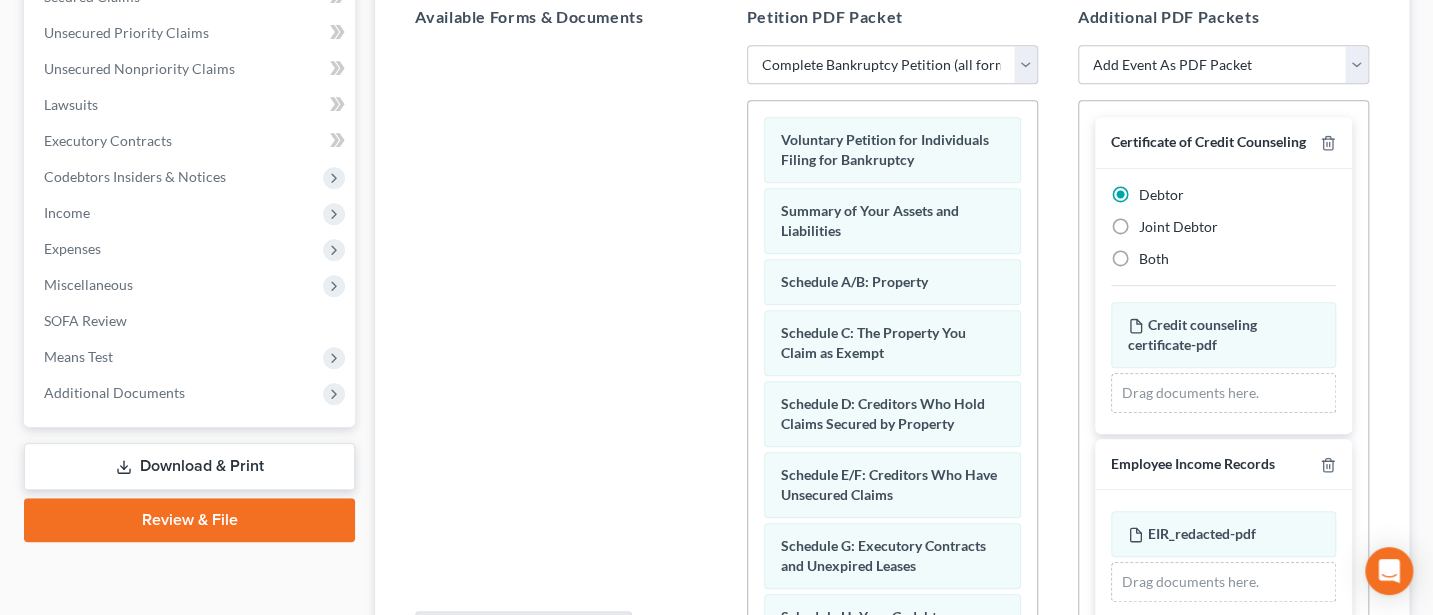 scroll, scrollTop: 398, scrollLeft: 0, axis: vertical 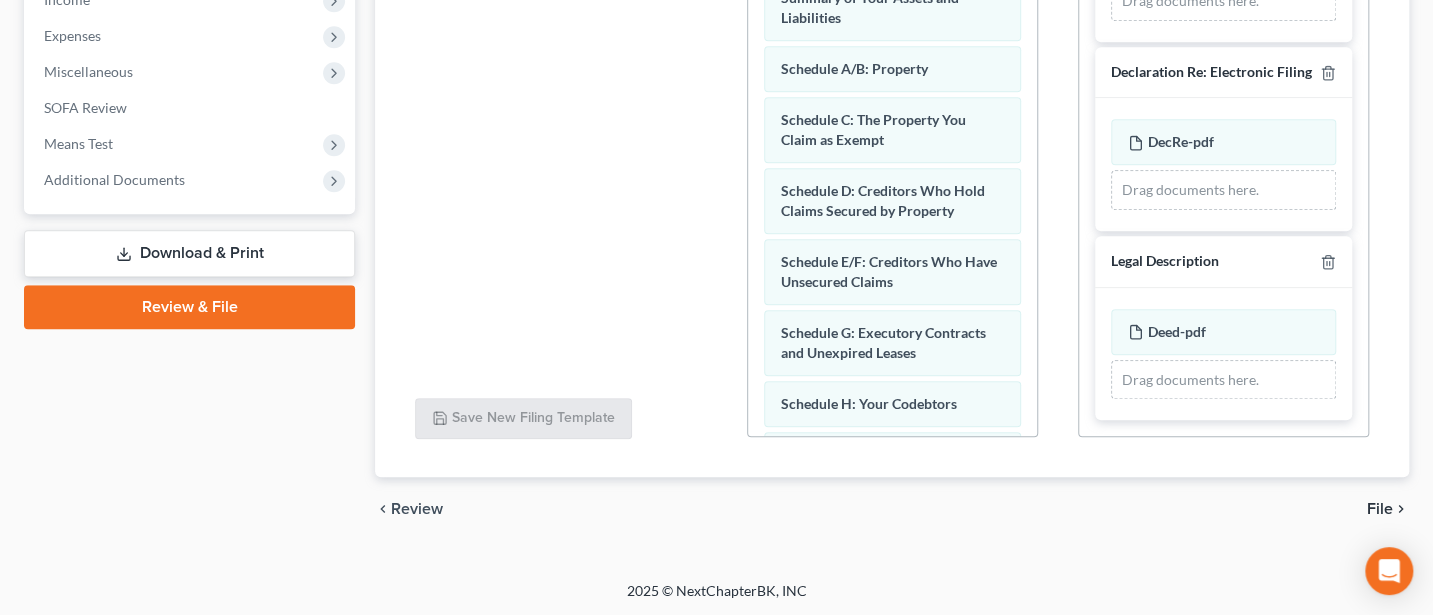 click on "File" at bounding box center [1380, 509] 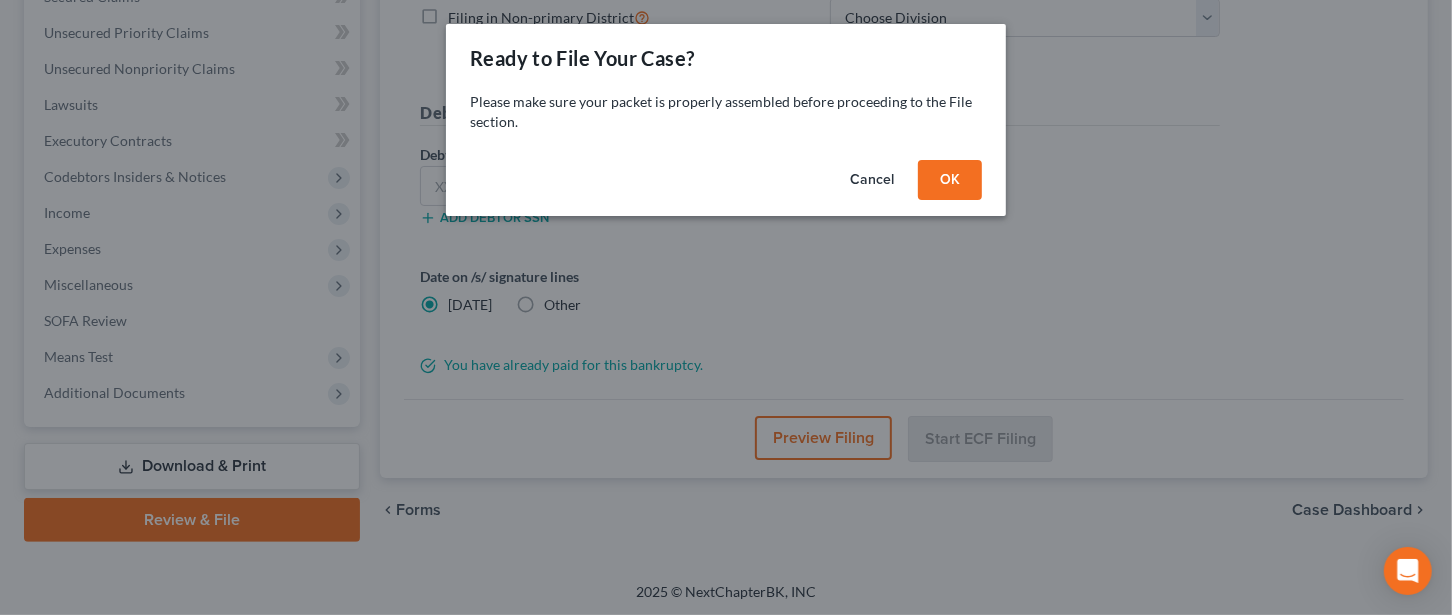 click on "OK" at bounding box center [950, 180] 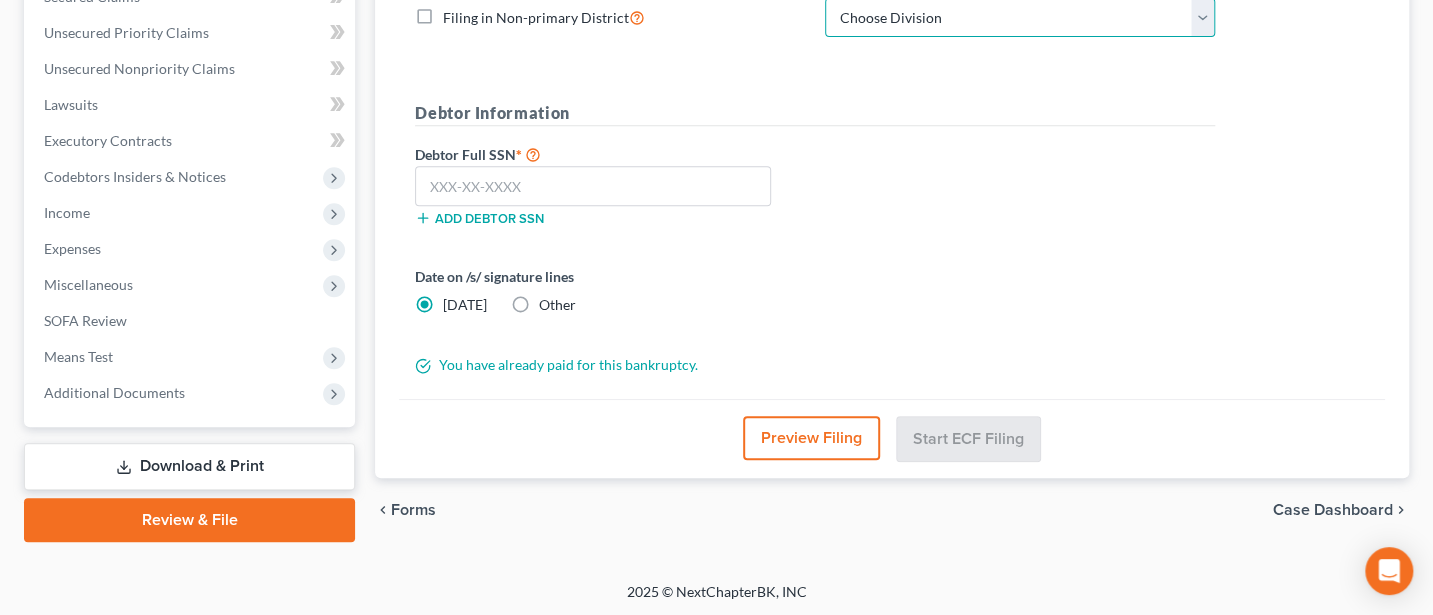 scroll, scrollTop: 441, scrollLeft: 0, axis: vertical 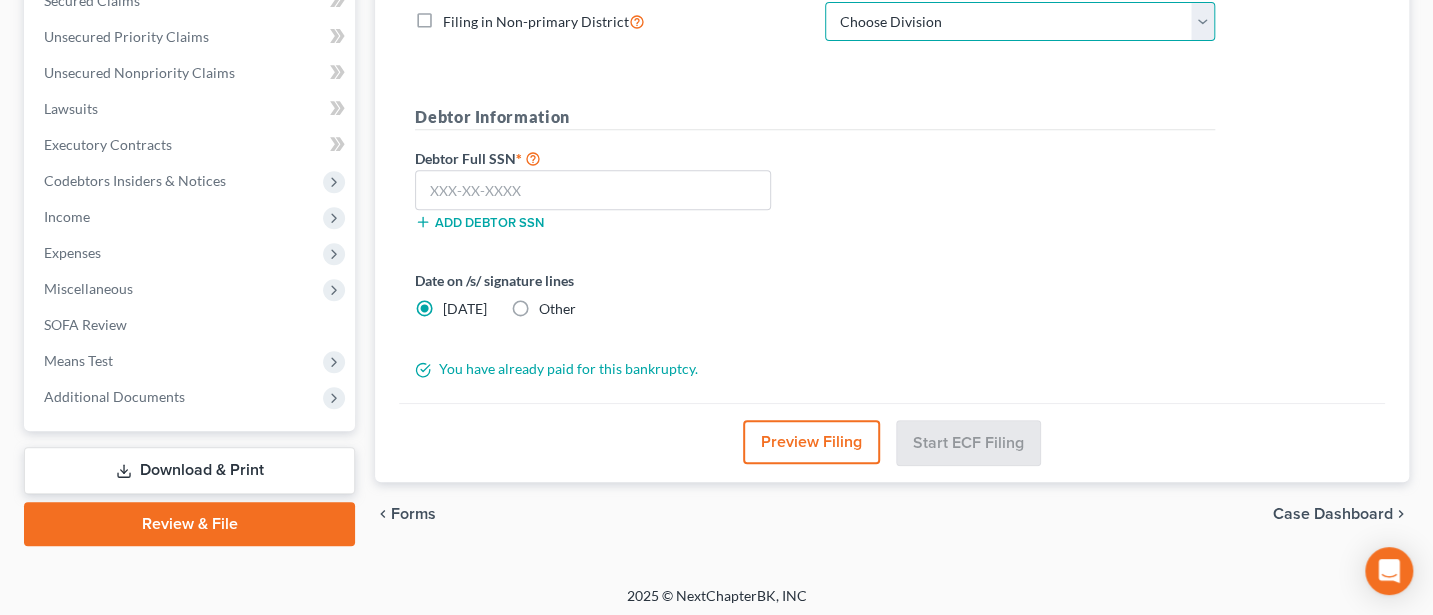 click on "Choose Division Akron [GEOGRAPHIC_DATA] [GEOGRAPHIC_DATA] [GEOGRAPHIC_DATA] [GEOGRAPHIC_DATA]" at bounding box center (1020, 22) 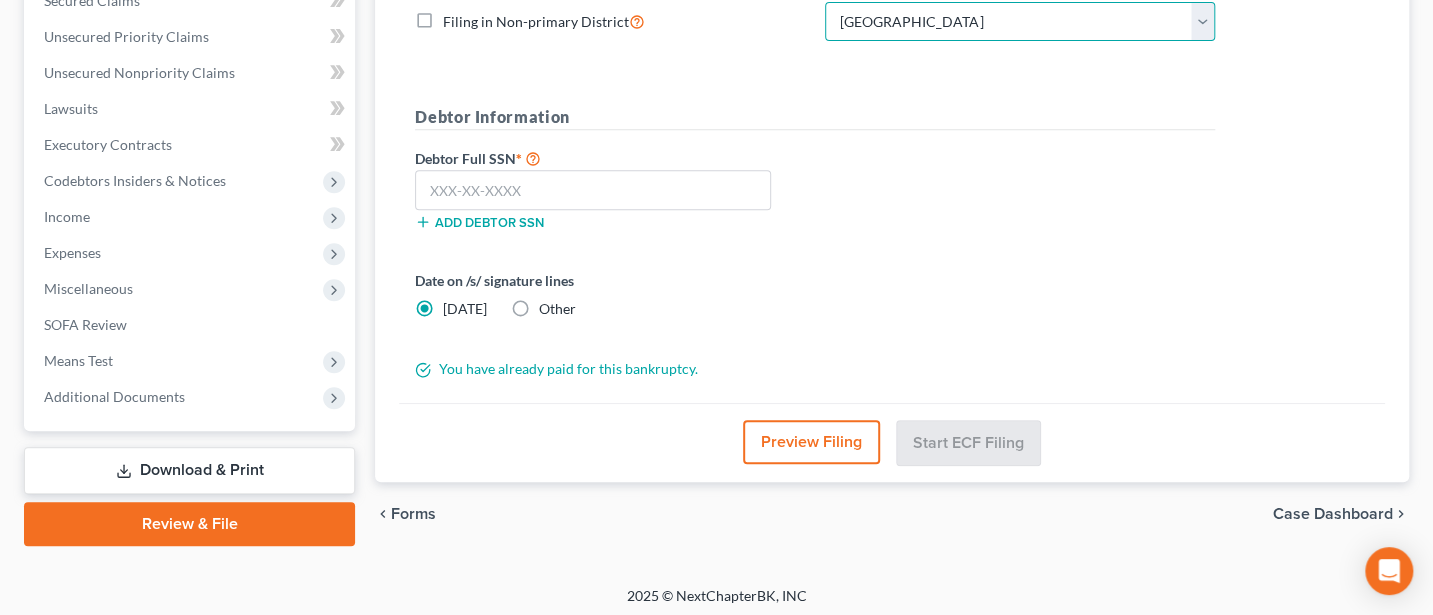 click on "Choose Division Akron [GEOGRAPHIC_DATA] [GEOGRAPHIC_DATA] [GEOGRAPHIC_DATA] [GEOGRAPHIC_DATA]" at bounding box center [1020, 22] 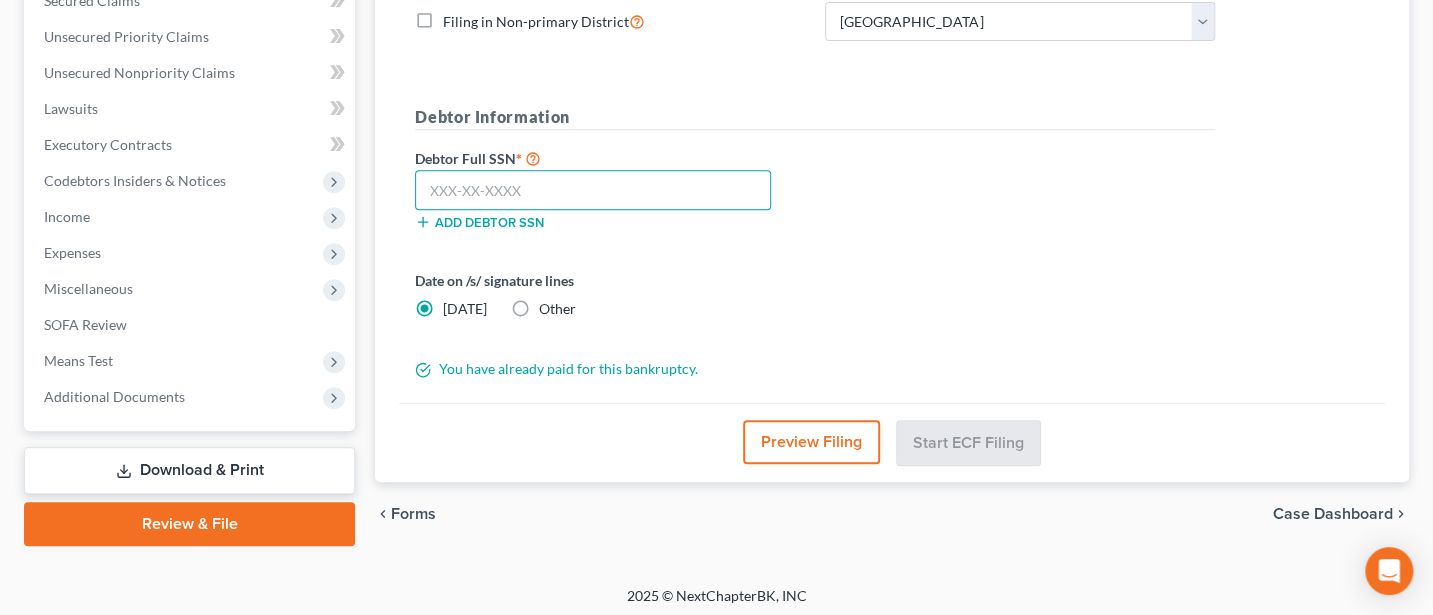 click at bounding box center [593, 190] 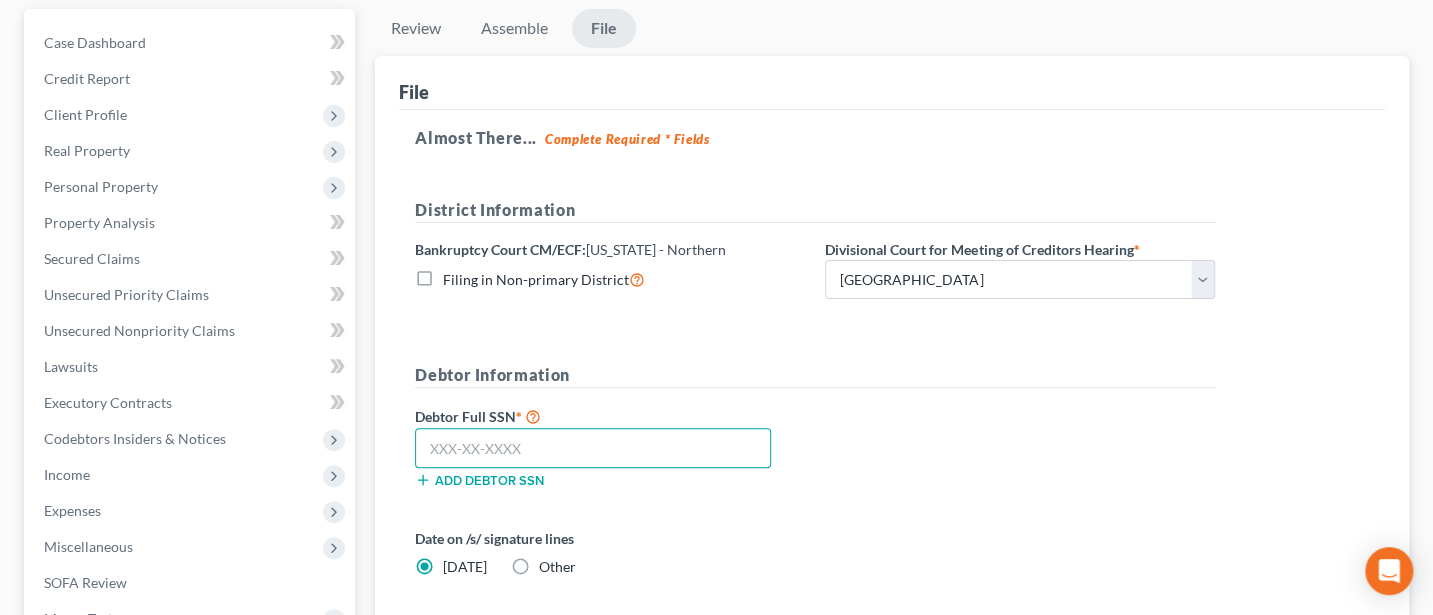 scroll, scrollTop: 174, scrollLeft: 0, axis: vertical 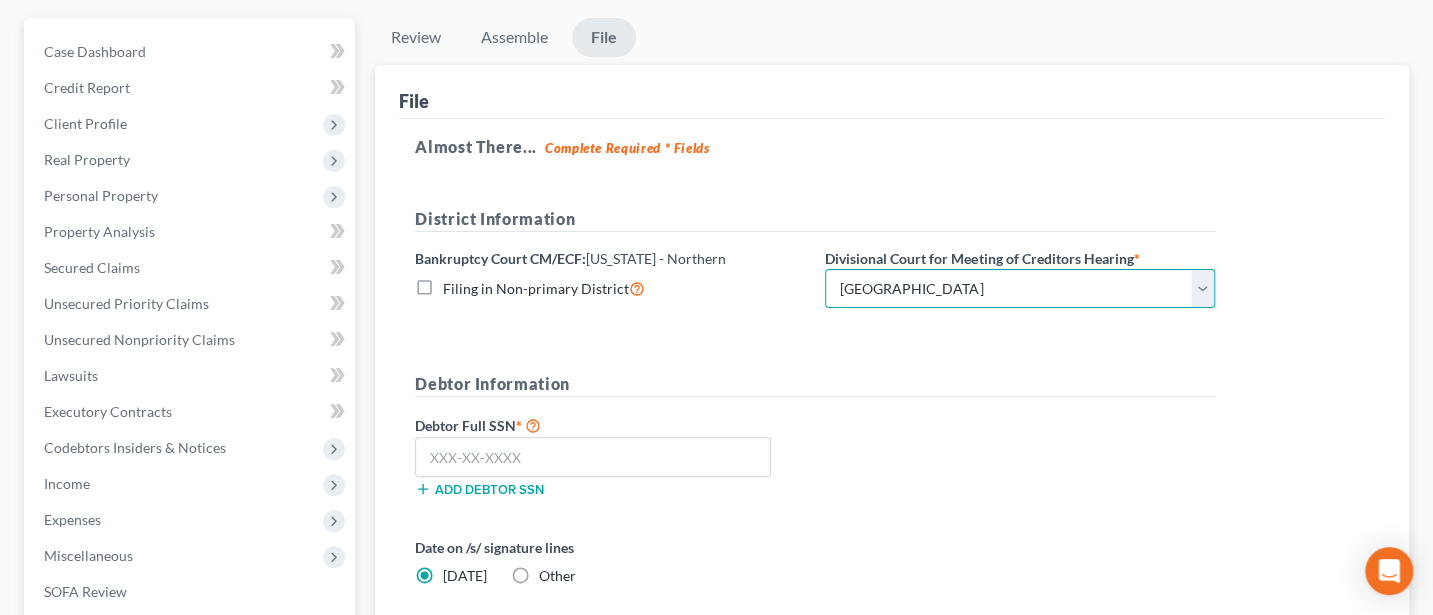 click on "Choose Division Akron [GEOGRAPHIC_DATA] [GEOGRAPHIC_DATA] [GEOGRAPHIC_DATA] [GEOGRAPHIC_DATA]" at bounding box center (1020, 289) 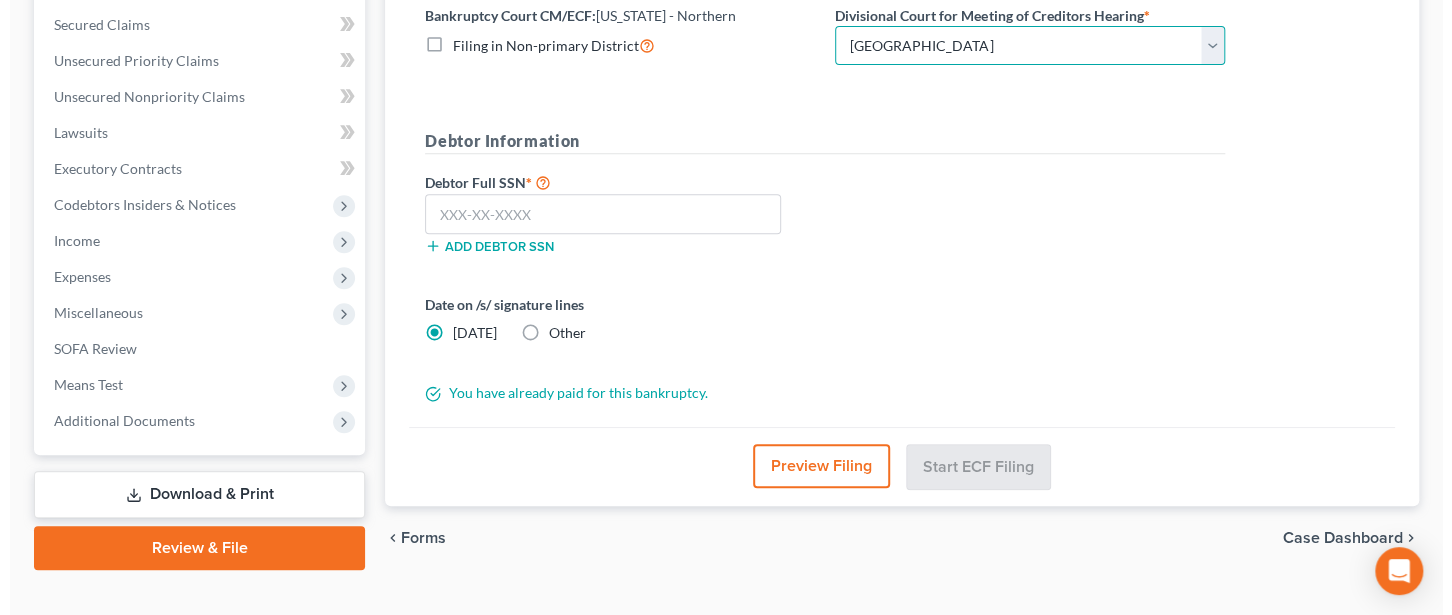 scroll, scrollTop: 441, scrollLeft: 0, axis: vertical 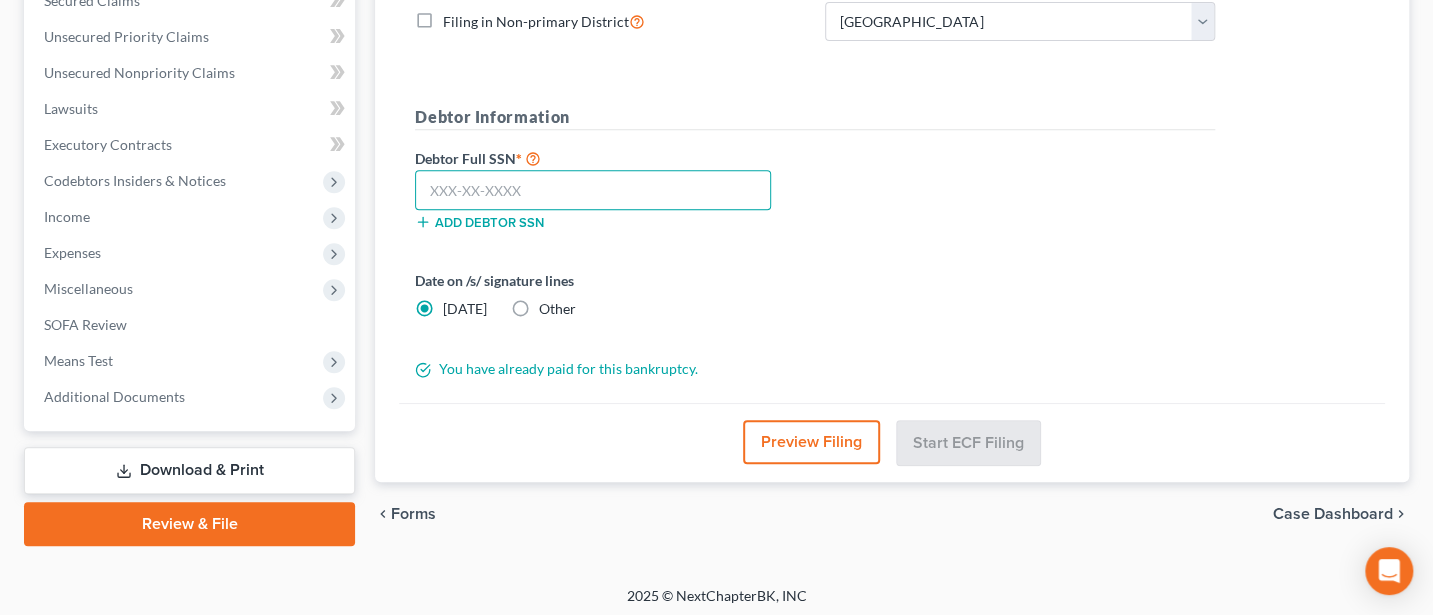 click at bounding box center [593, 190] 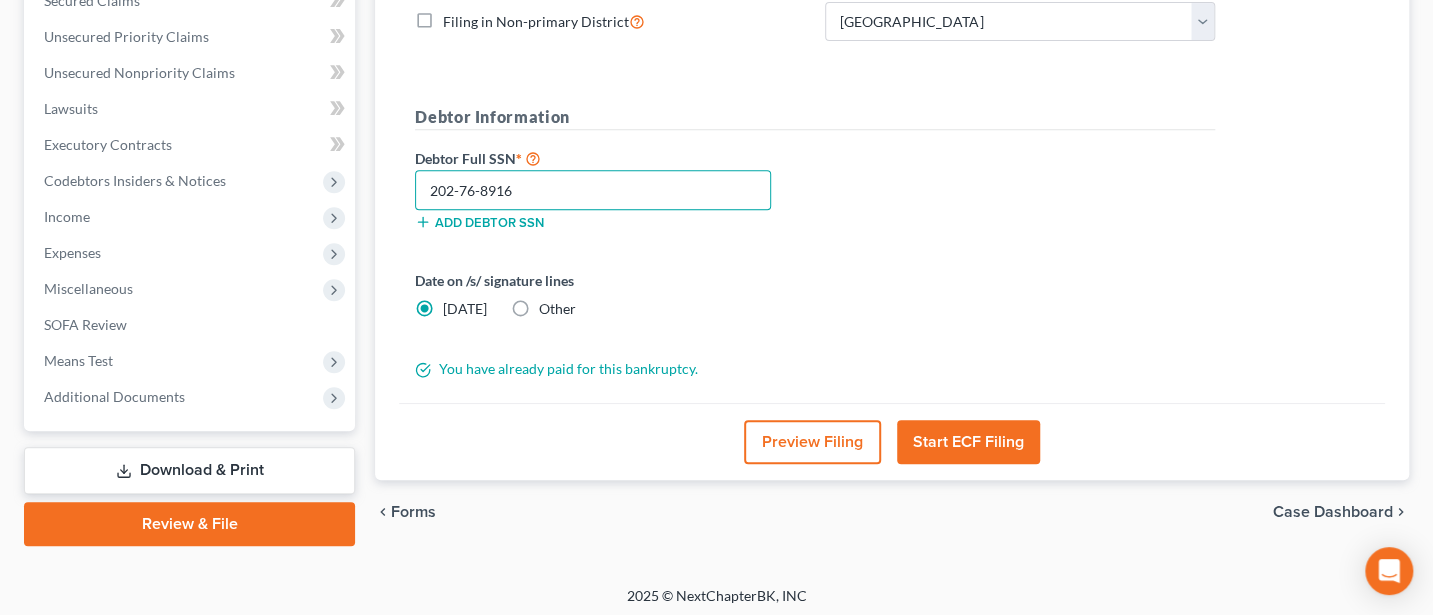 type on "202-76-8916" 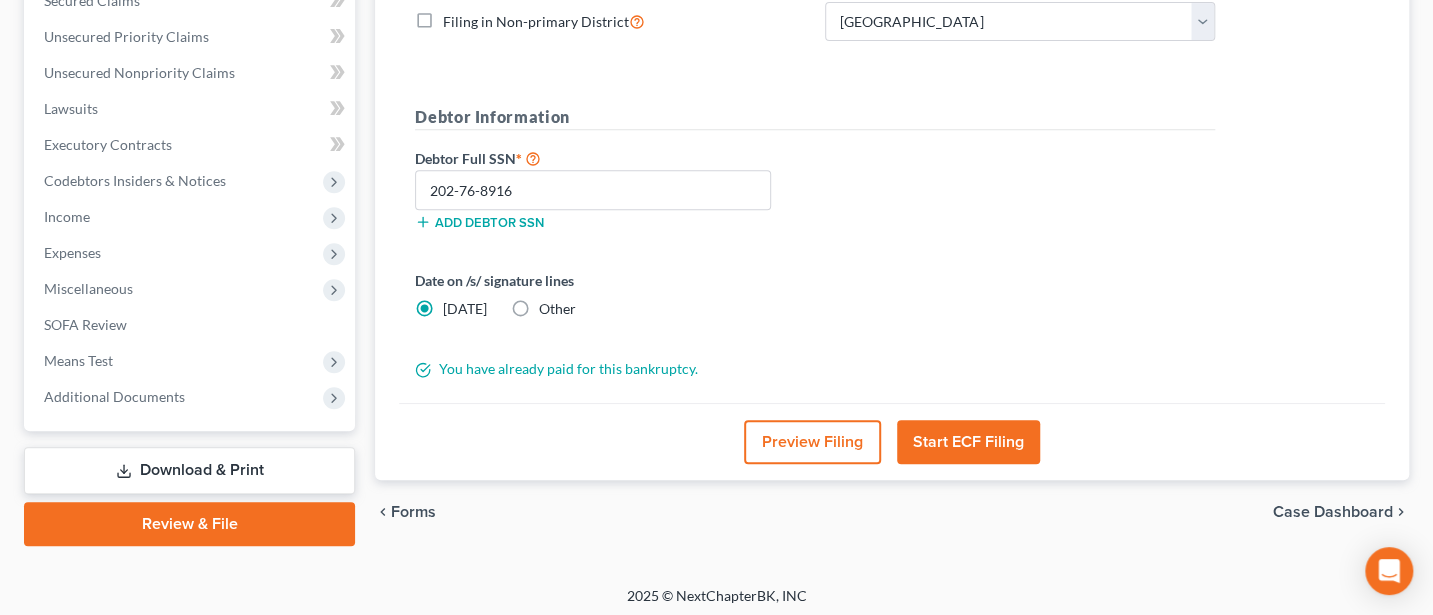 click on "Start ECF Filing" at bounding box center (968, 442) 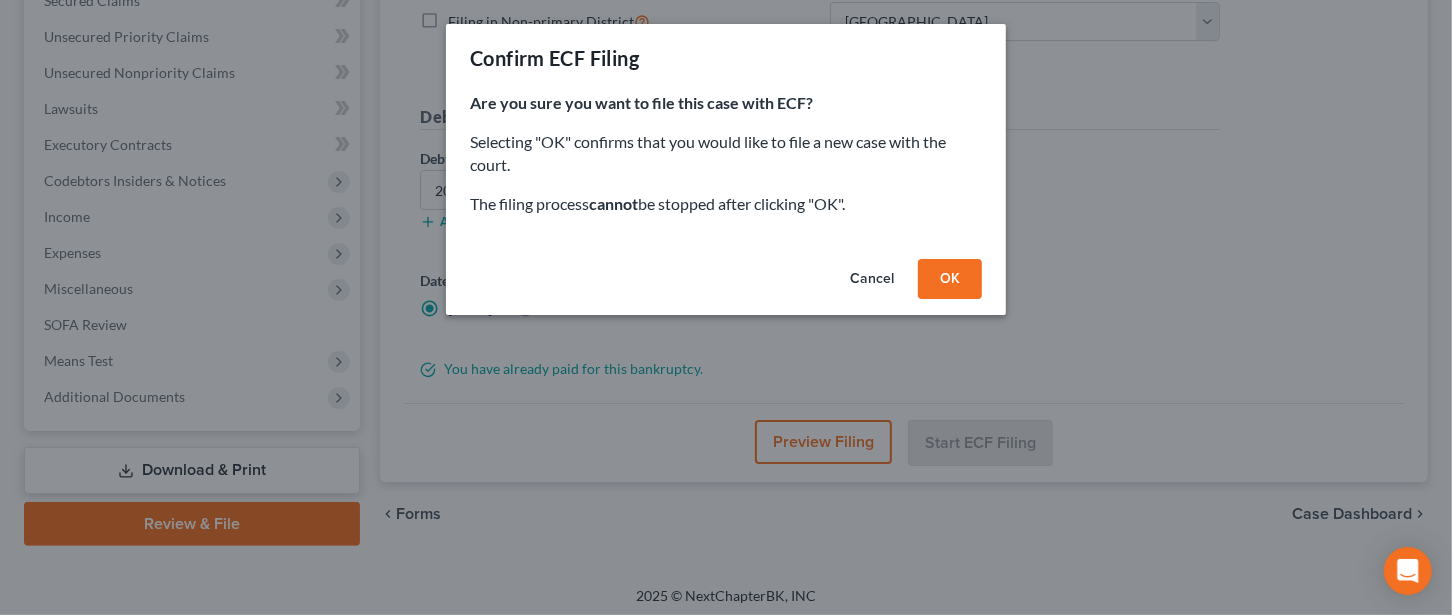 click on "OK" at bounding box center (950, 279) 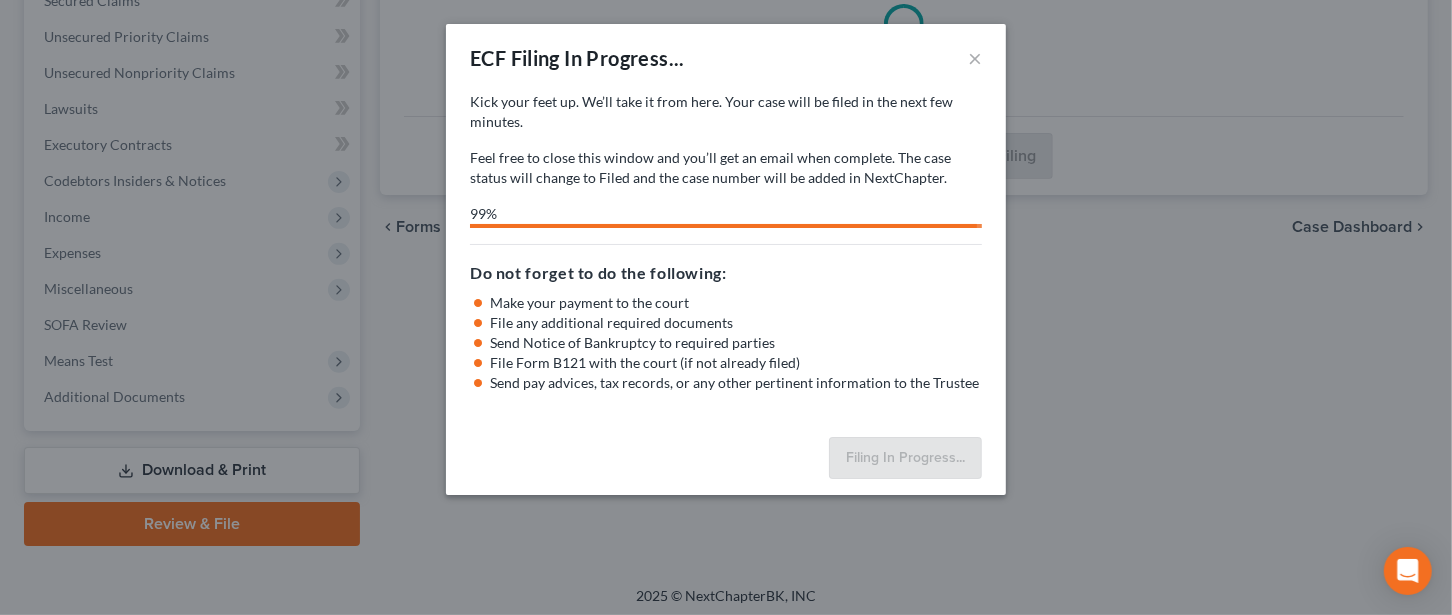 select on "3" 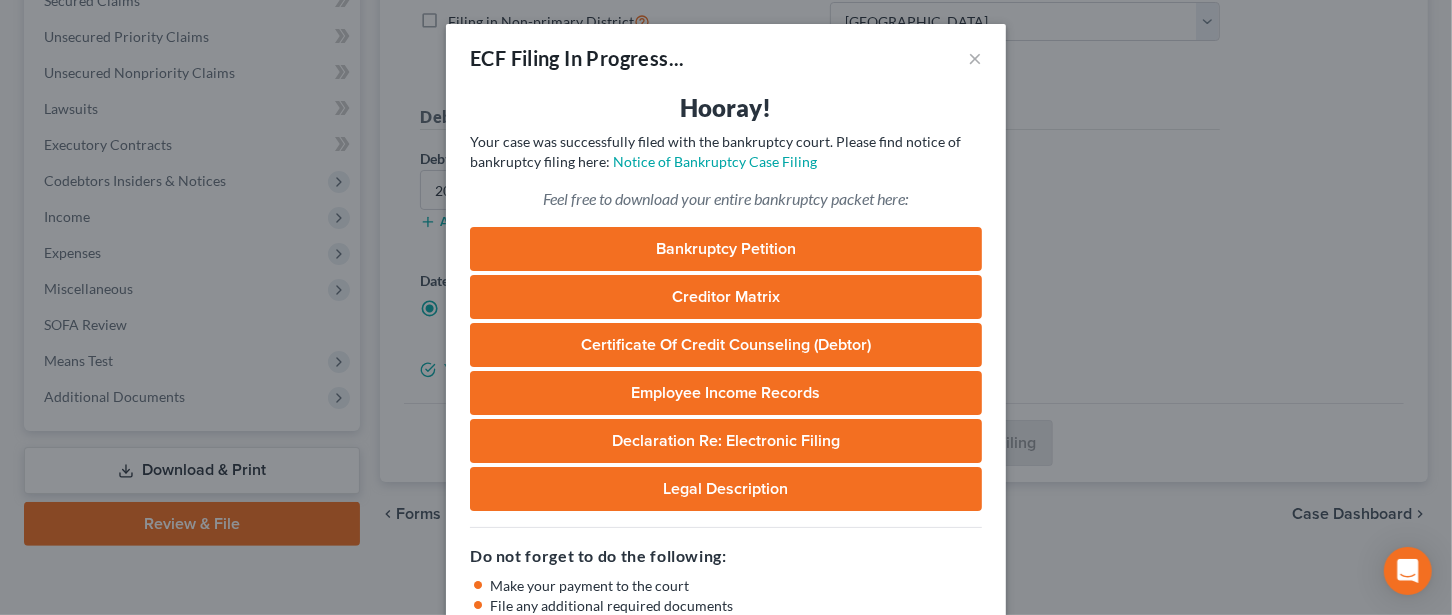click on "Bankruptcy Petition" at bounding box center (726, 249) 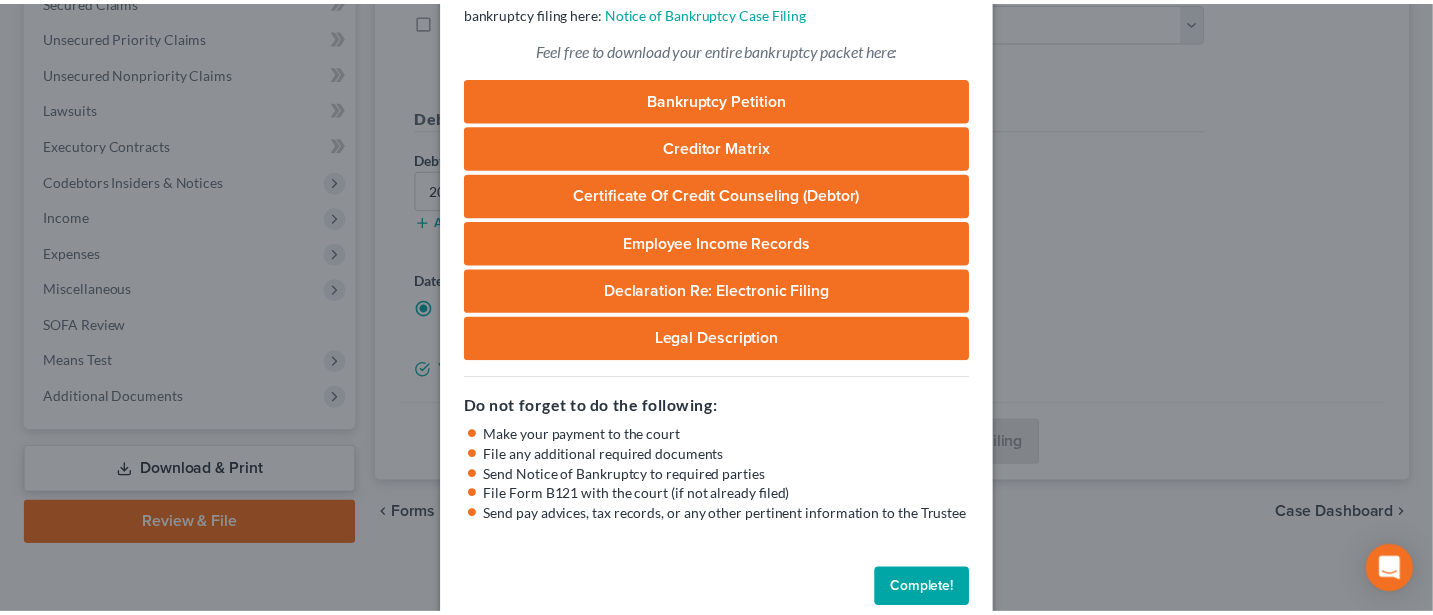 scroll, scrollTop: 183, scrollLeft: 0, axis: vertical 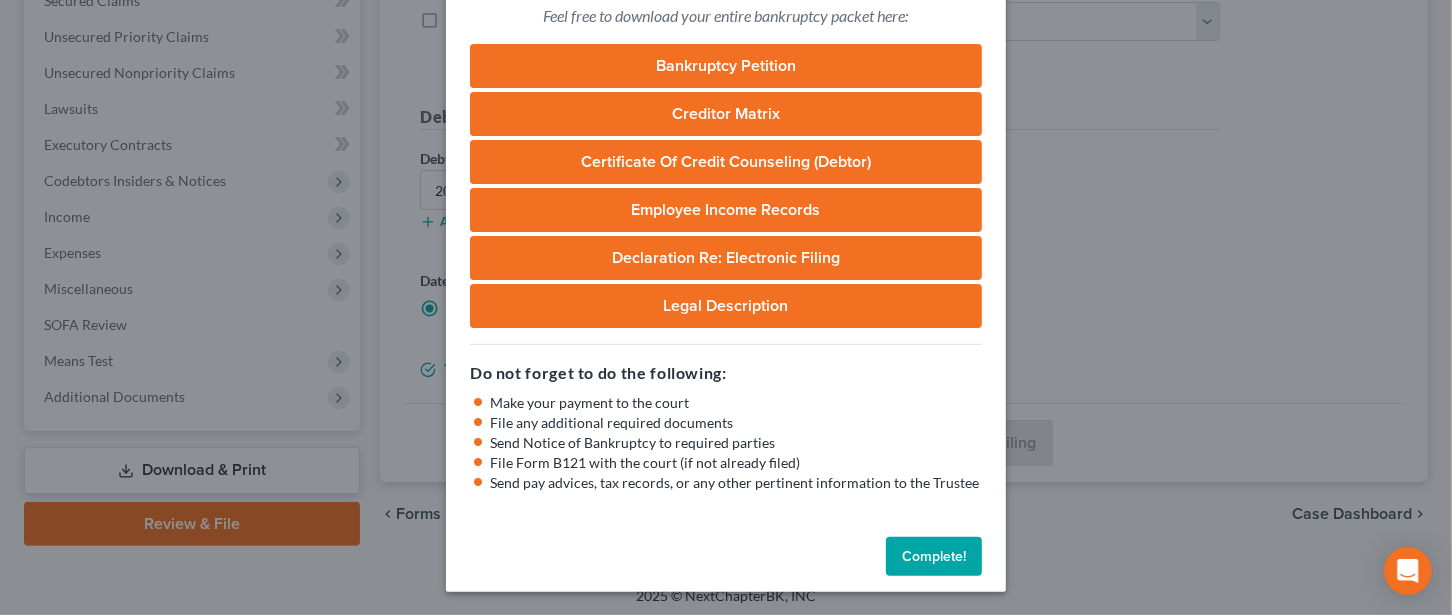 click on "Complete!" at bounding box center [934, 557] 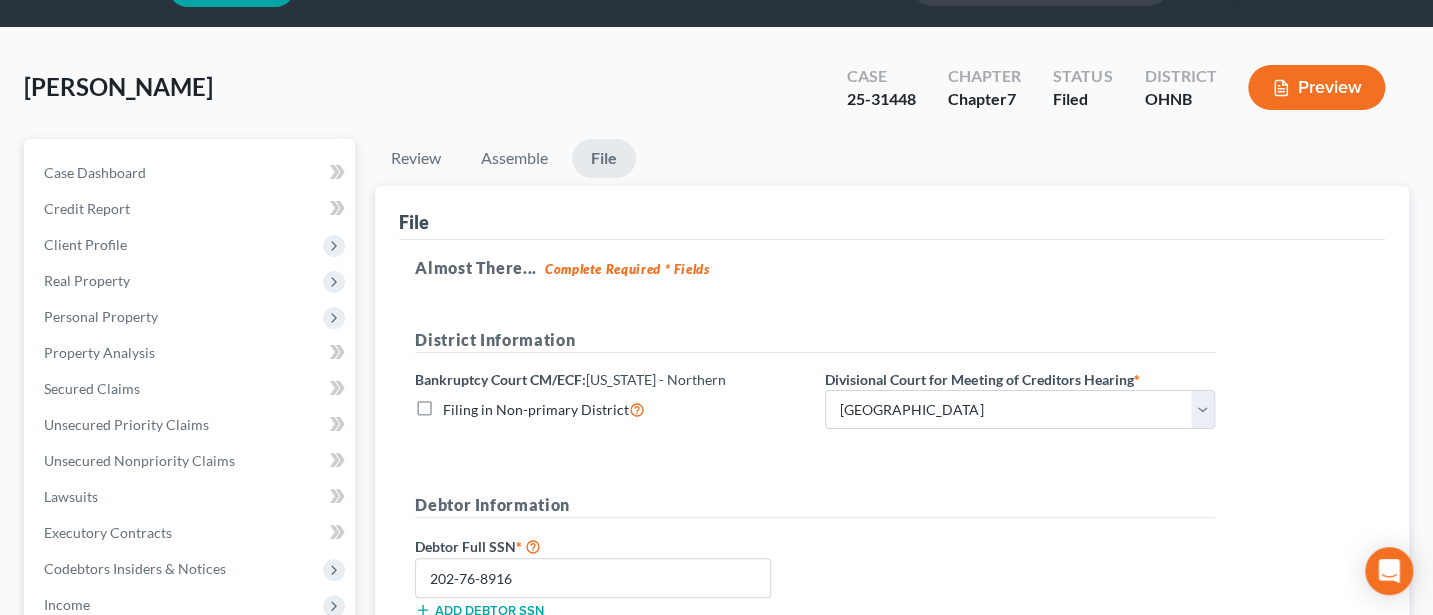 scroll, scrollTop: 0, scrollLeft: 0, axis: both 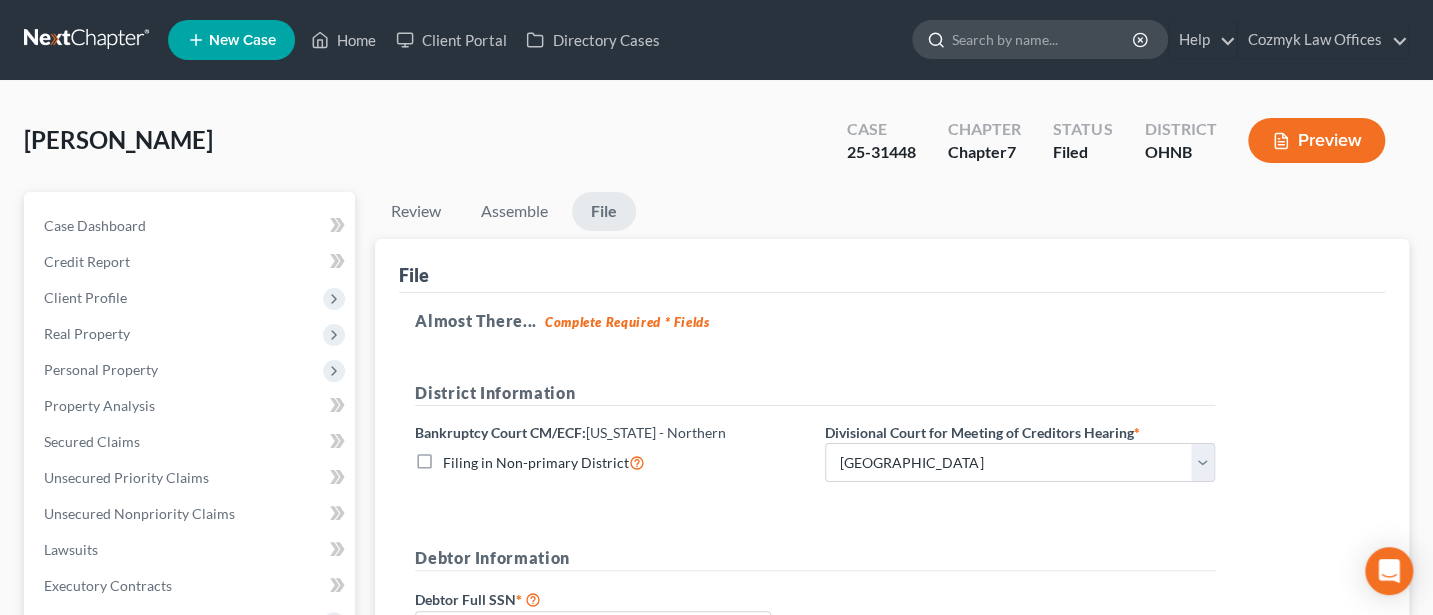 click at bounding box center (1043, 39) 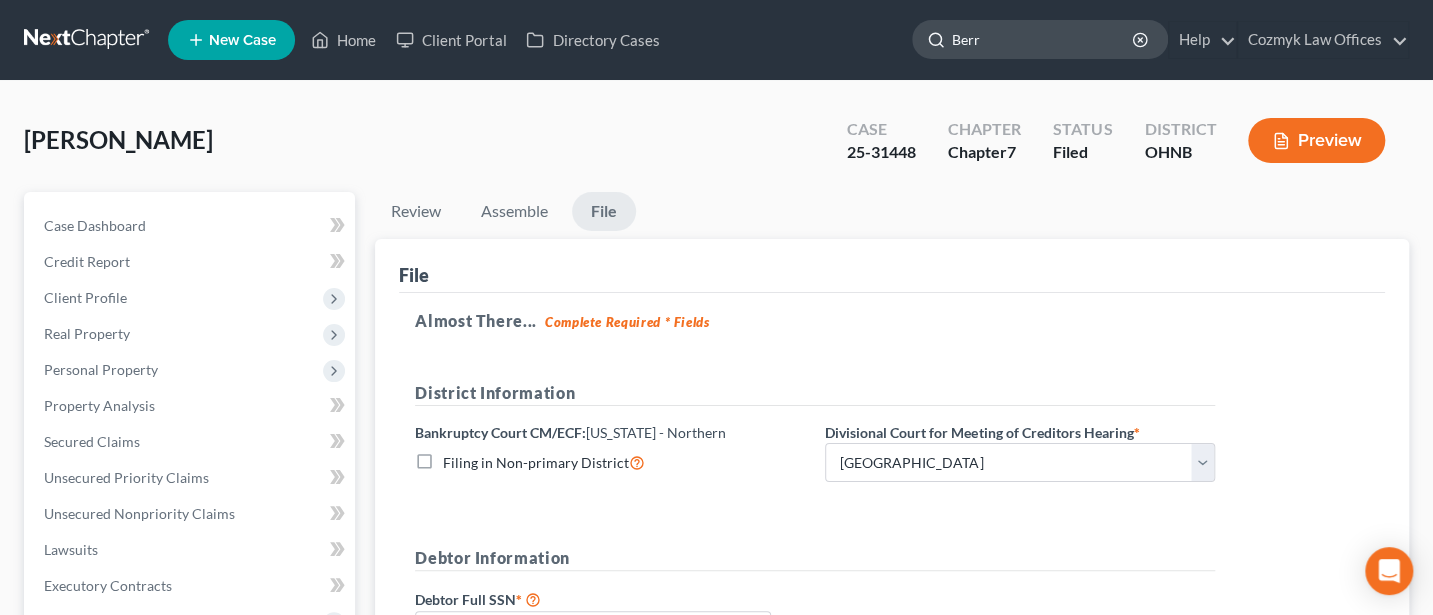 type on "[PERSON_NAME]" 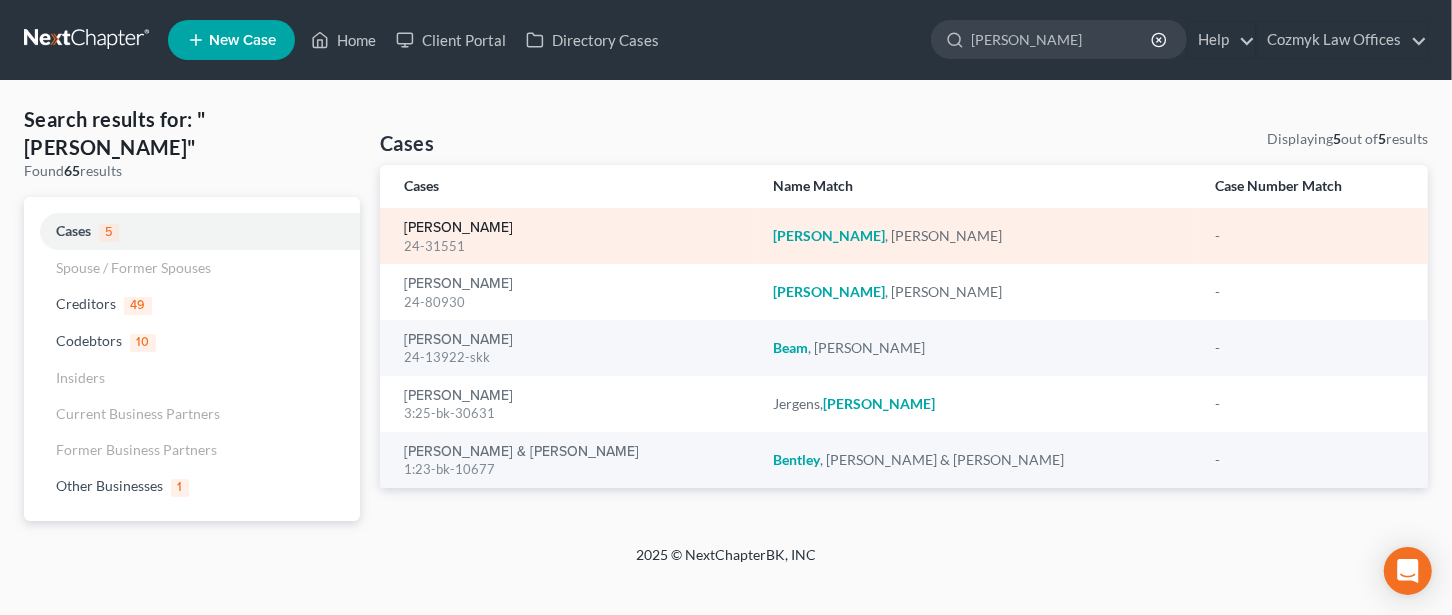 click on "[PERSON_NAME]" at bounding box center (458, 228) 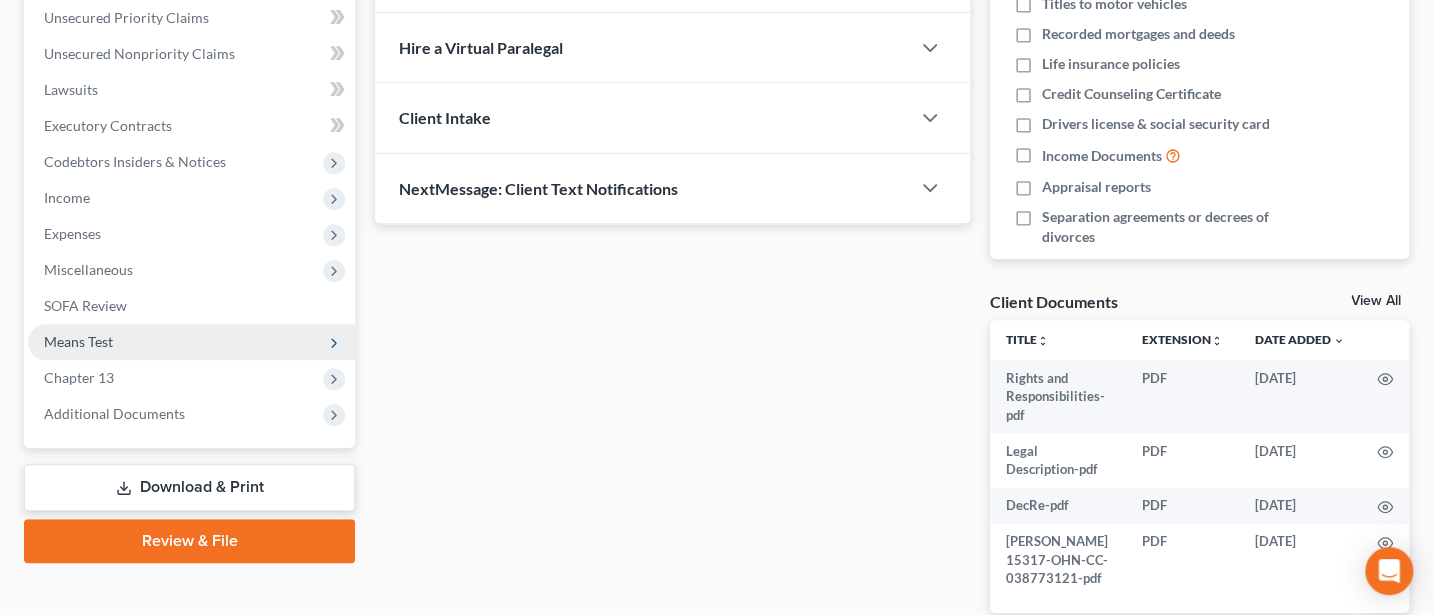 scroll, scrollTop: 533, scrollLeft: 0, axis: vertical 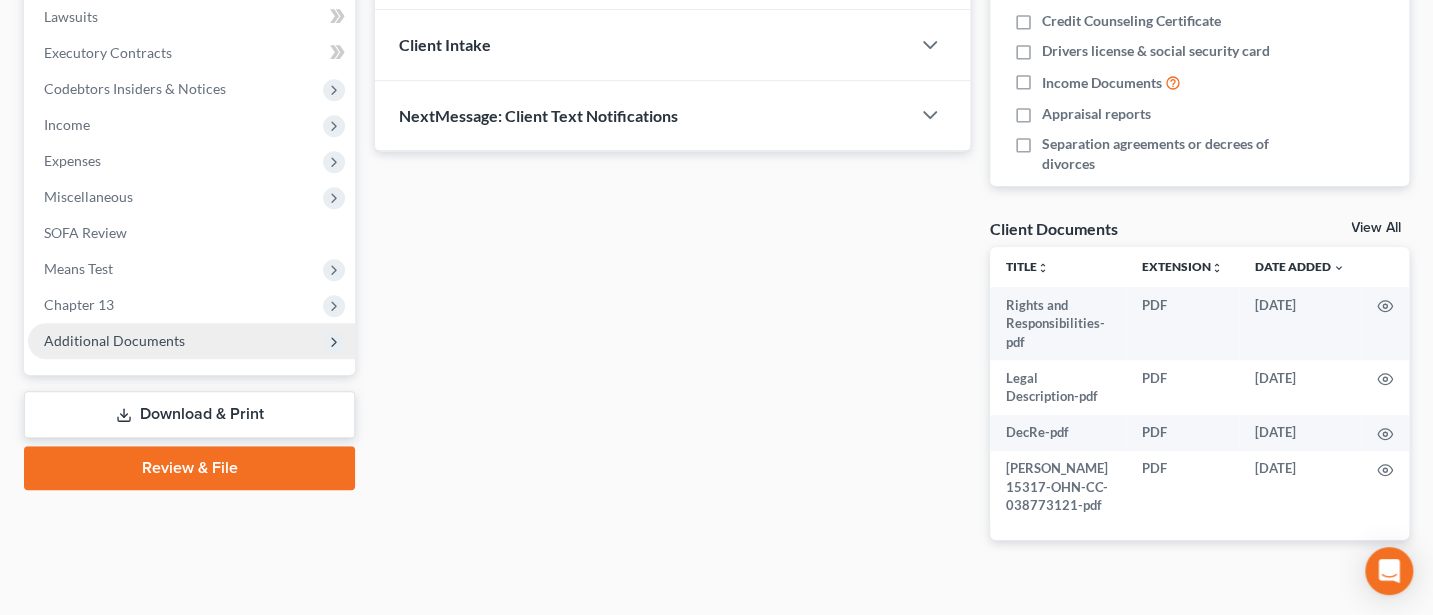 click on "Additional Documents" at bounding box center (191, 341) 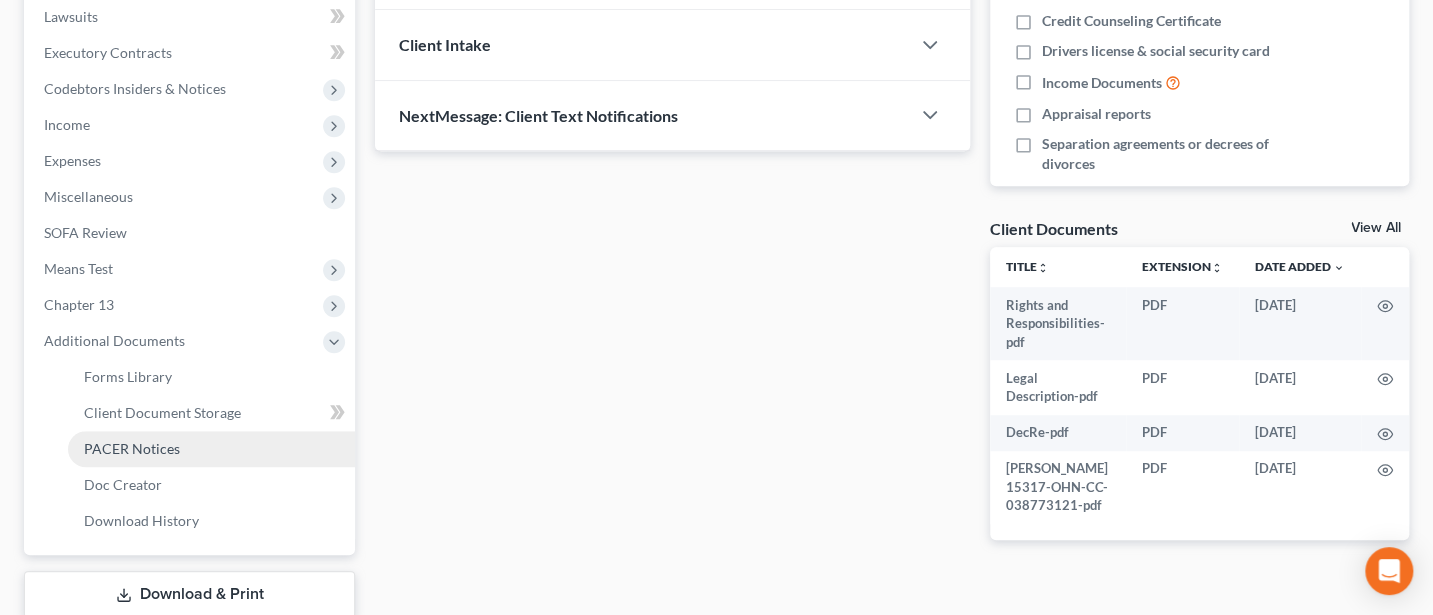 click on "PACER Notices" at bounding box center [132, 448] 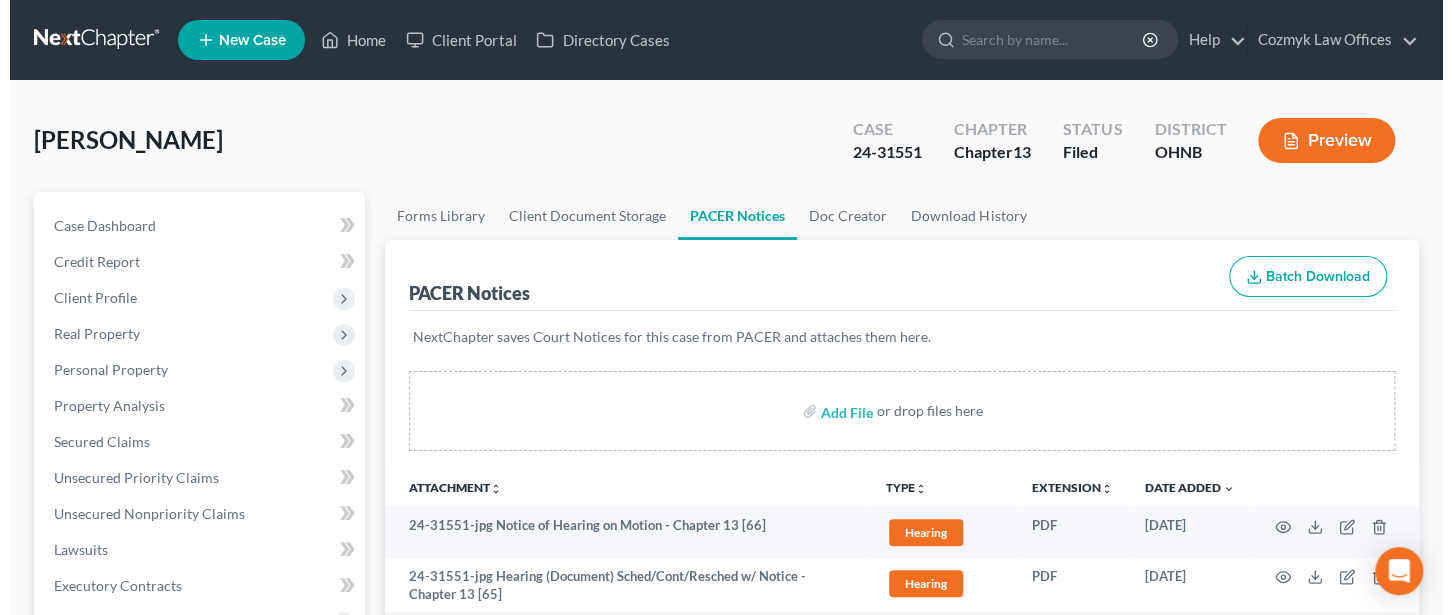 scroll, scrollTop: 266, scrollLeft: 0, axis: vertical 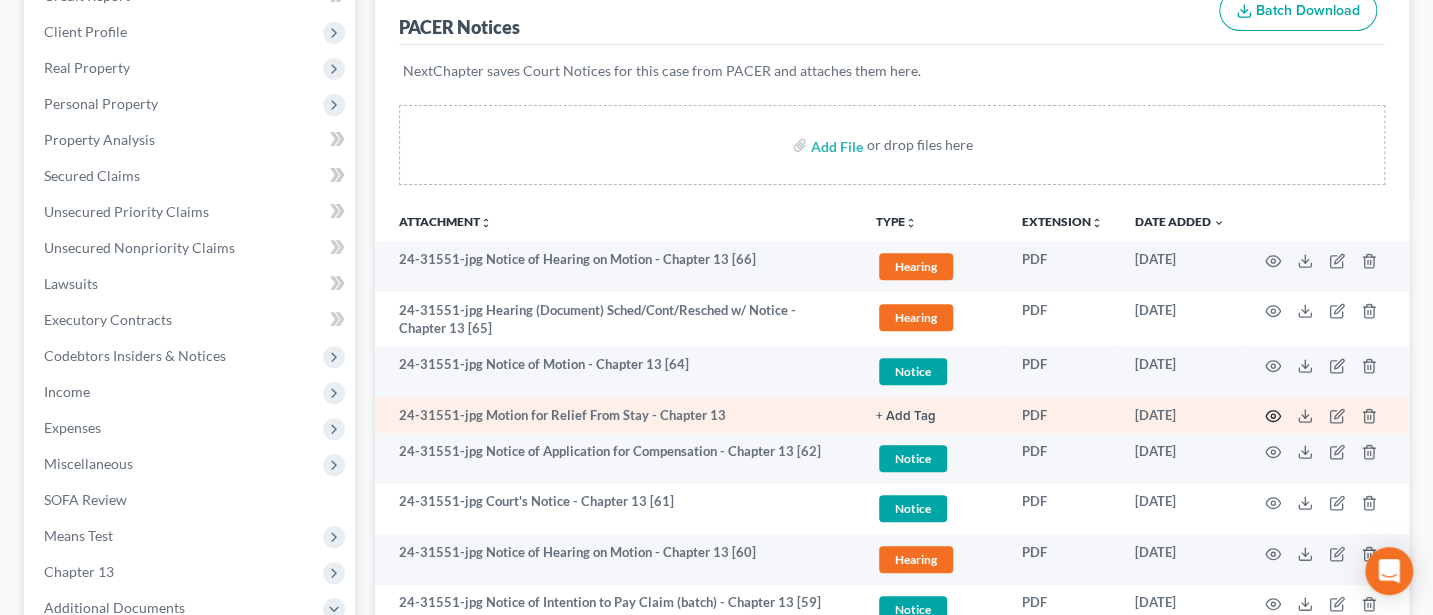 click 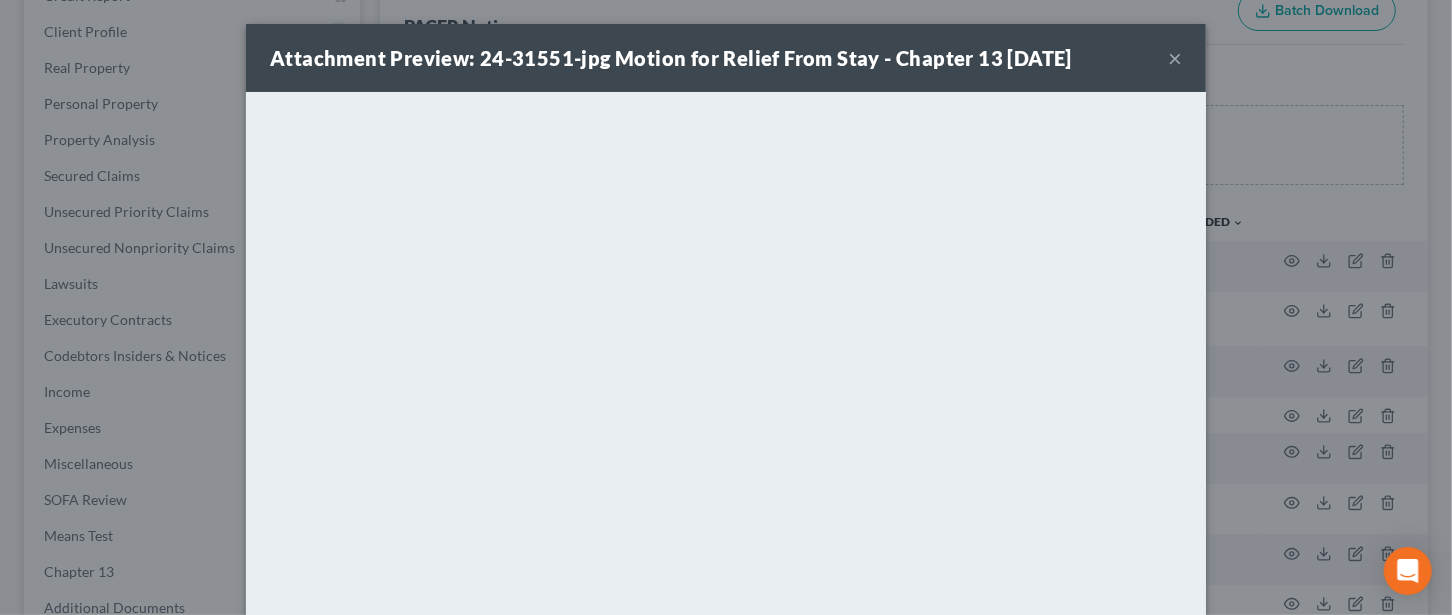 click on "×" at bounding box center (1175, 58) 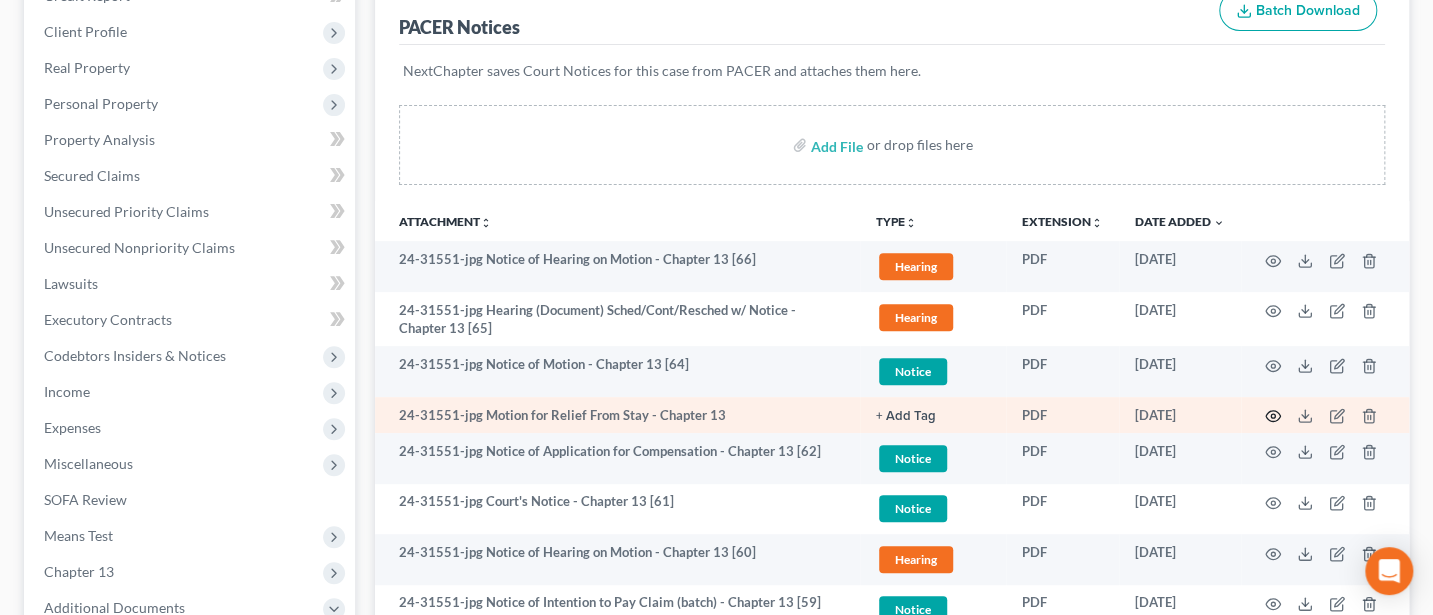 click 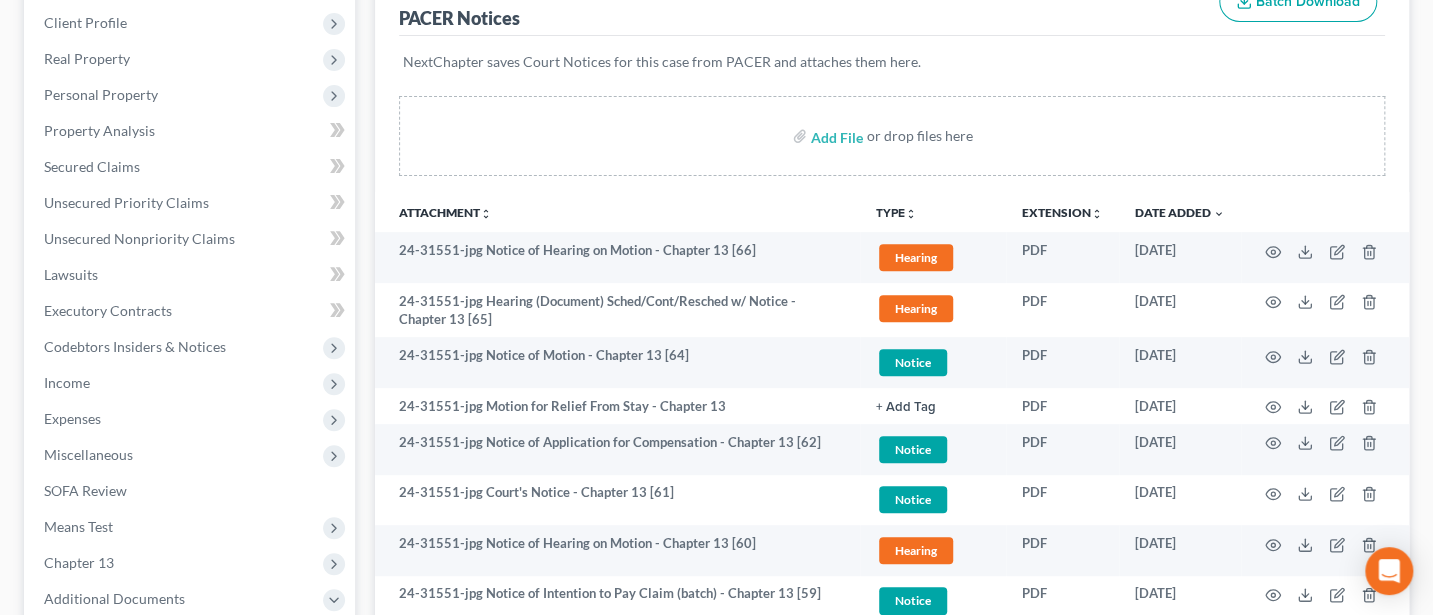 scroll, scrollTop: 266, scrollLeft: 0, axis: vertical 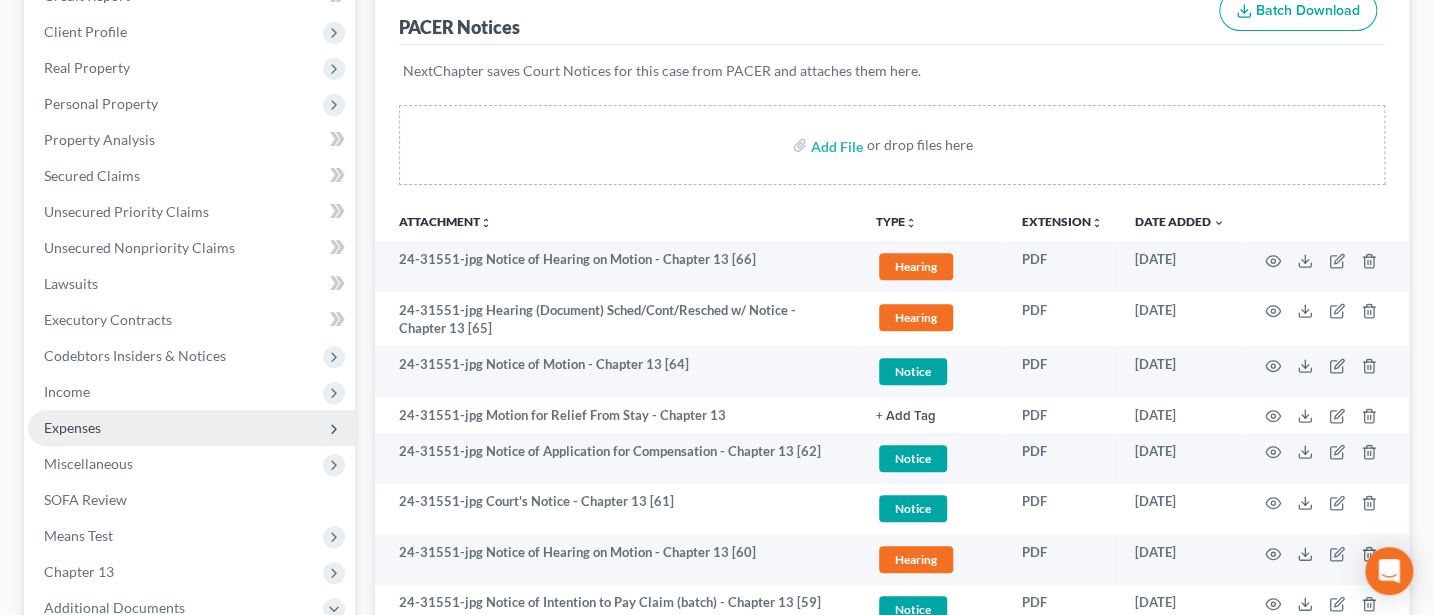click on "Expenses" at bounding box center (72, 427) 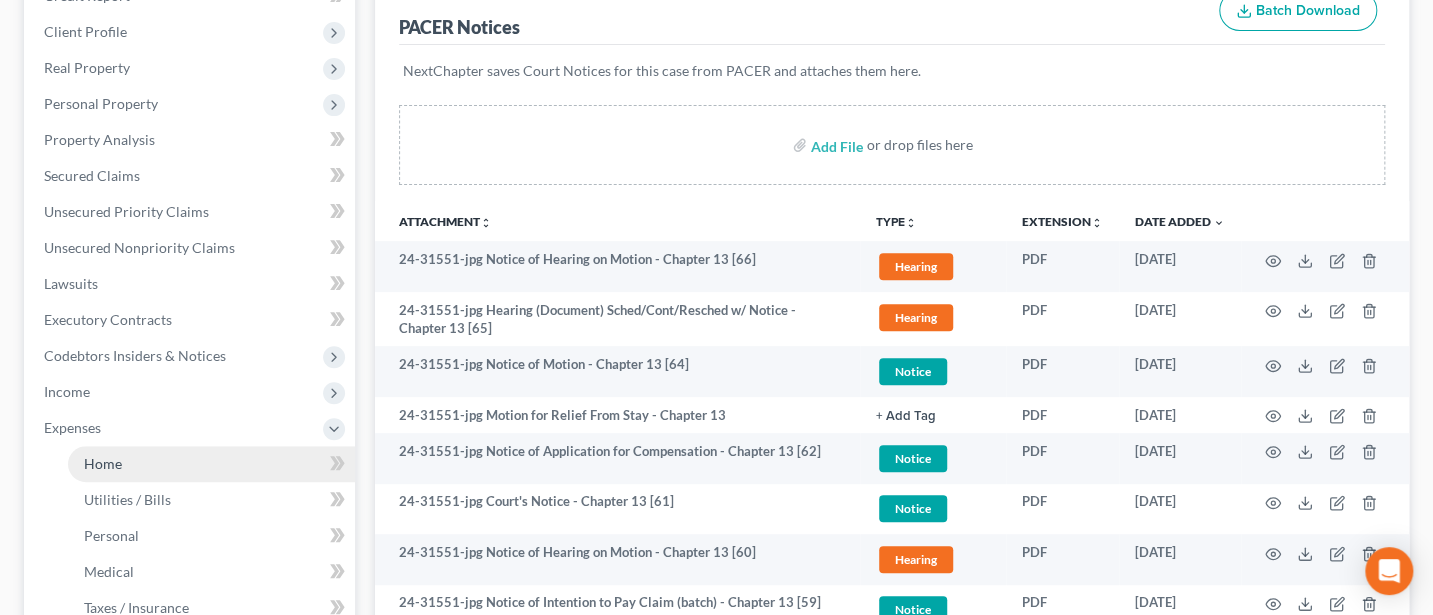 click on "Home" at bounding box center [103, 463] 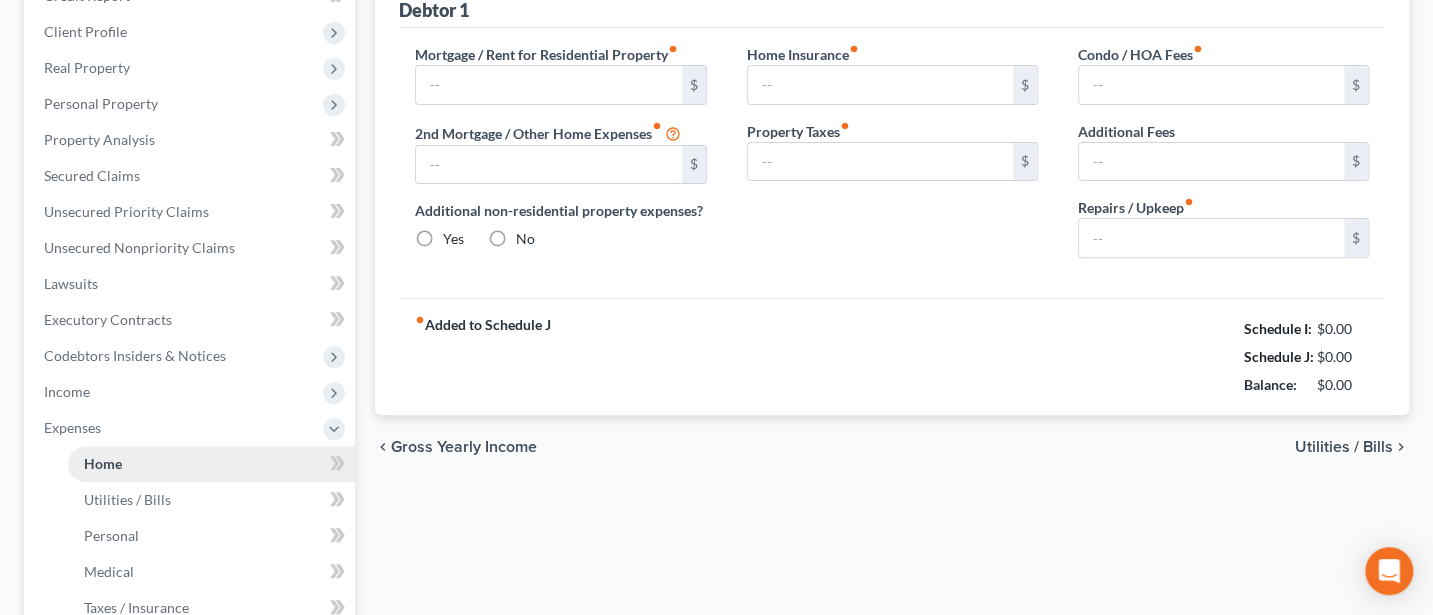 radio on "true" 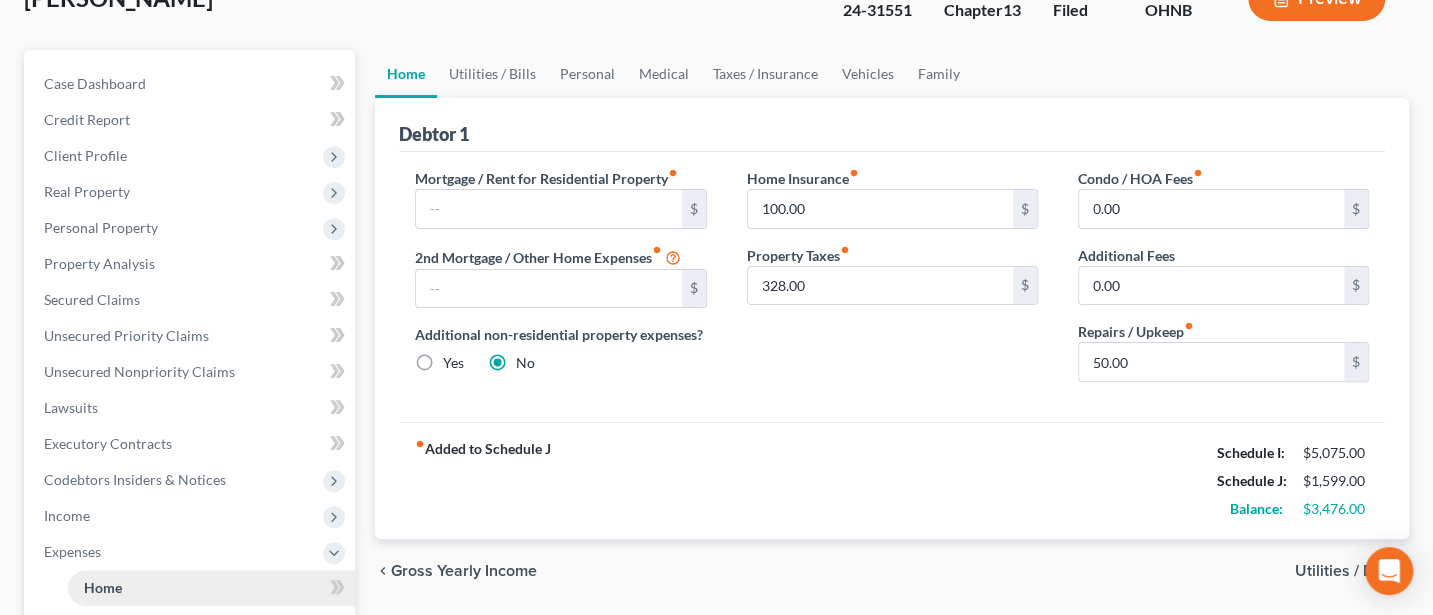 scroll, scrollTop: 0, scrollLeft: 0, axis: both 